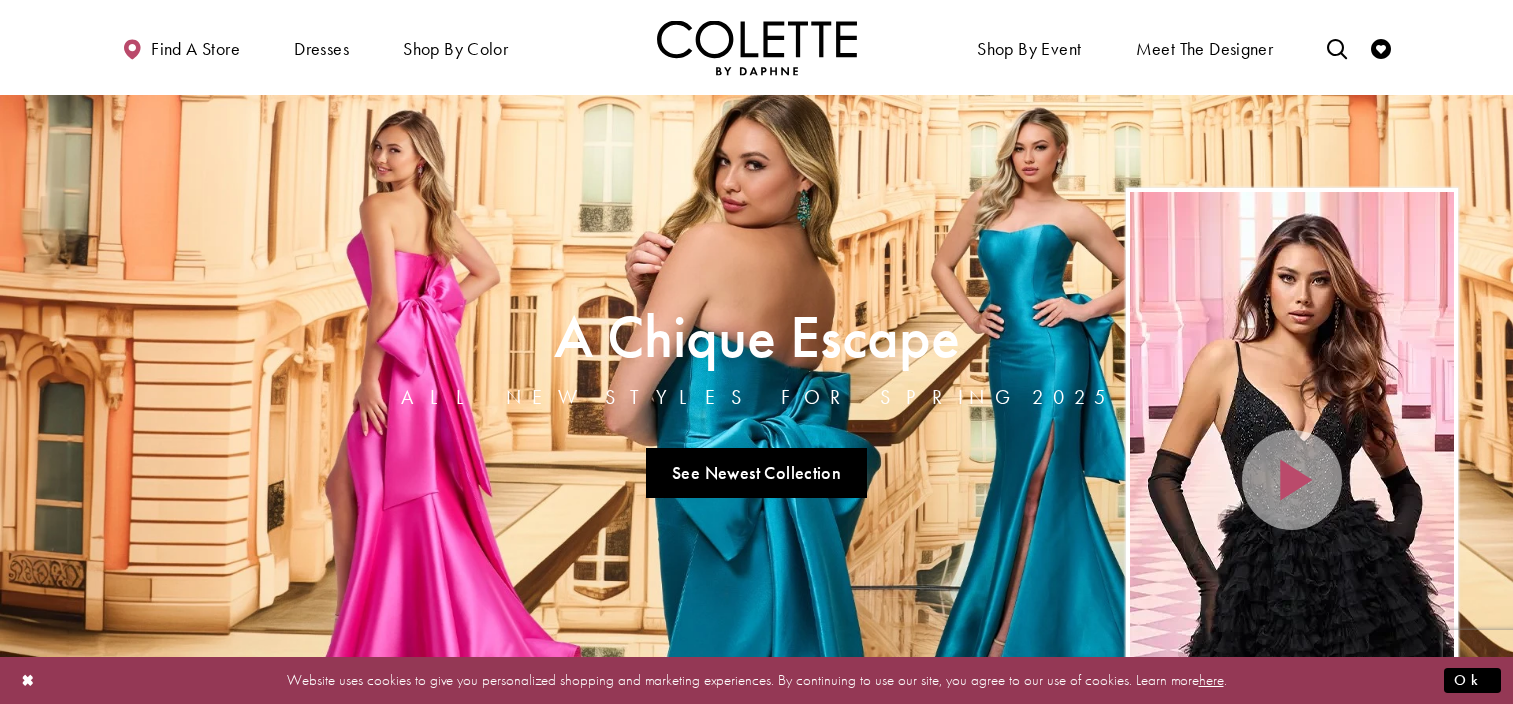 scroll, scrollTop: 40, scrollLeft: 0, axis: vertical 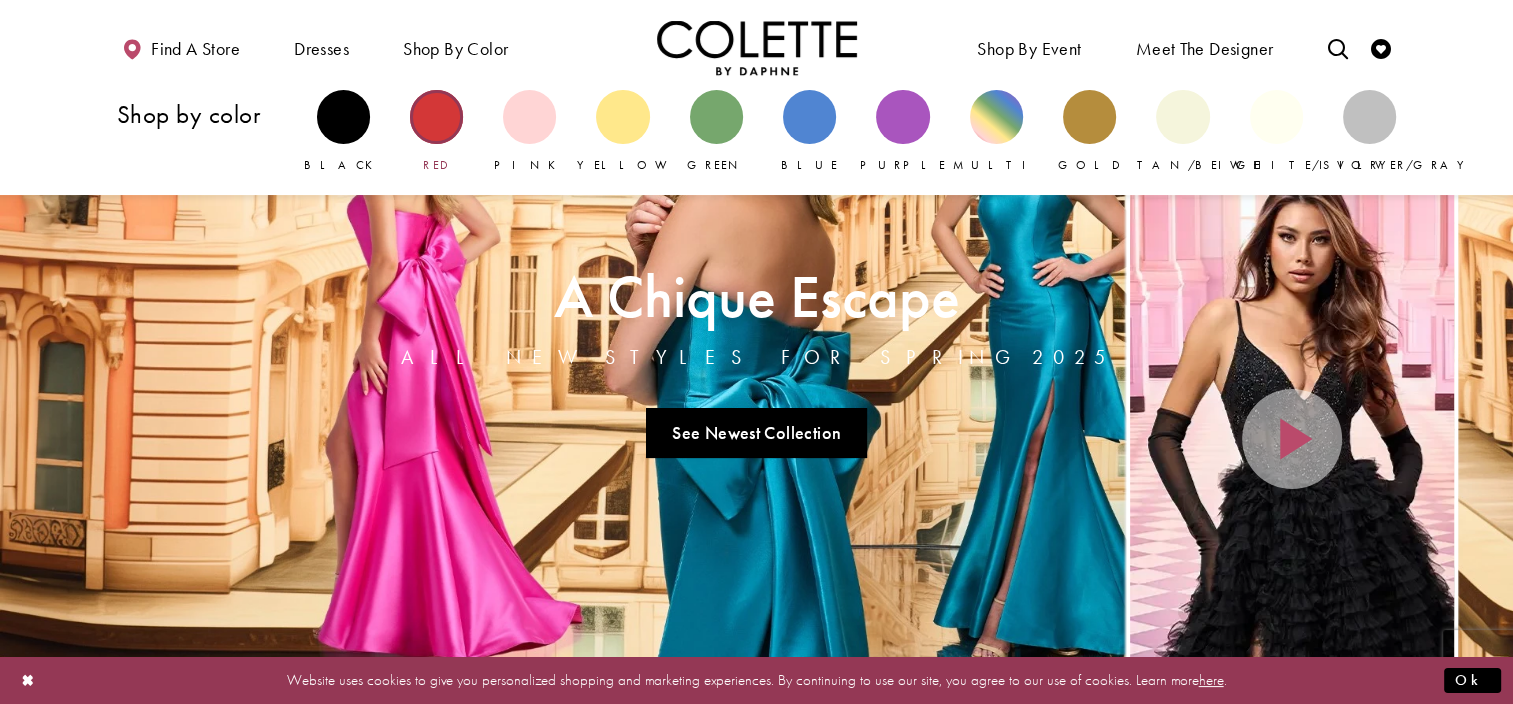 click at bounding box center [436, 116] 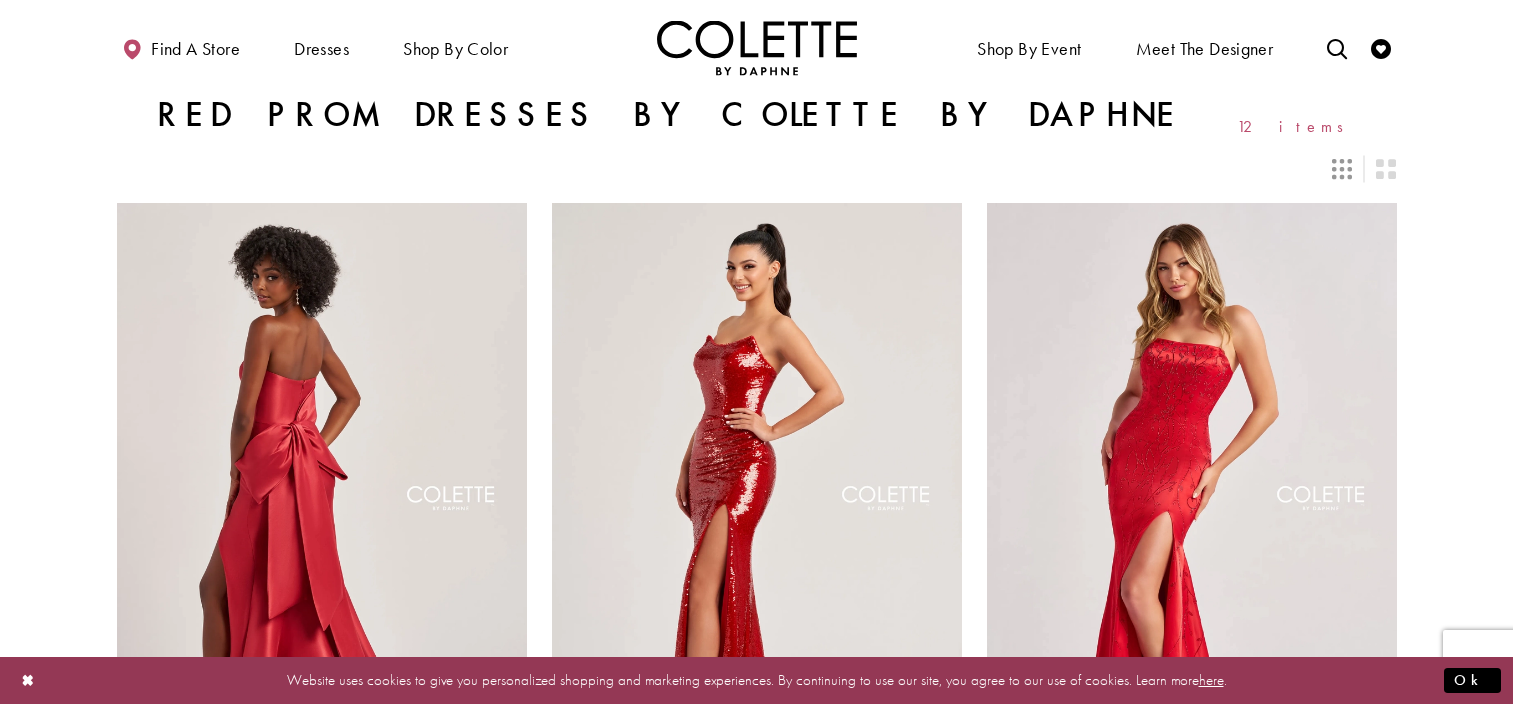 scroll, scrollTop: 0, scrollLeft: 0, axis: both 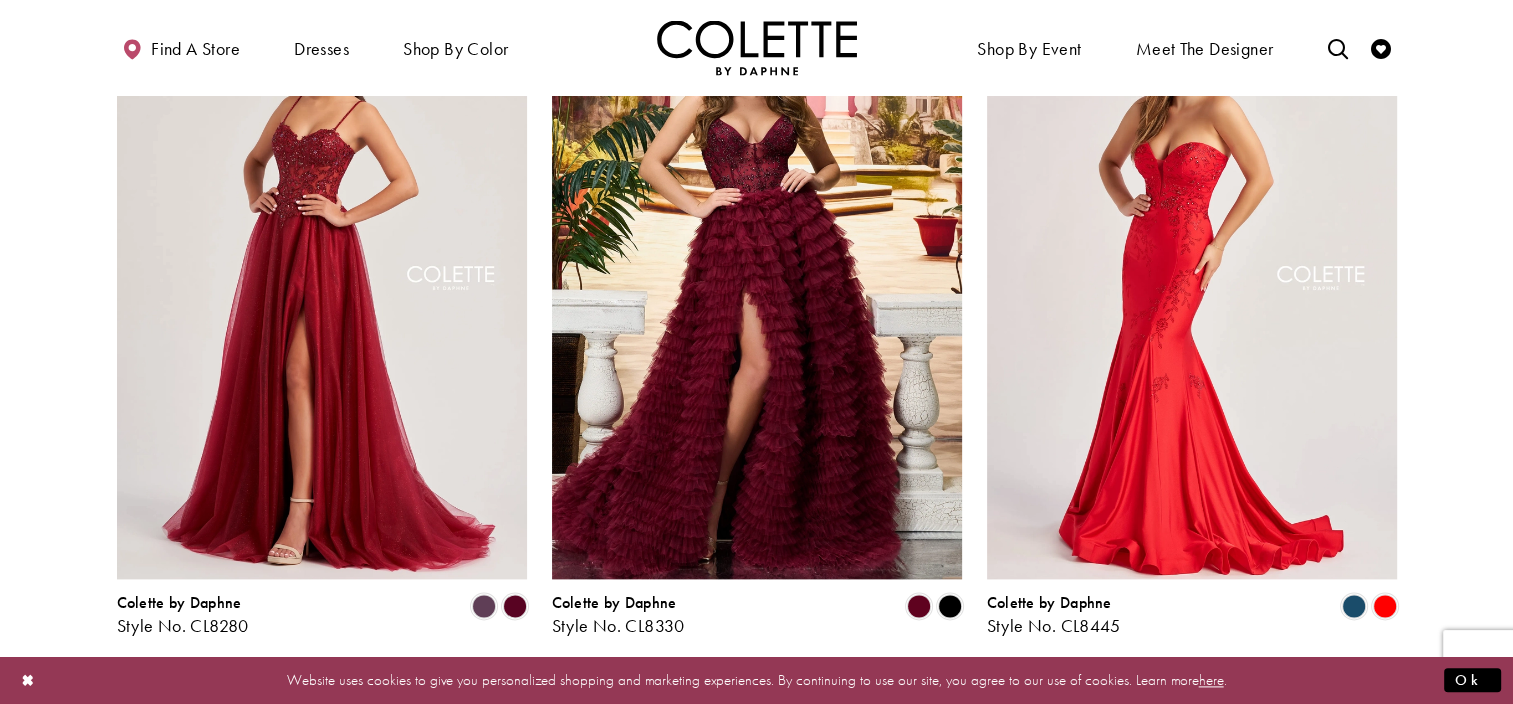 click at bounding box center [322, 281] 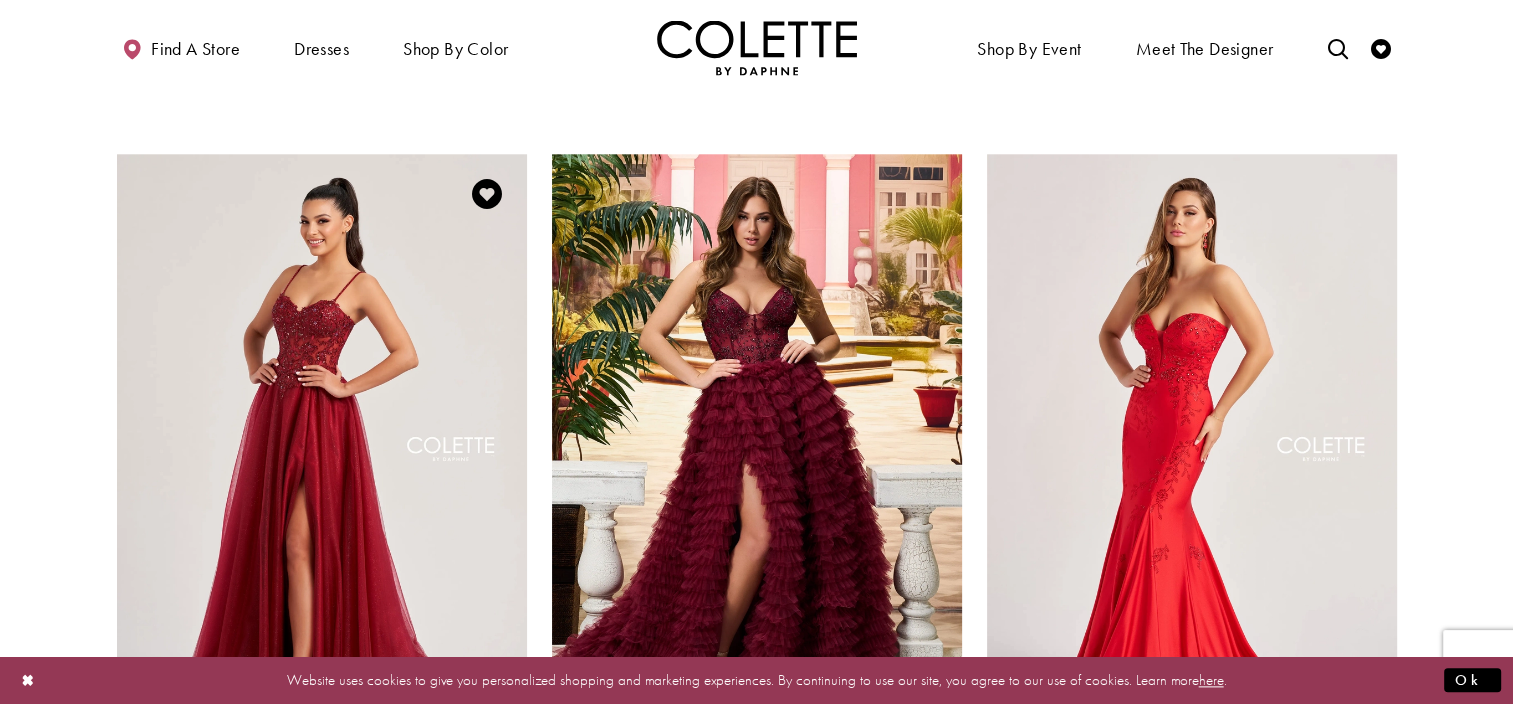 scroll, scrollTop: 2192, scrollLeft: 0, axis: vertical 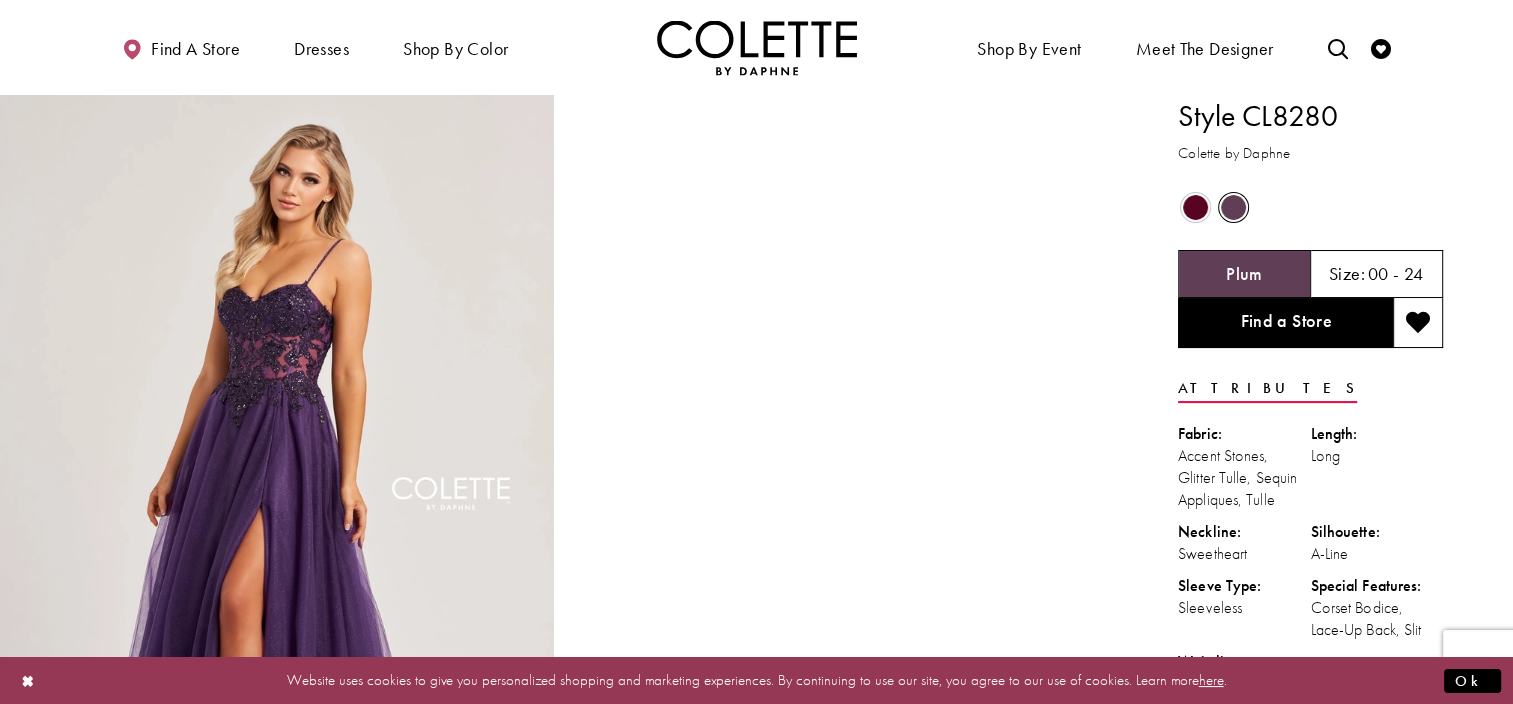 click at bounding box center (1195, 207) 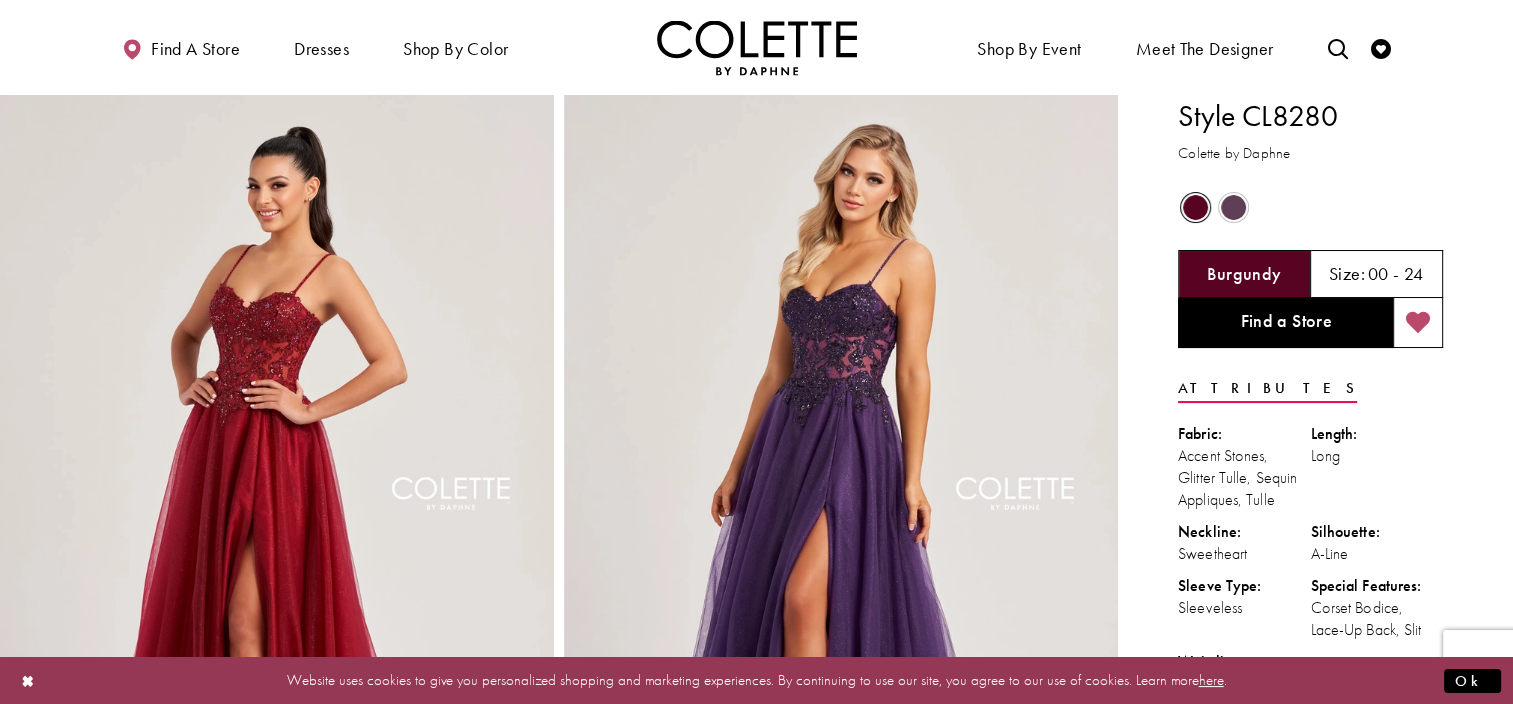 click at bounding box center [1418, 323] 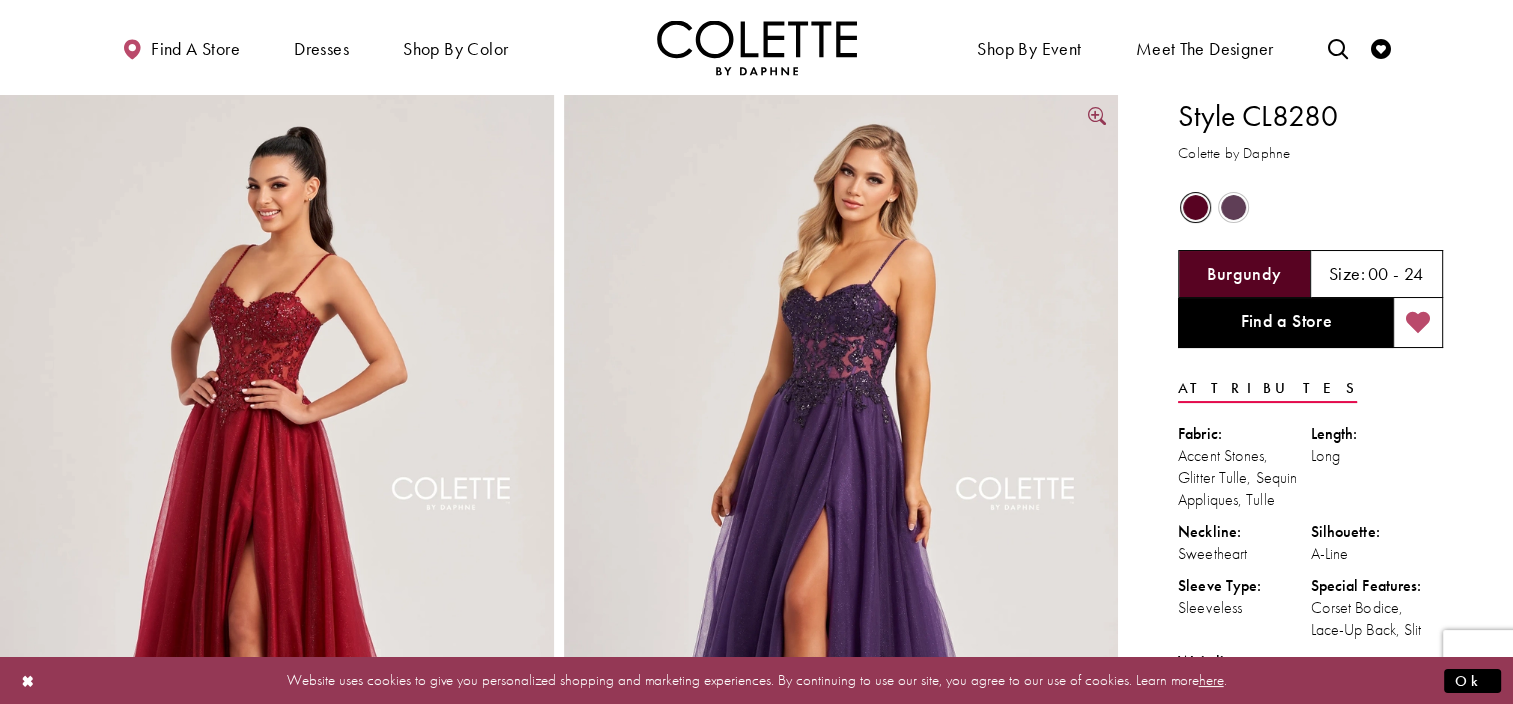 type 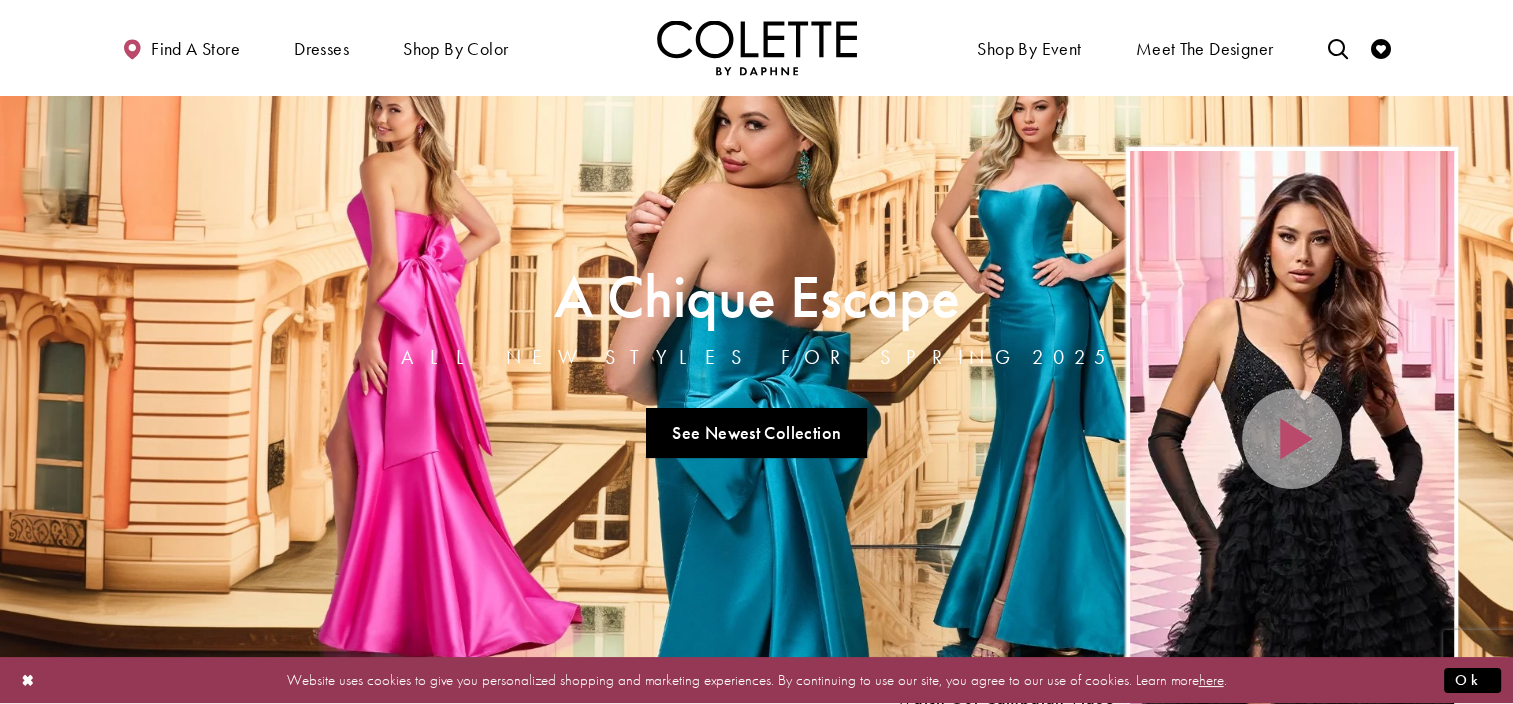 scroll, scrollTop: 40, scrollLeft: 0, axis: vertical 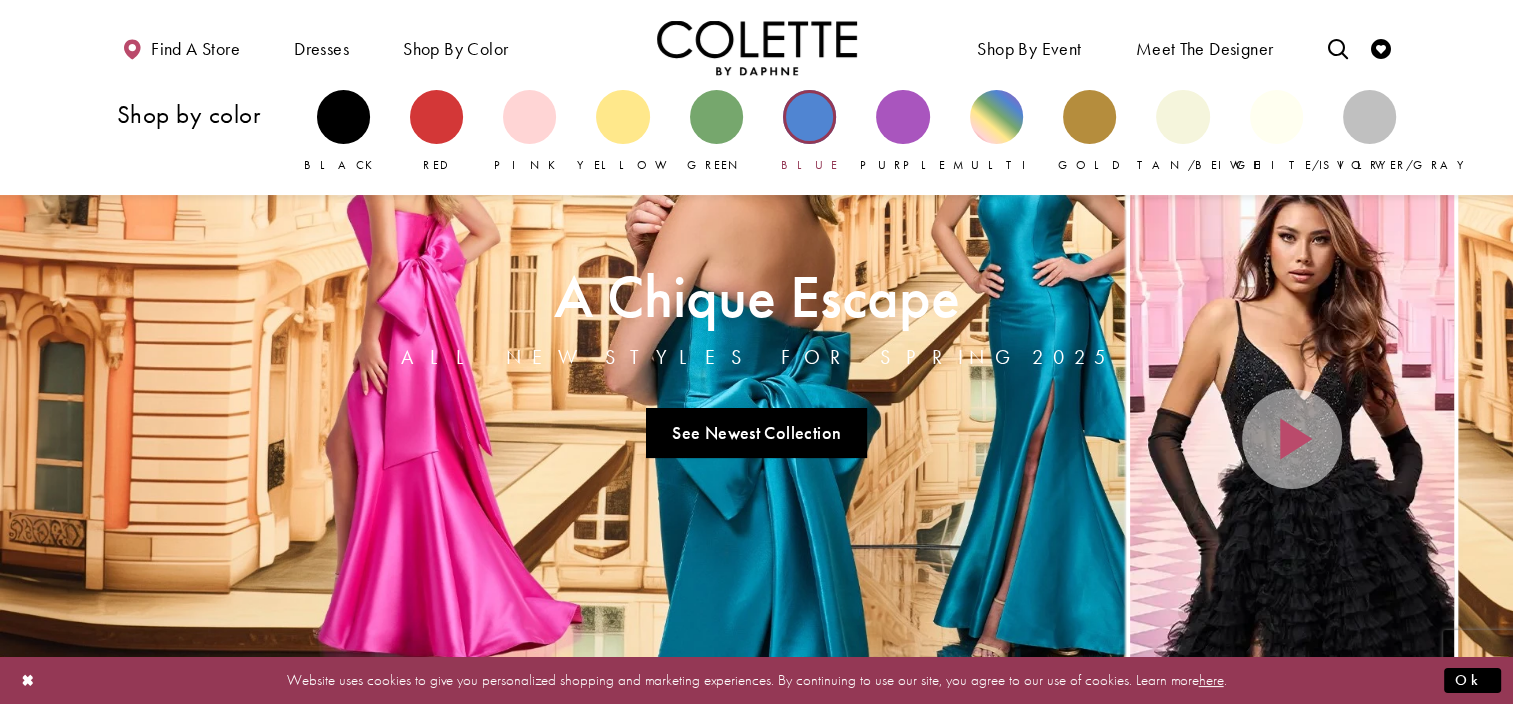 click at bounding box center (809, 116) 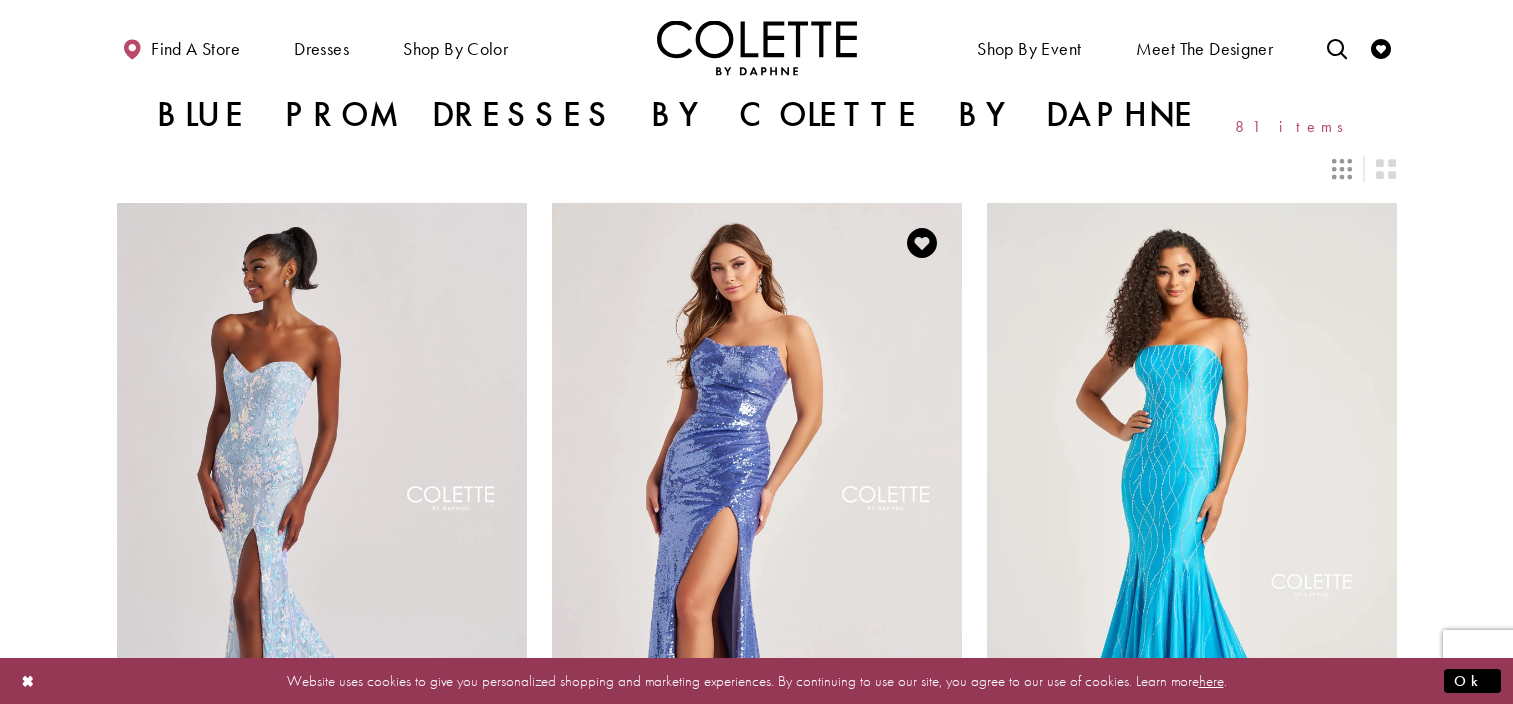 scroll, scrollTop: 0, scrollLeft: 0, axis: both 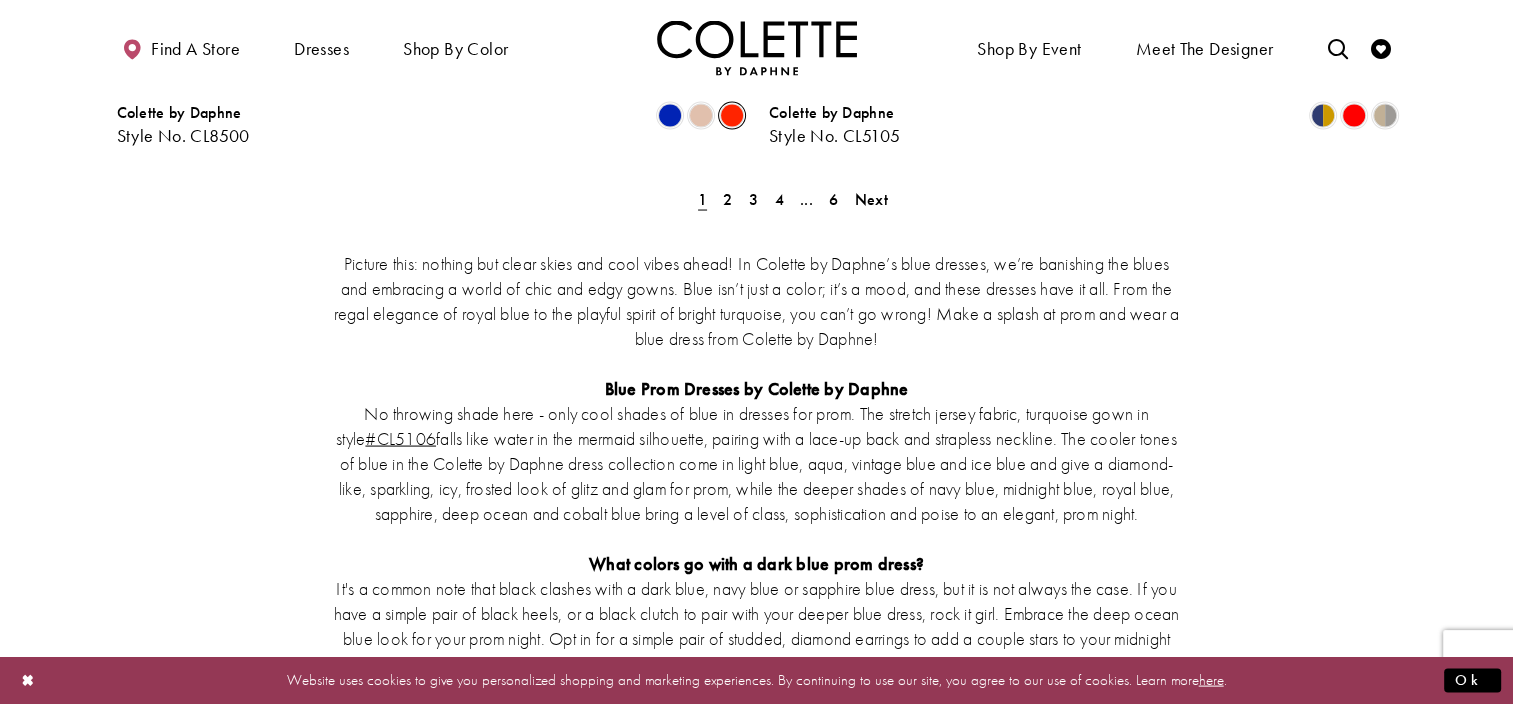 click at bounding box center [732, 116] 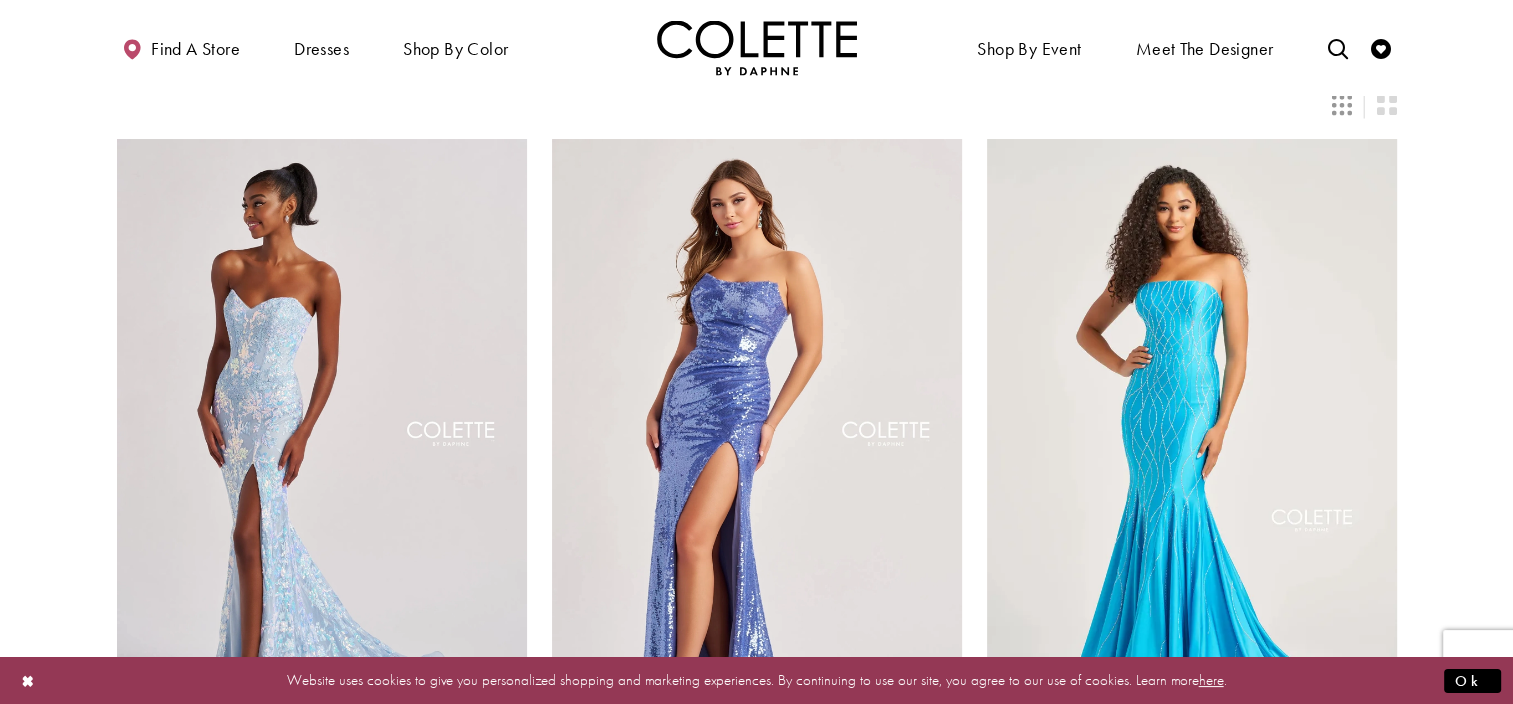 scroll, scrollTop: 0, scrollLeft: 0, axis: both 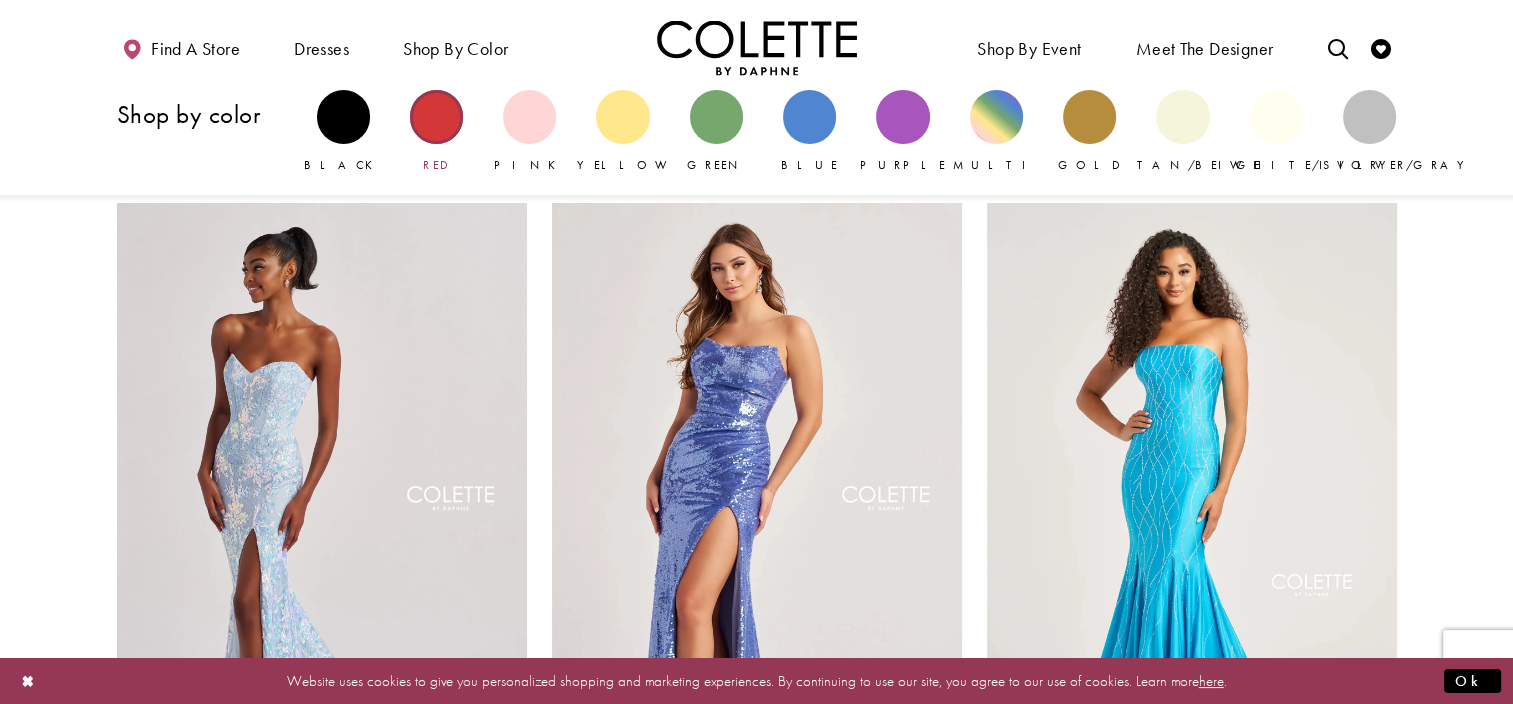 click at bounding box center (436, 116) 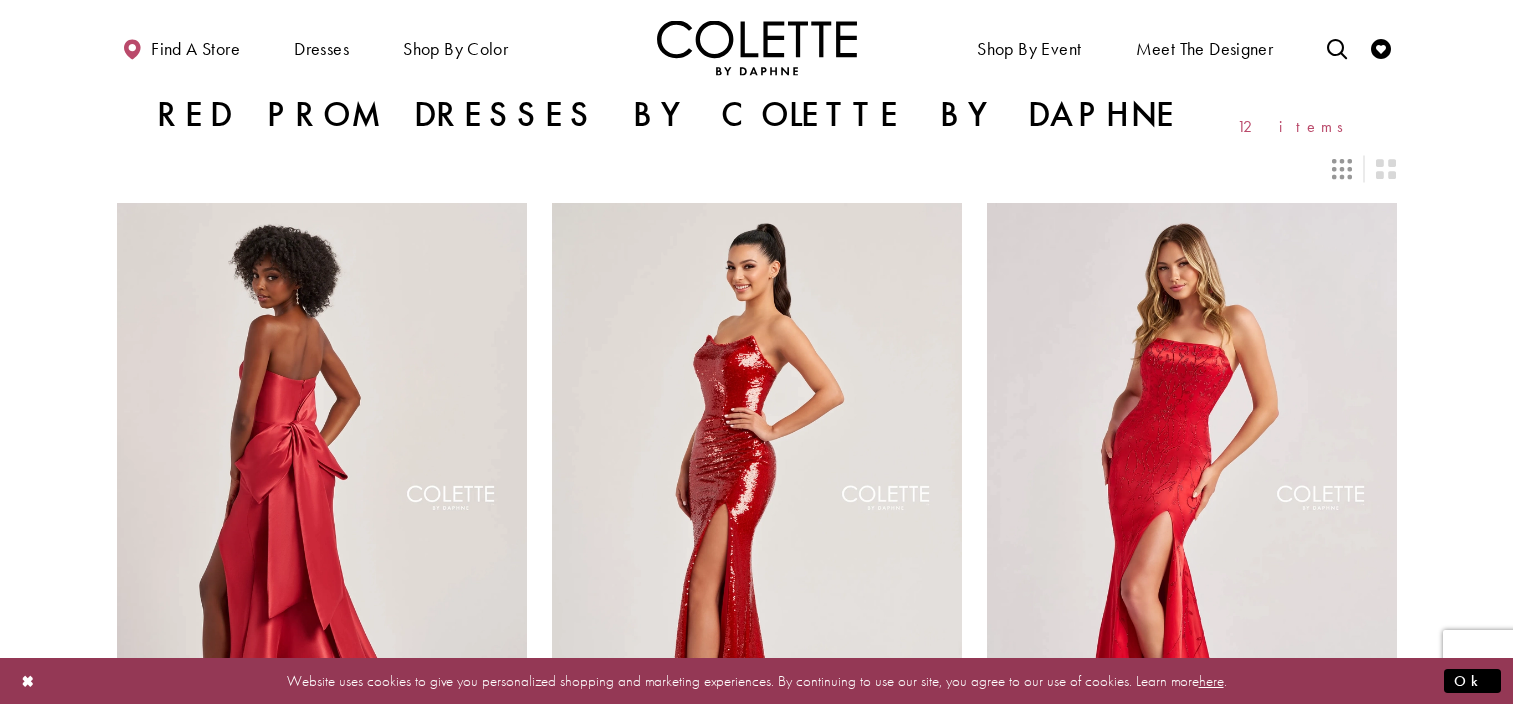 scroll, scrollTop: 40, scrollLeft: 0, axis: vertical 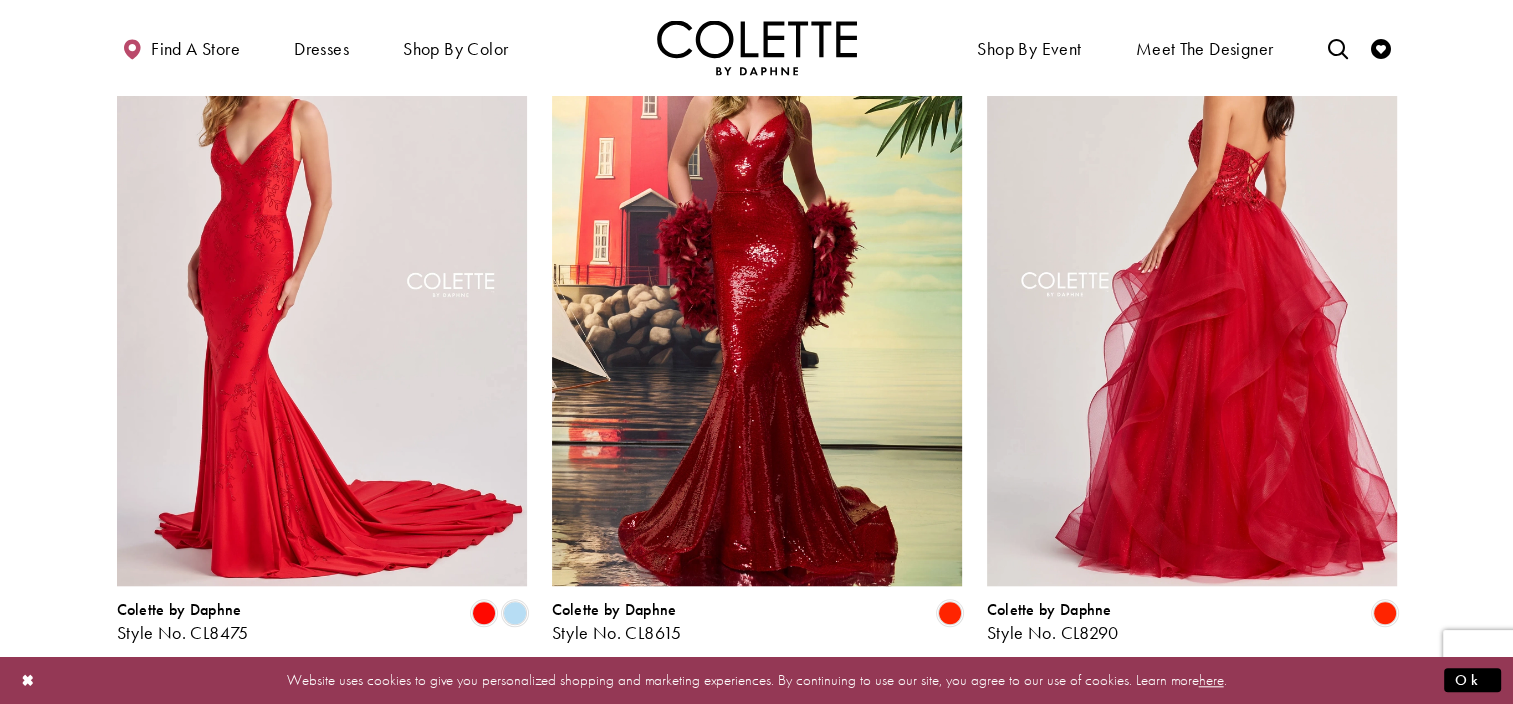 click at bounding box center [1192, 288] 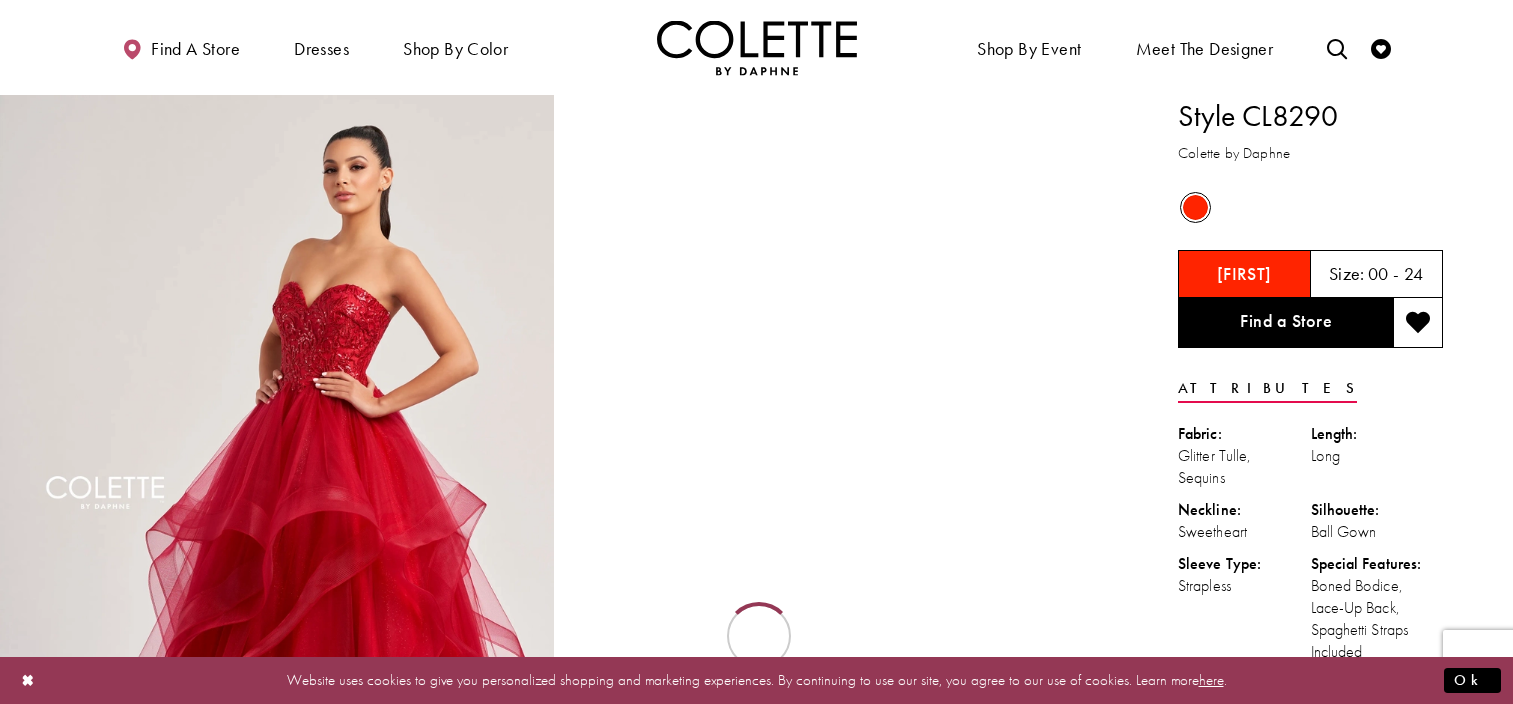 scroll, scrollTop: 0, scrollLeft: 0, axis: both 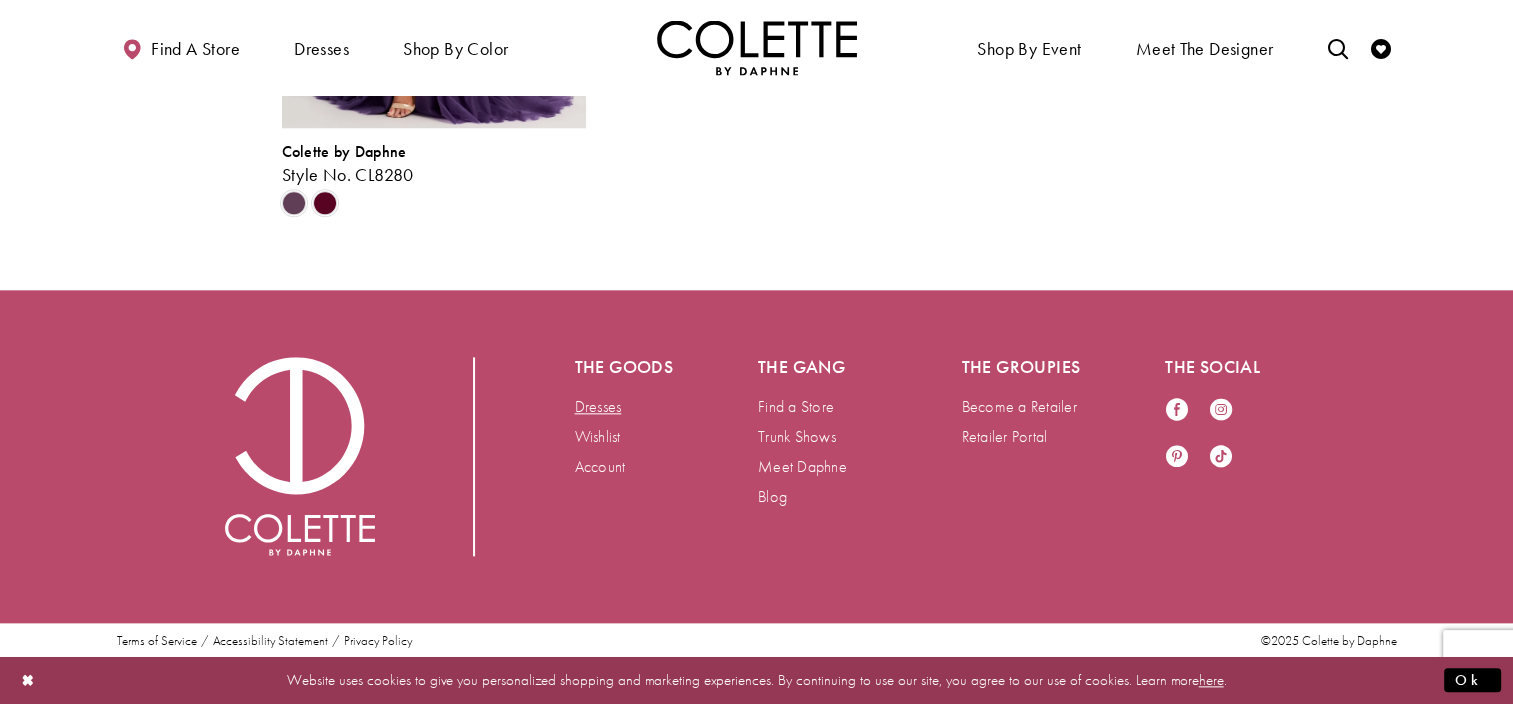 click on "Dresses" at bounding box center [598, 406] 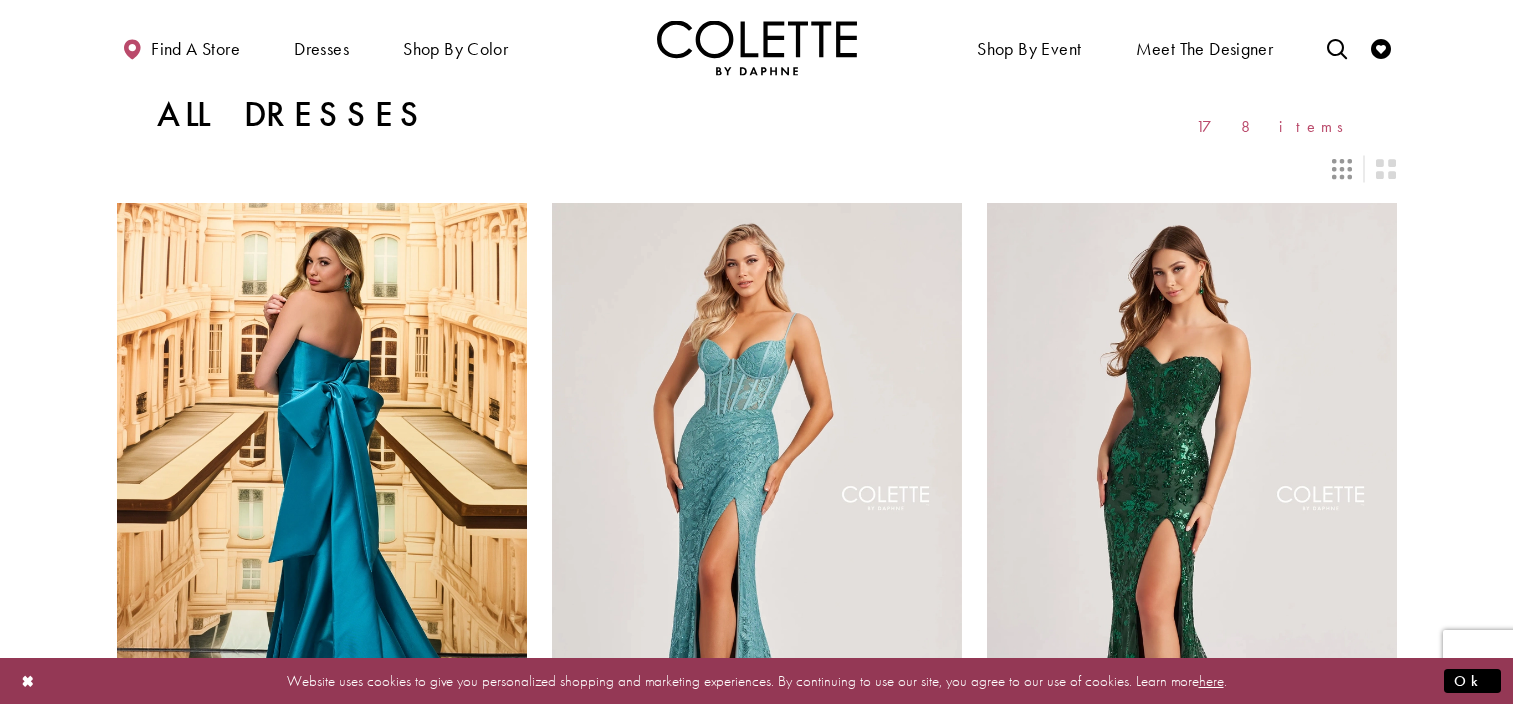 scroll, scrollTop: 0, scrollLeft: 0, axis: both 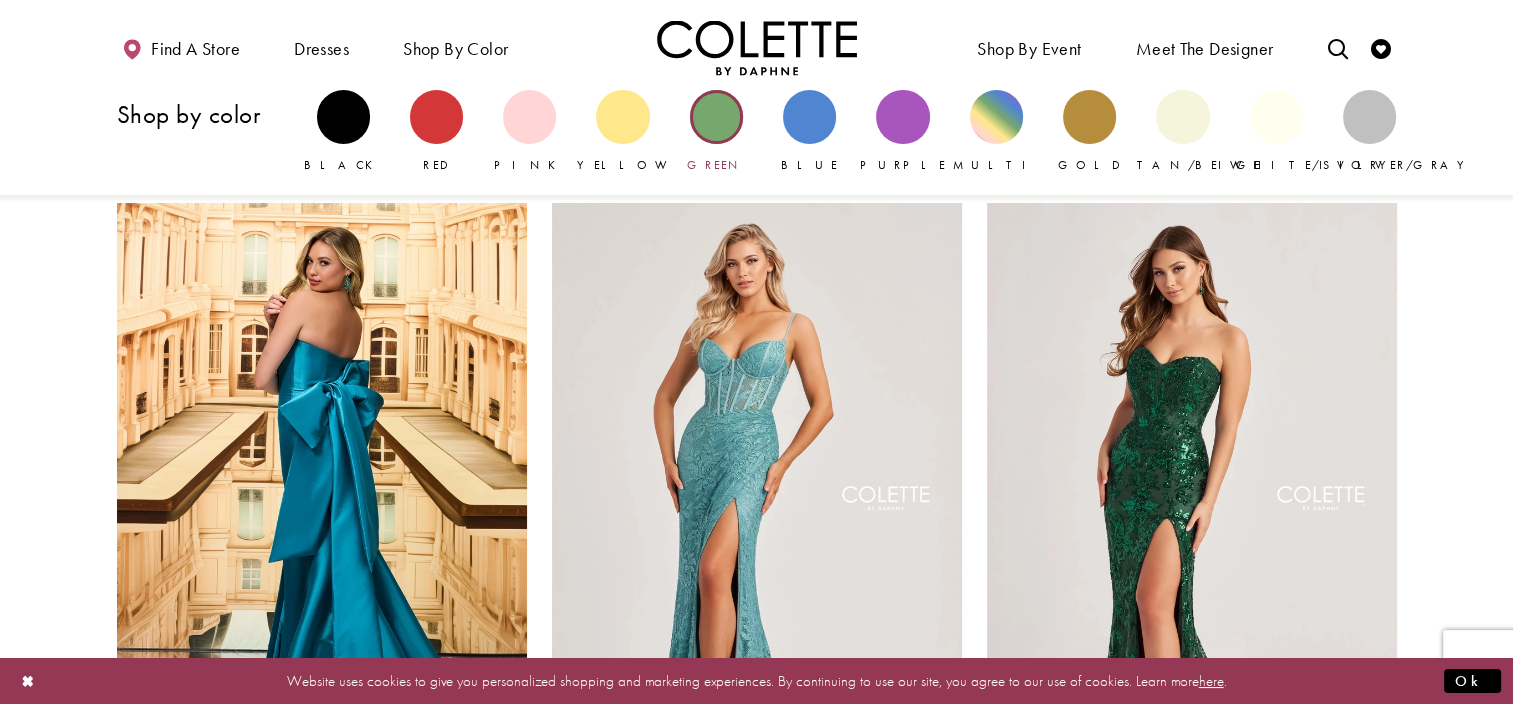 click at bounding box center (716, 116) 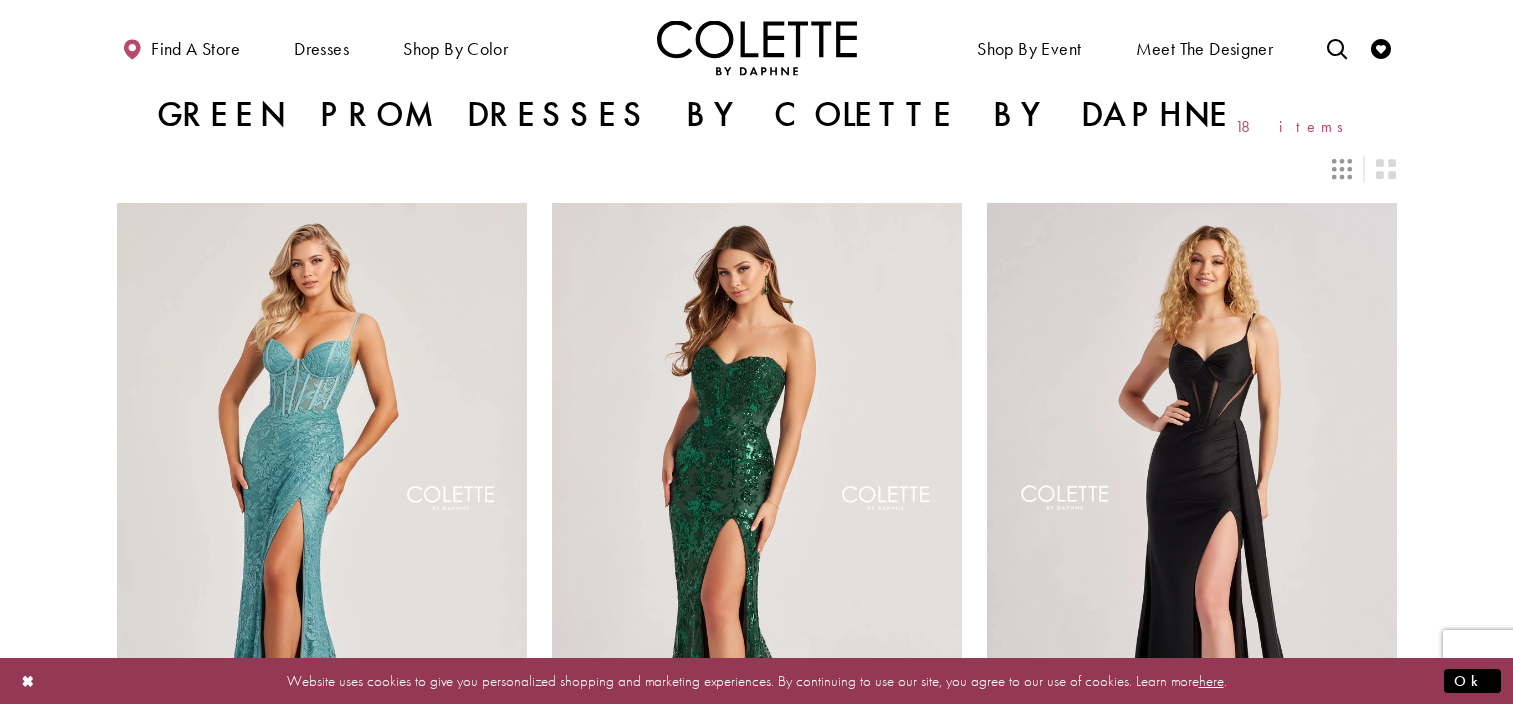 scroll, scrollTop: 0, scrollLeft: 0, axis: both 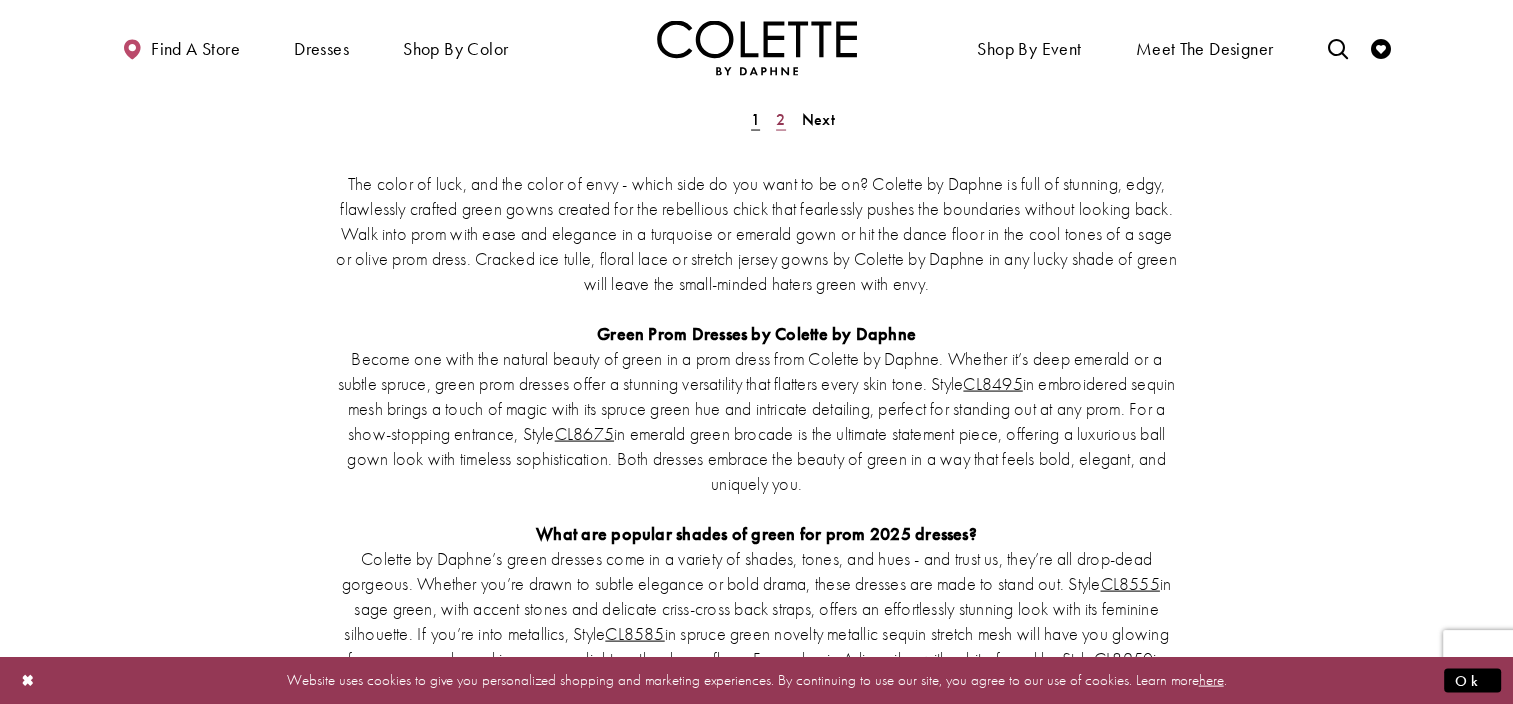 click on "2" at bounding box center [780, 119] 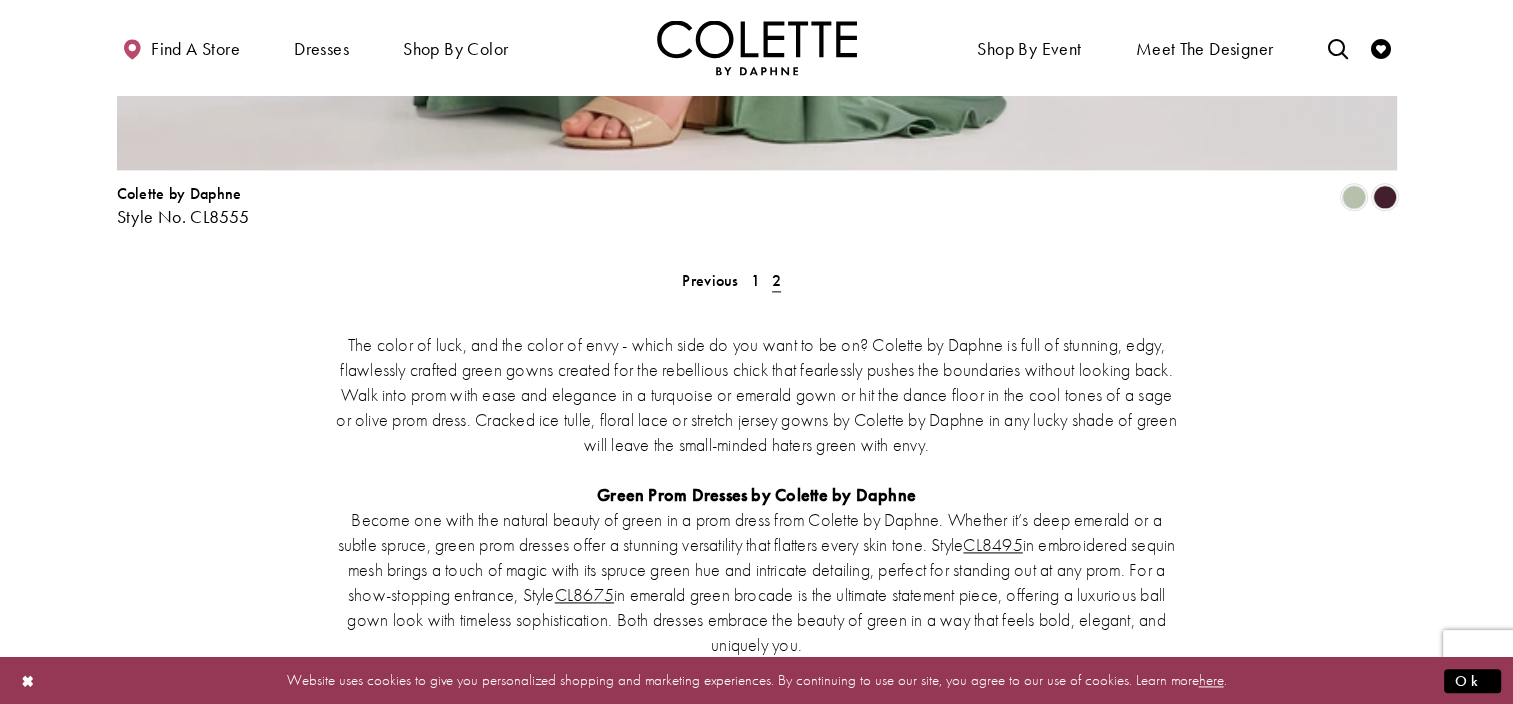 scroll, scrollTop: 2868, scrollLeft: 0, axis: vertical 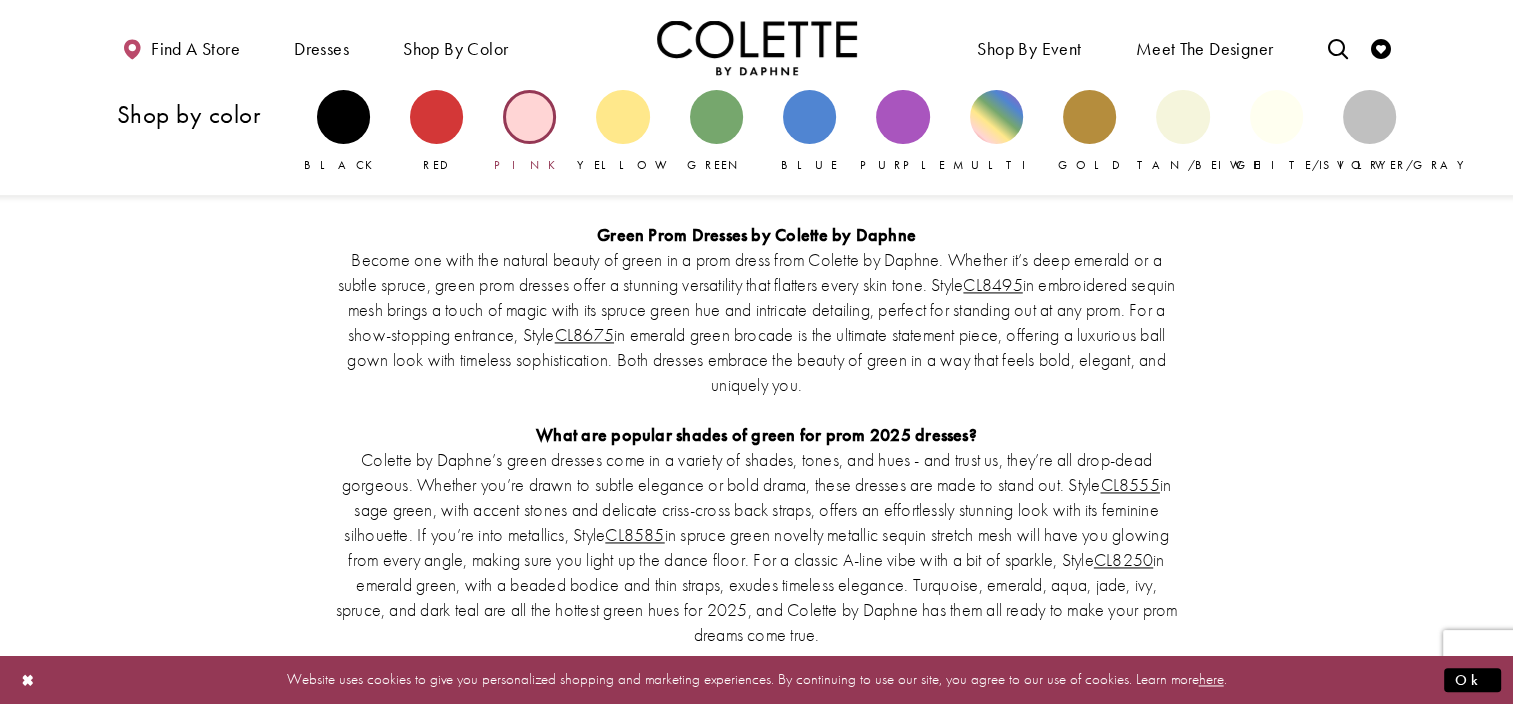 click at bounding box center [529, 116] 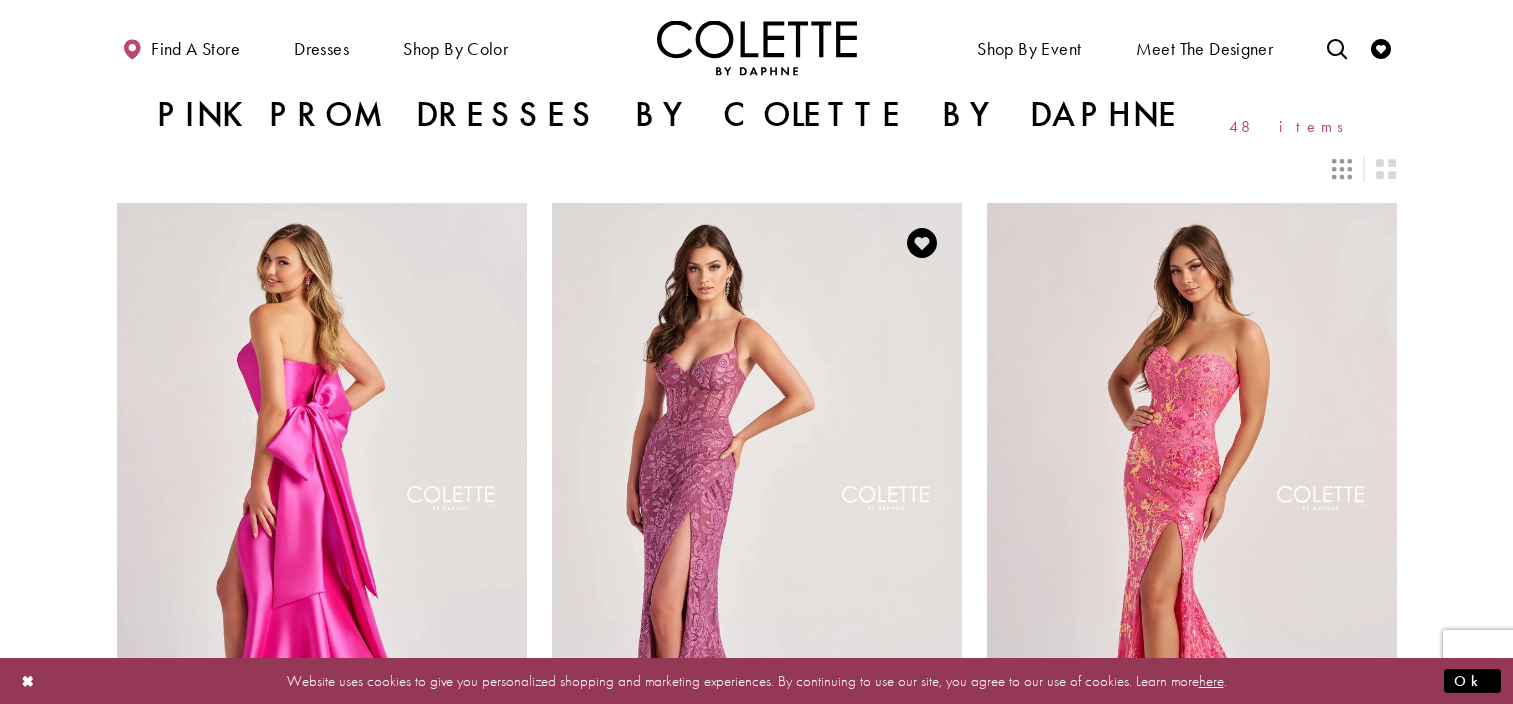 scroll, scrollTop: 0, scrollLeft: 0, axis: both 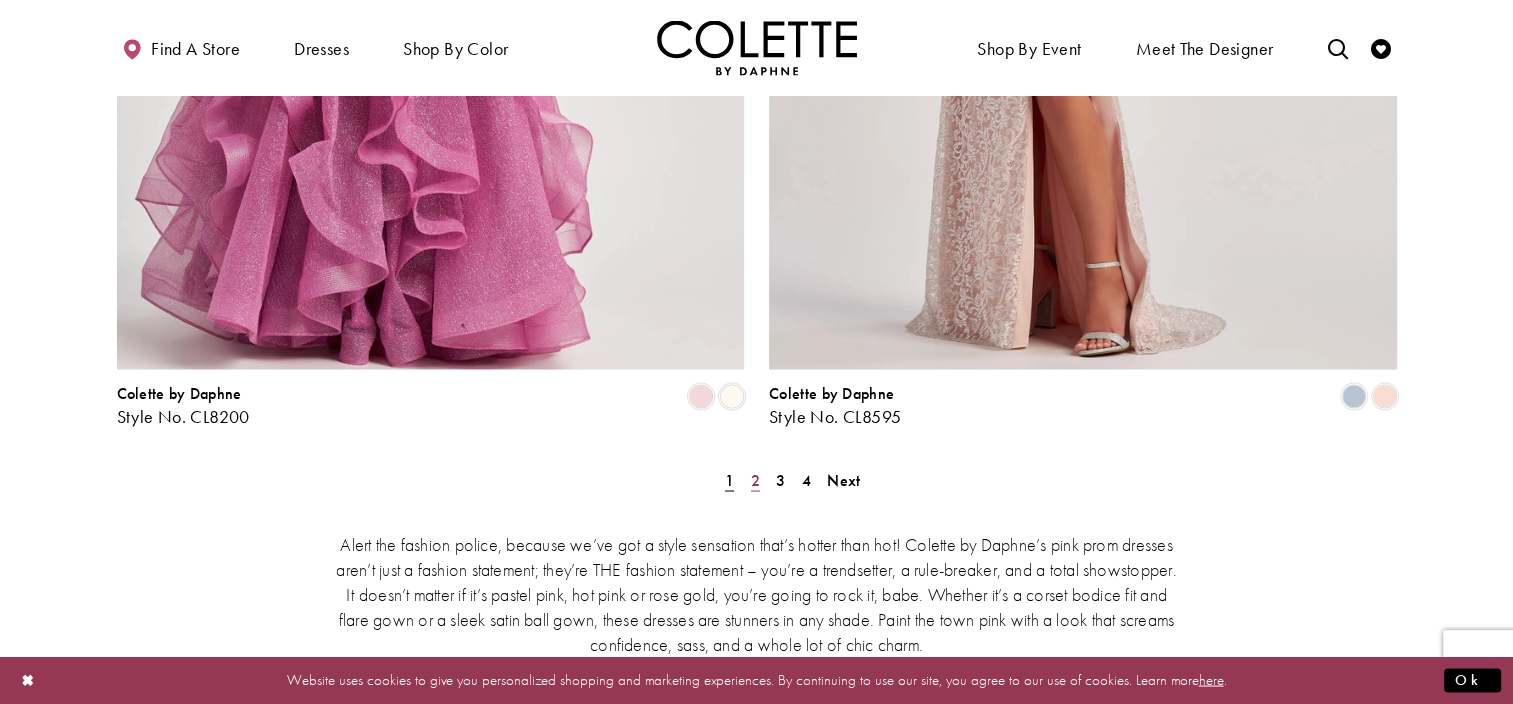 click on "2" at bounding box center [755, 479] 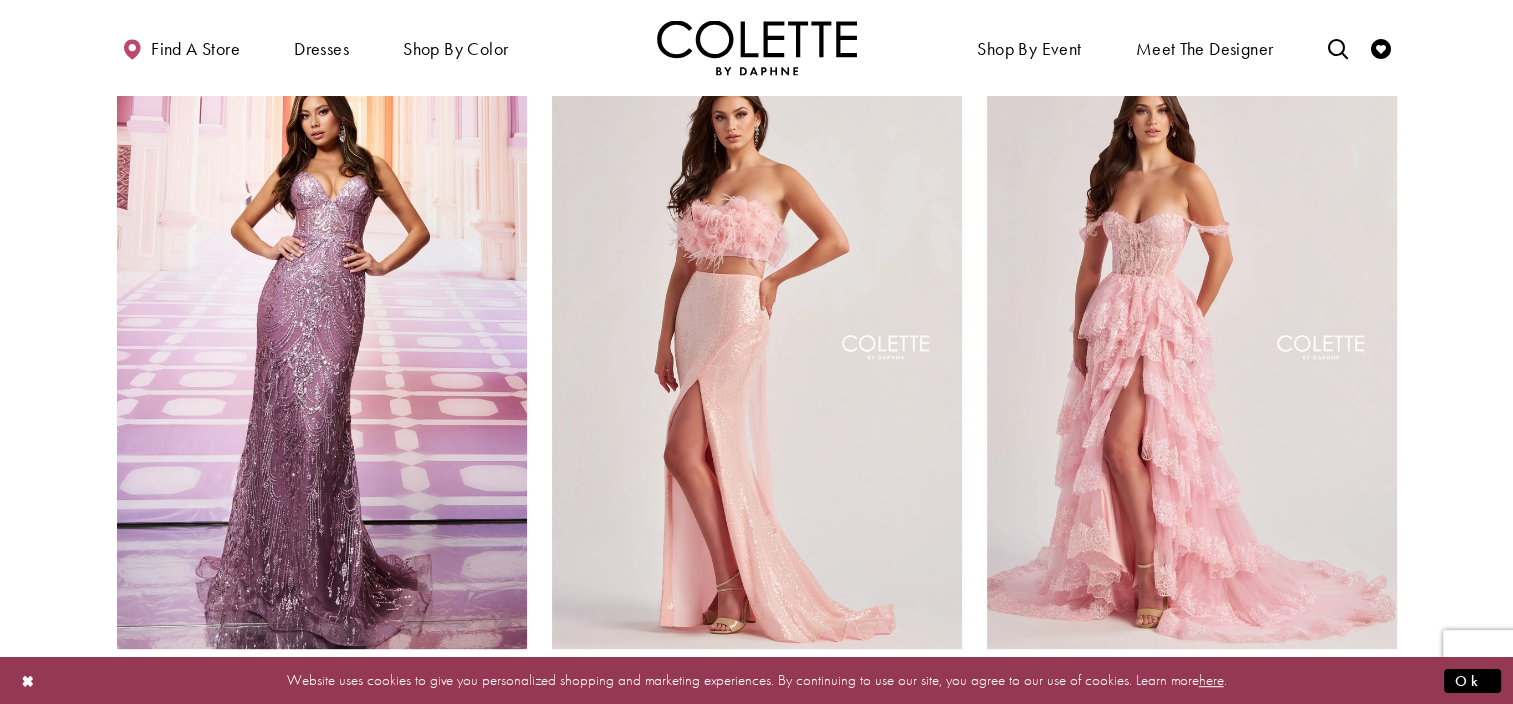 scroll, scrollTop: 908, scrollLeft: 0, axis: vertical 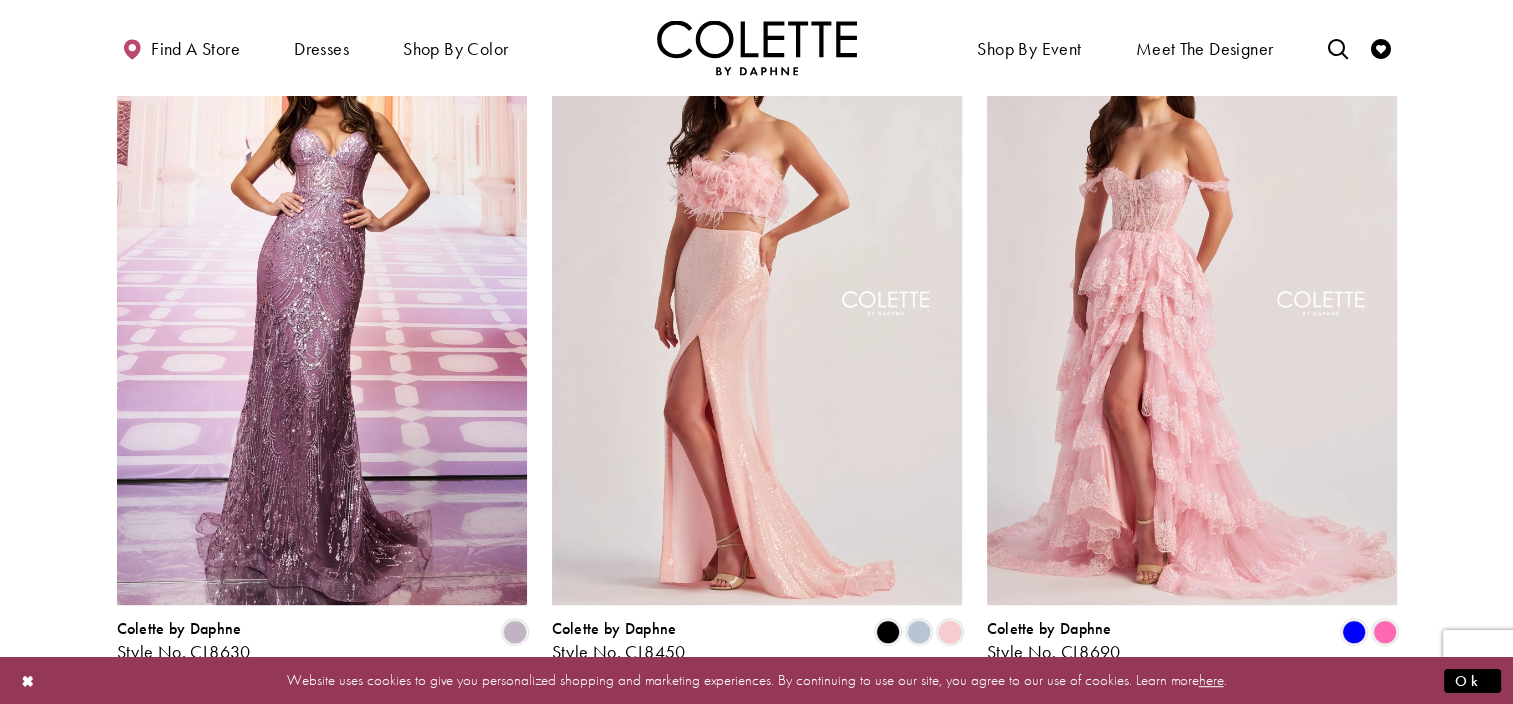 click at bounding box center (1192, 306) 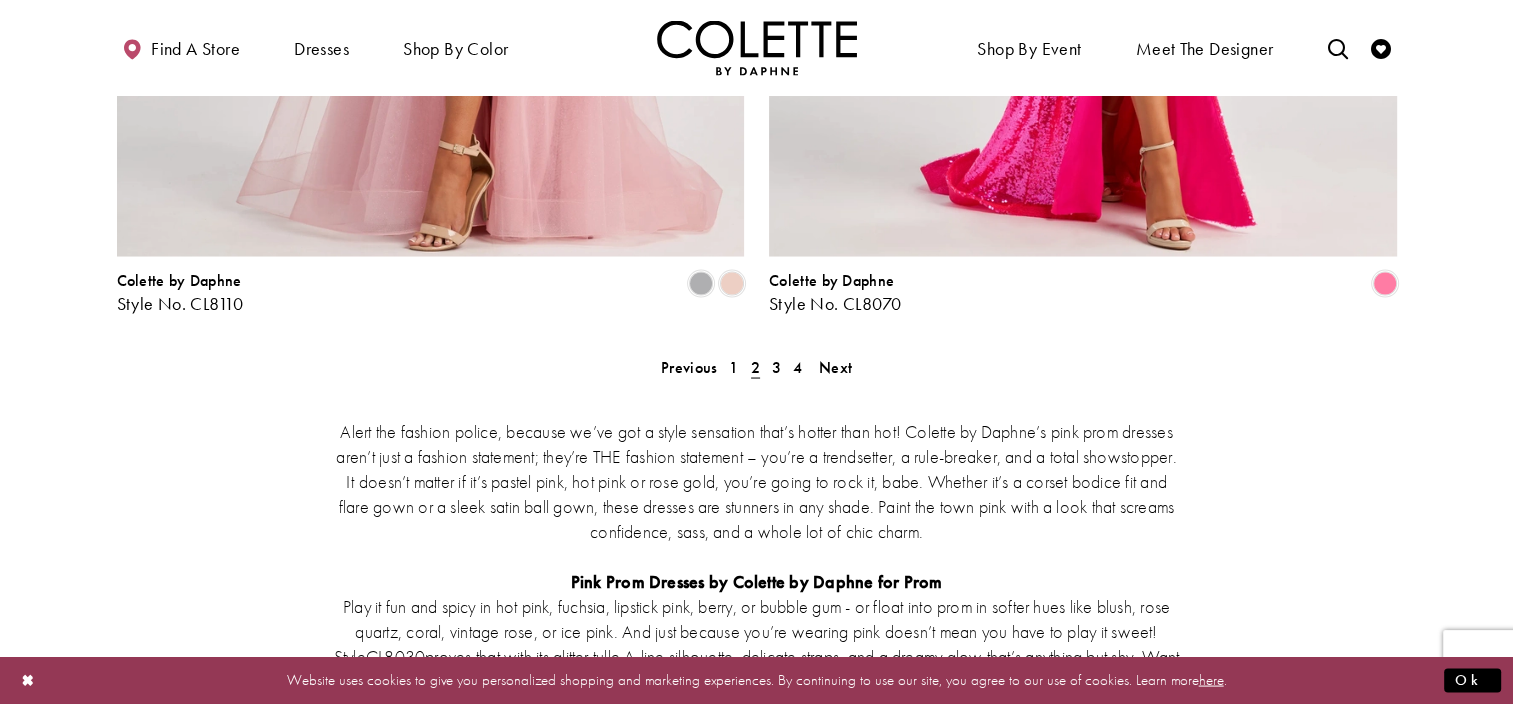 scroll, scrollTop: 3908, scrollLeft: 0, axis: vertical 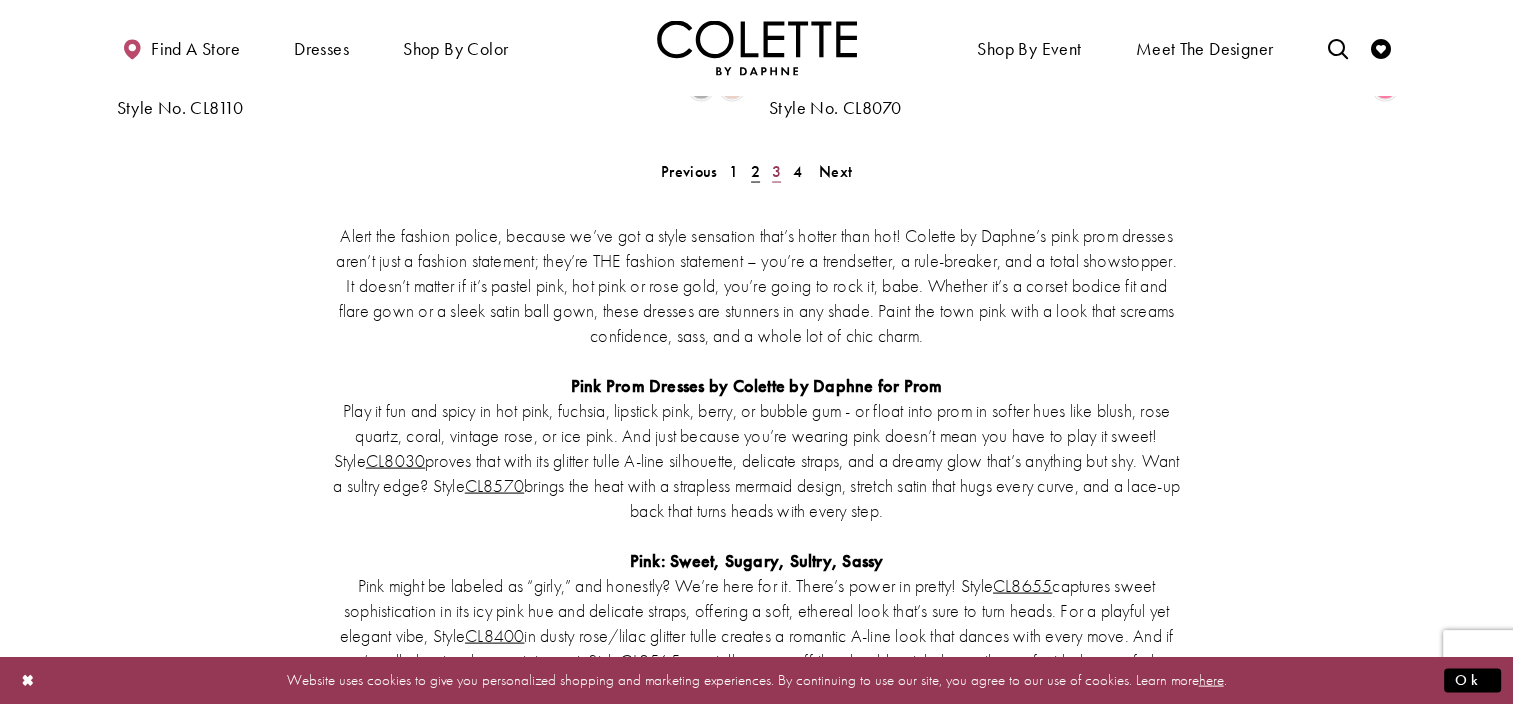 click on "3" at bounding box center [776, 171] 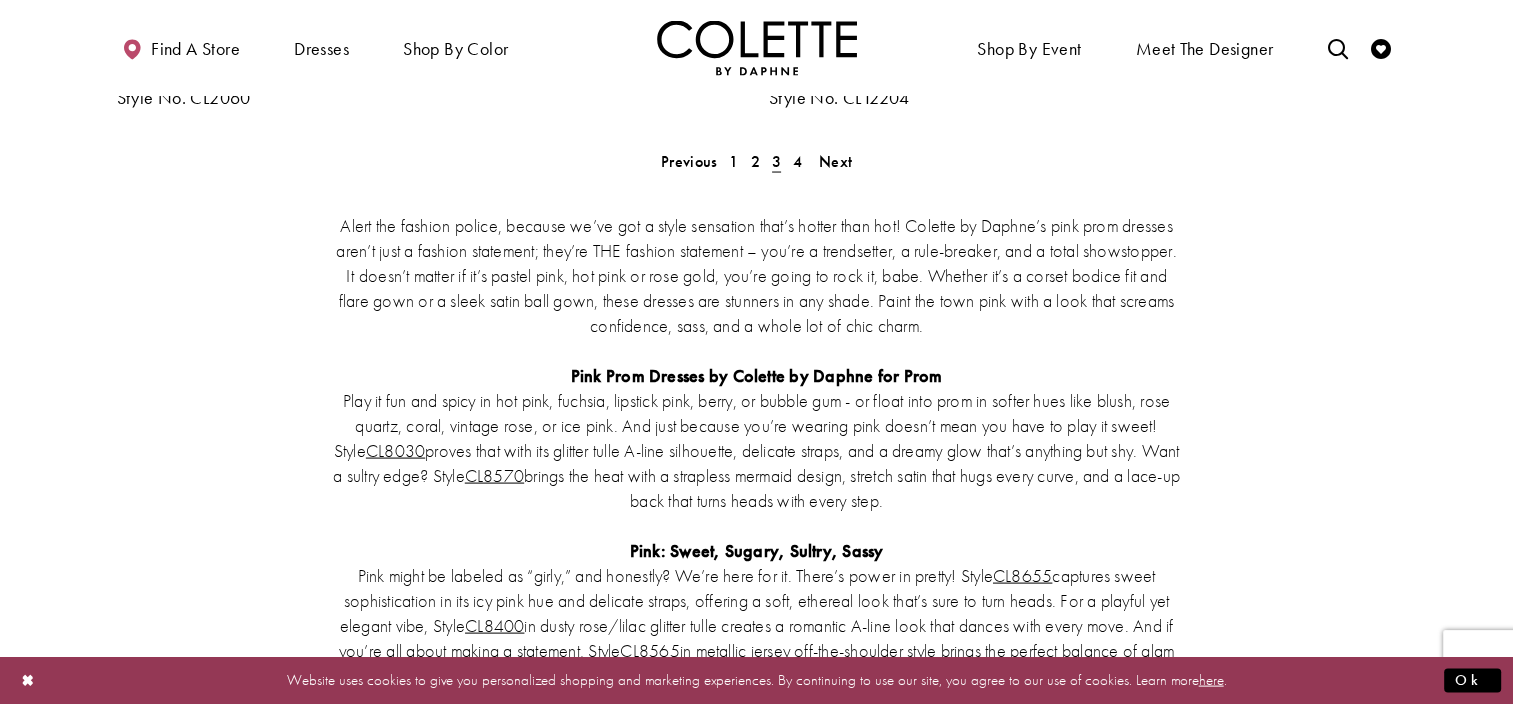 scroll, scrollTop: 3948, scrollLeft: 0, axis: vertical 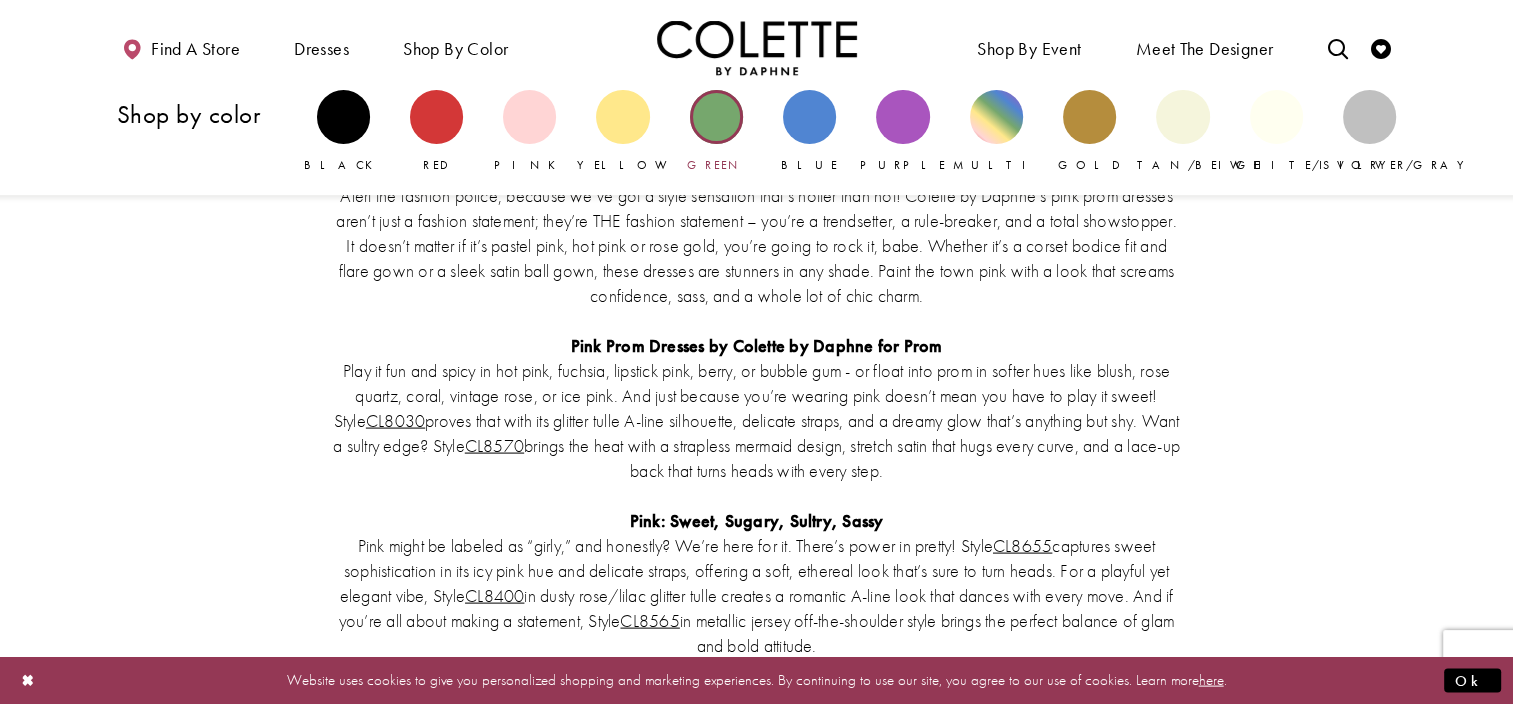 click at bounding box center [716, 116] 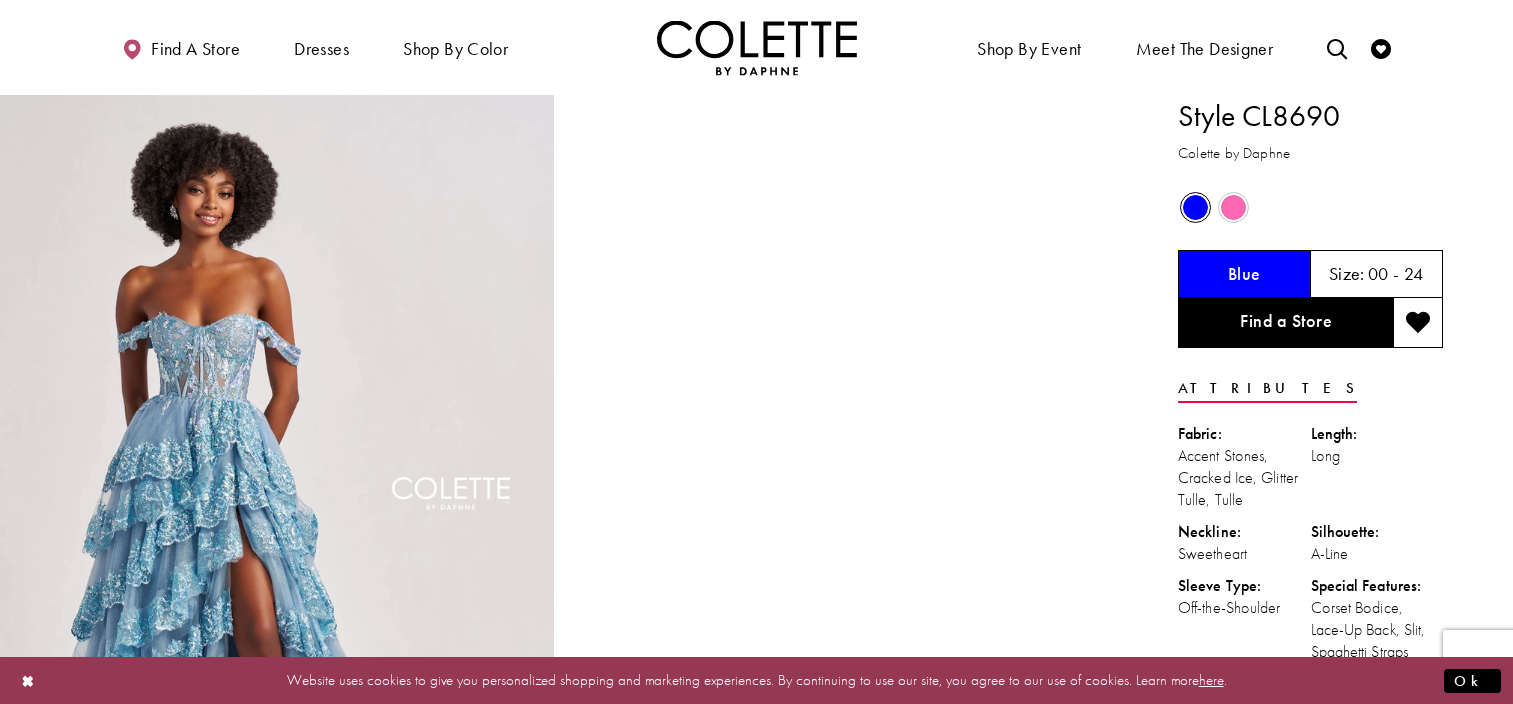 scroll, scrollTop: 0, scrollLeft: 0, axis: both 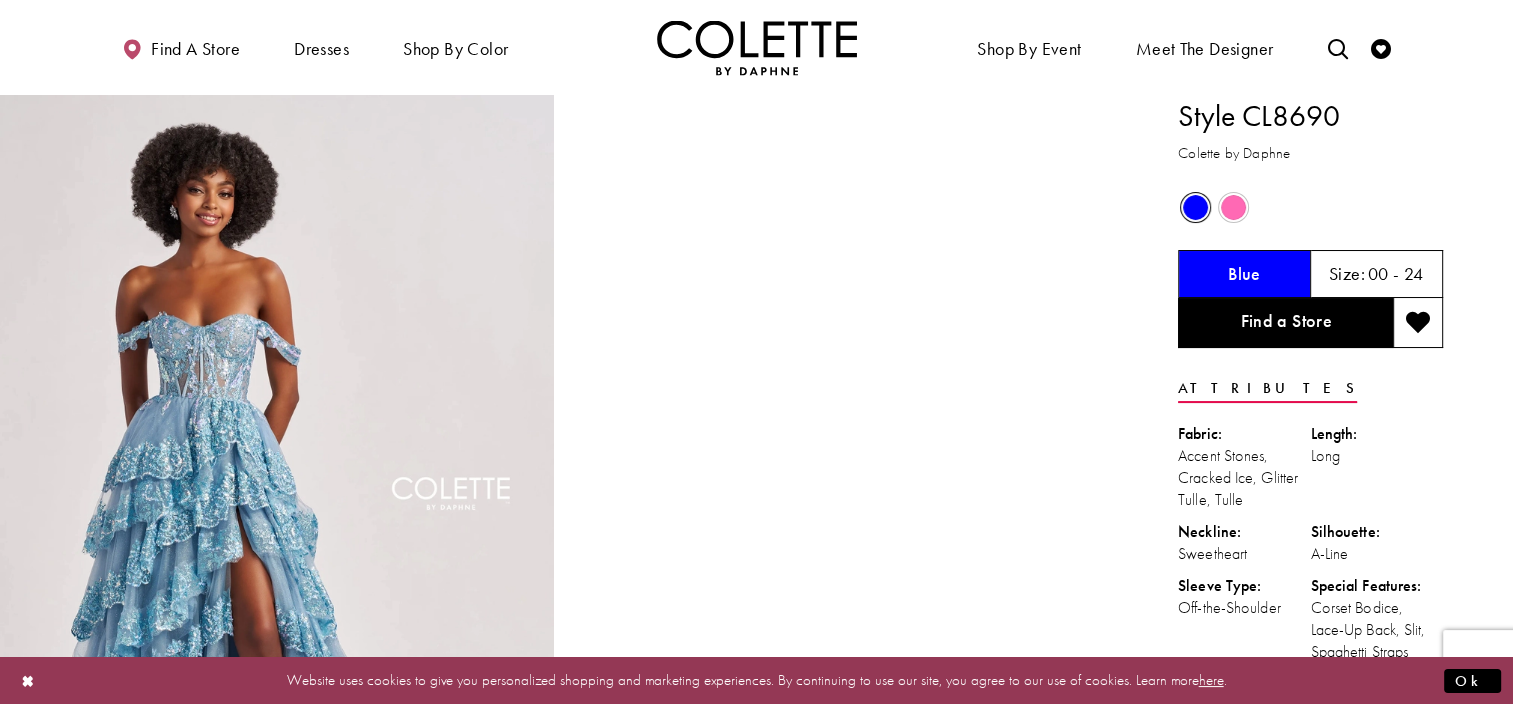 click at bounding box center [1233, 207] 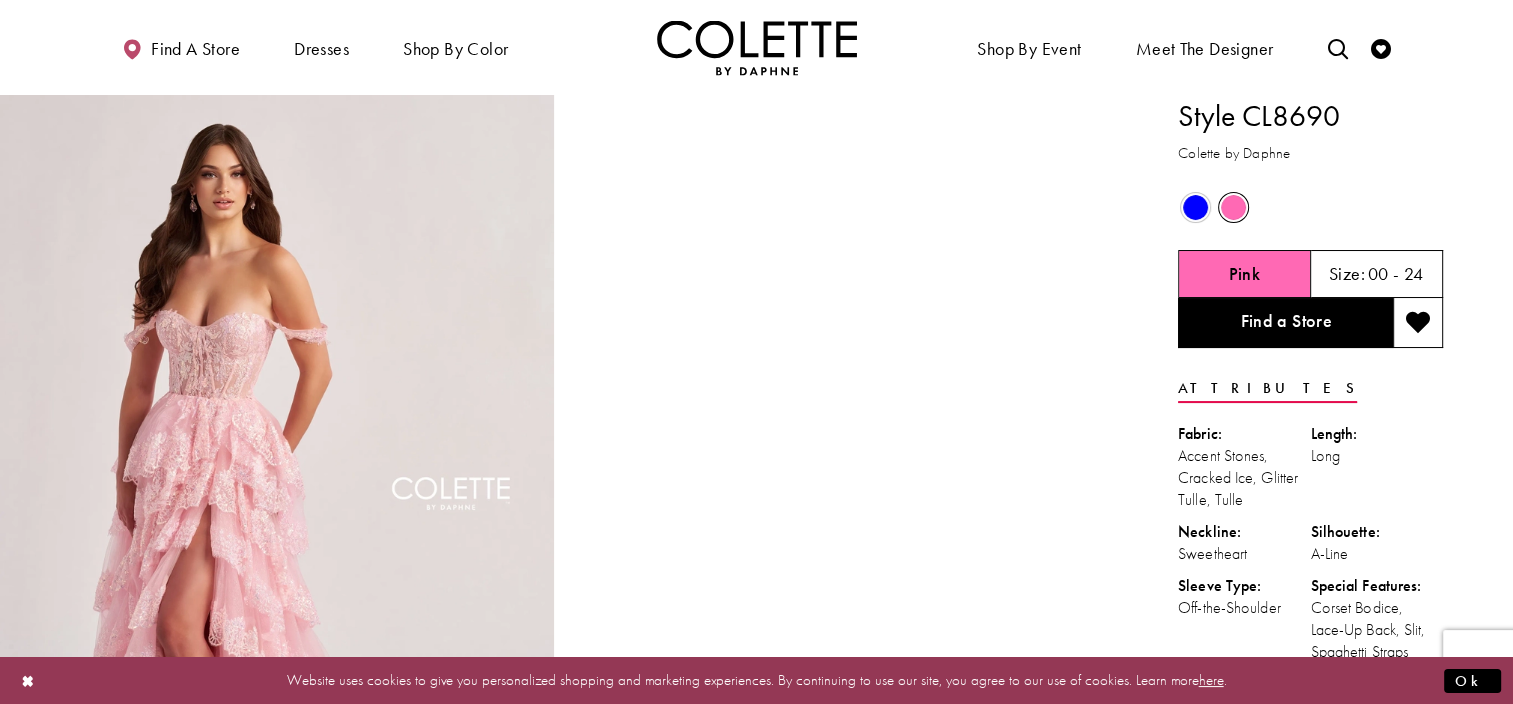click at bounding box center [1195, 207] 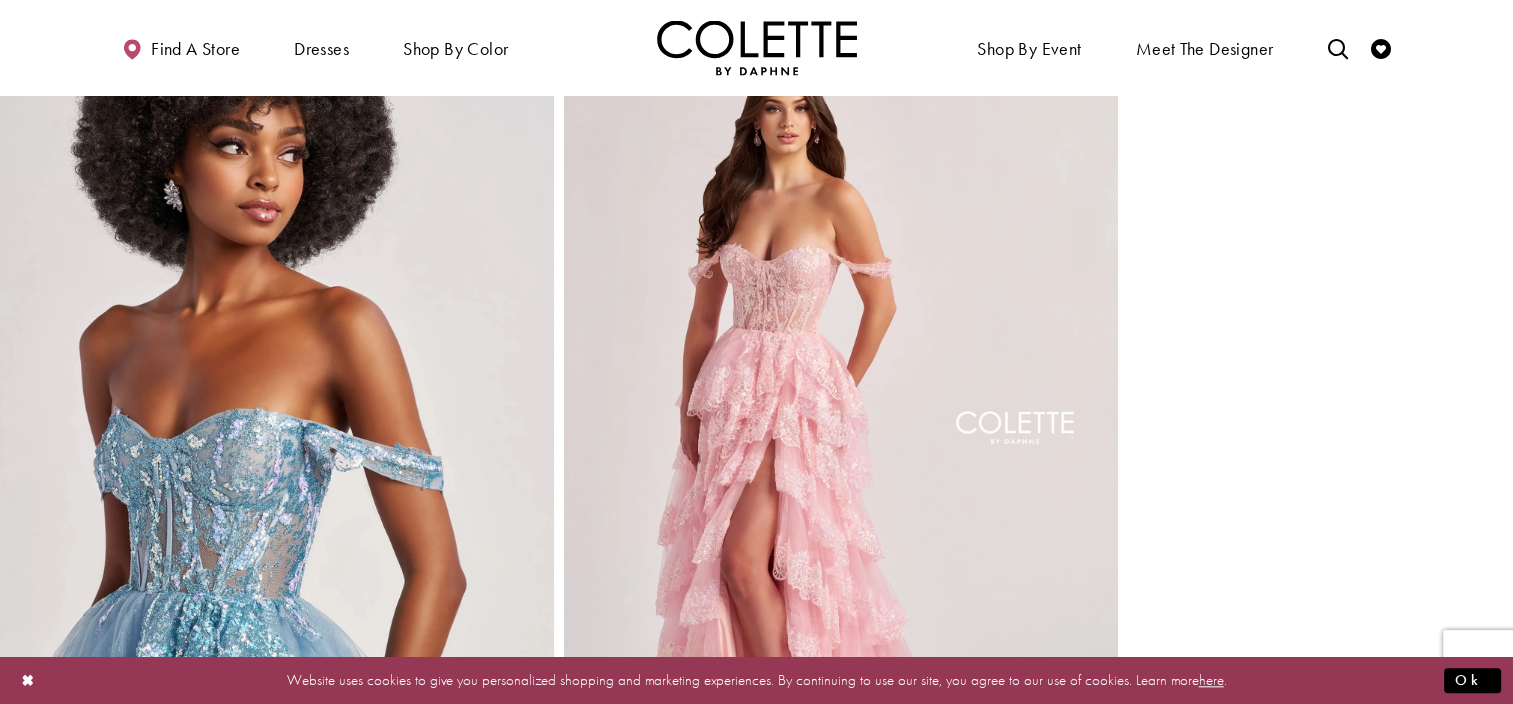 scroll, scrollTop: 1680, scrollLeft: 0, axis: vertical 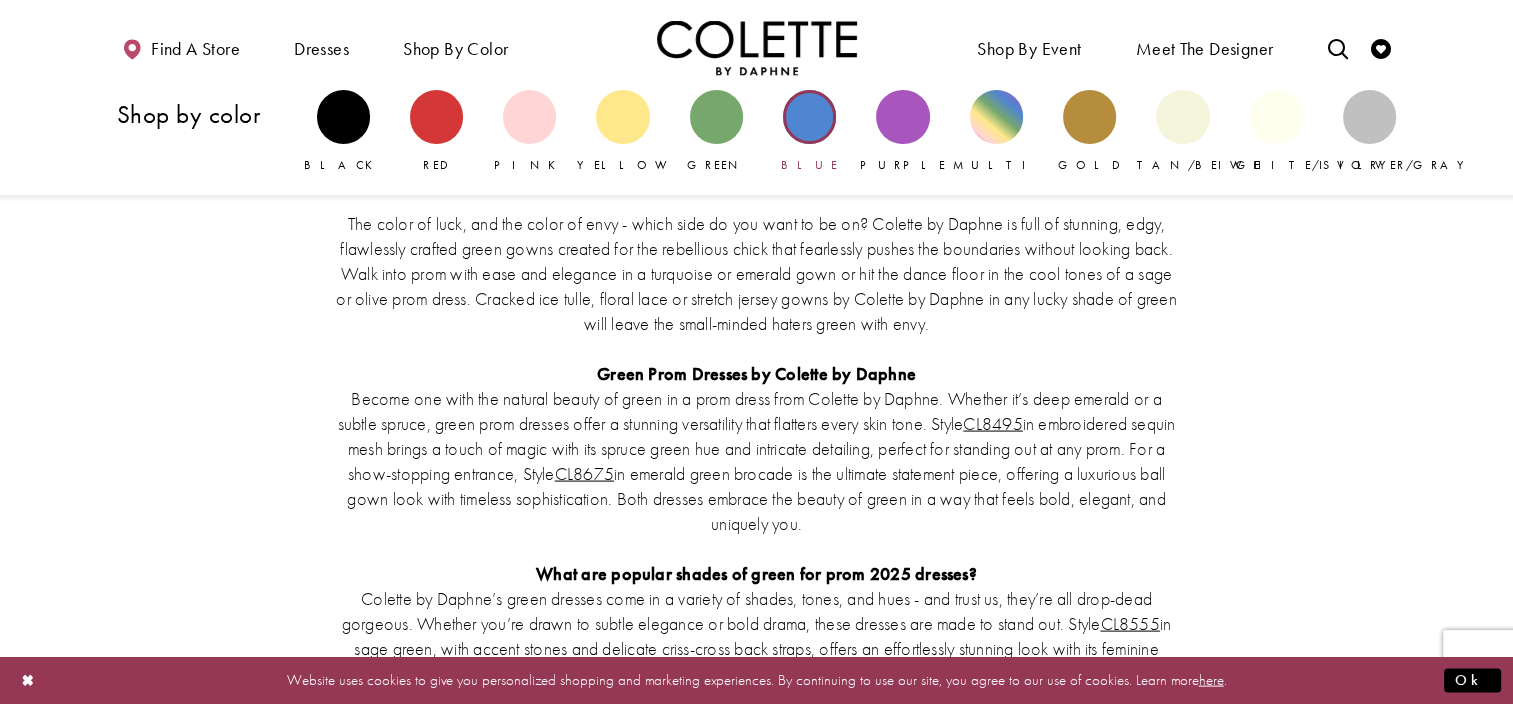 click at bounding box center (809, 116) 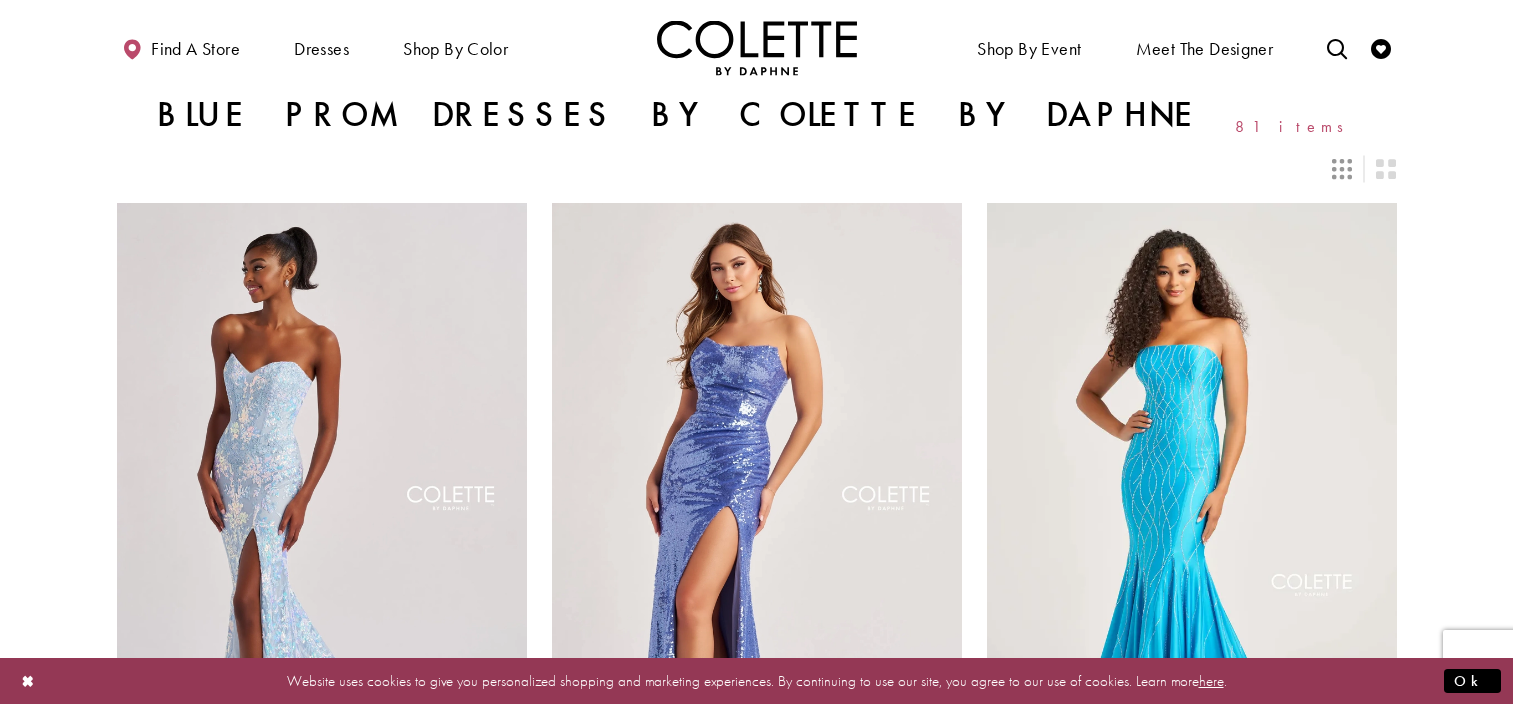scroll, scrollTop: 0, scrollLeft: 0, axis: both 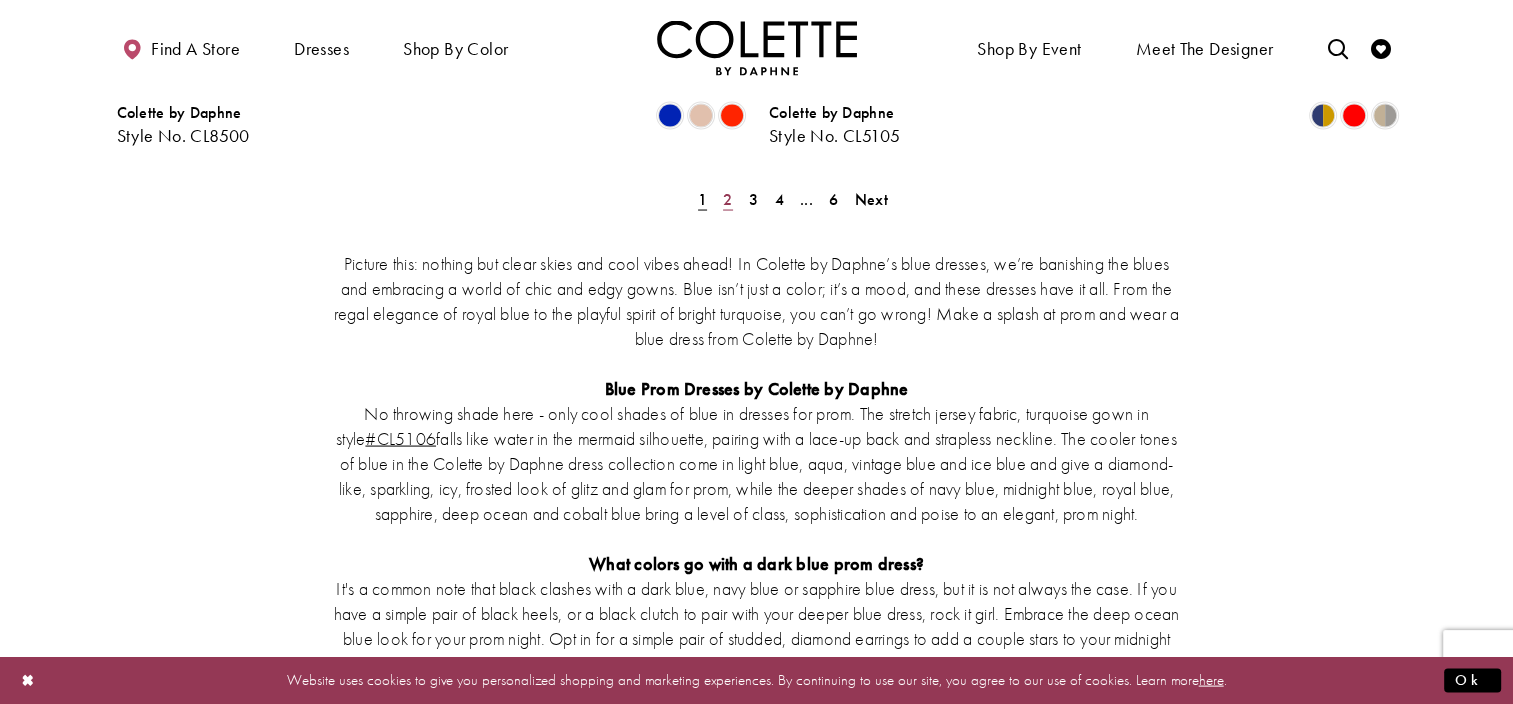 click on "2" at bounding box center (727, 199) 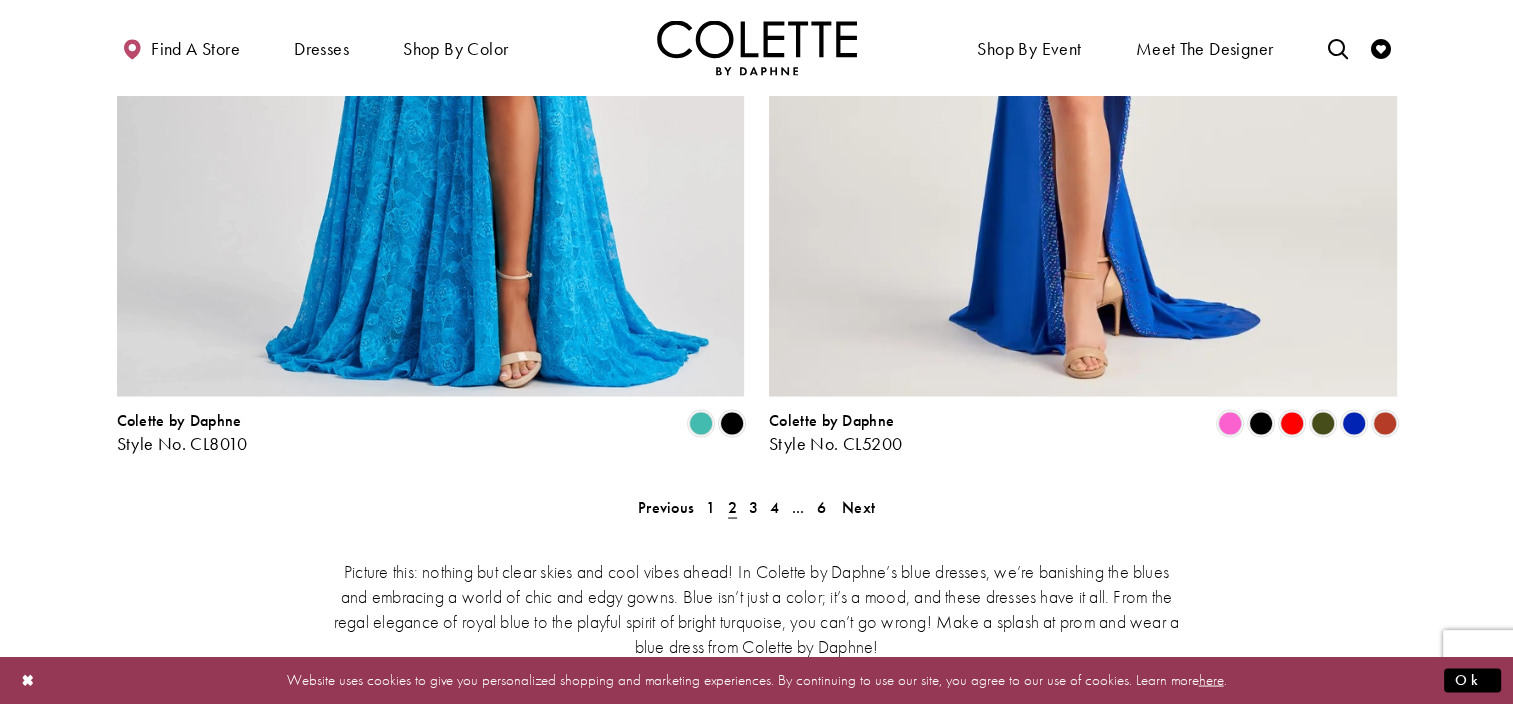 scroll, scrollTop: 3588, scrollLeft: 0, axis: vertical 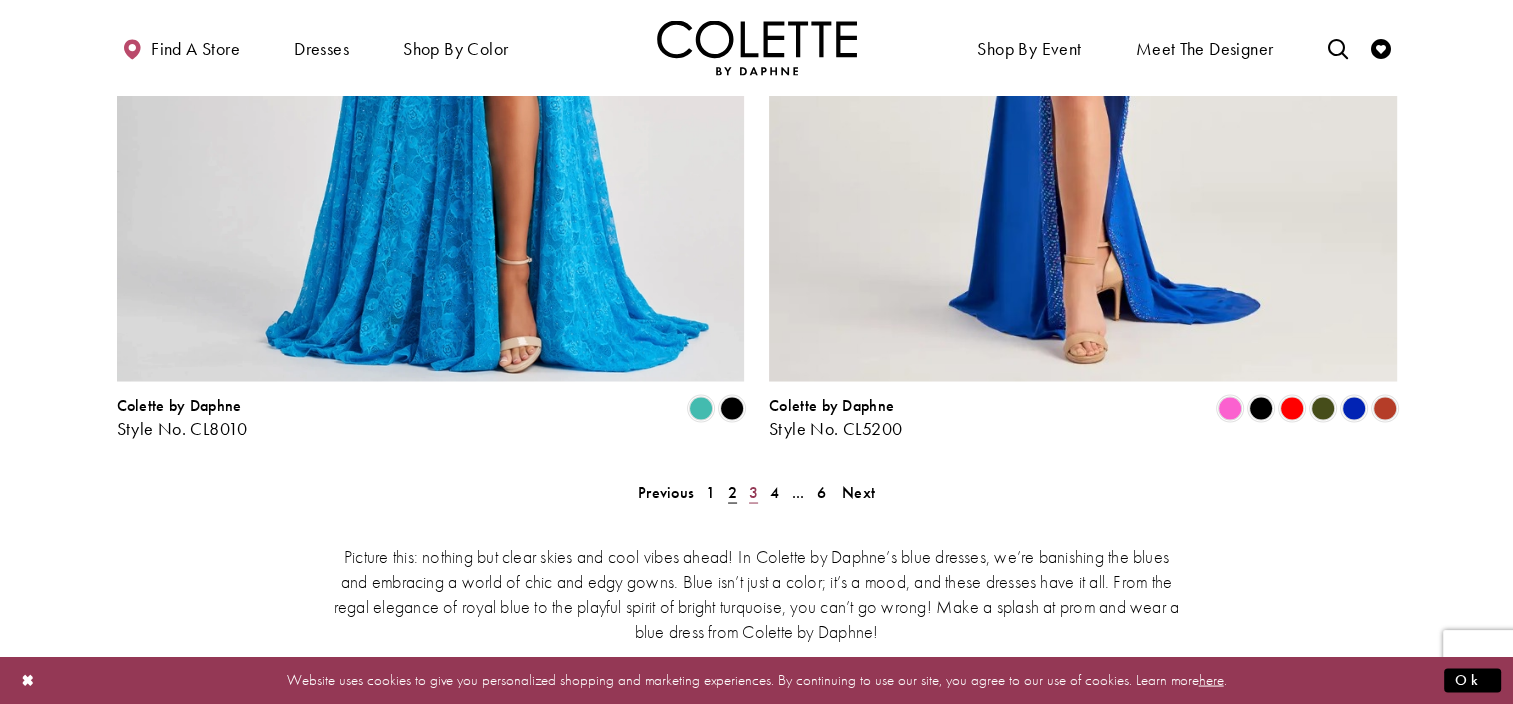 click on "3" at bounding box center [753, 491] 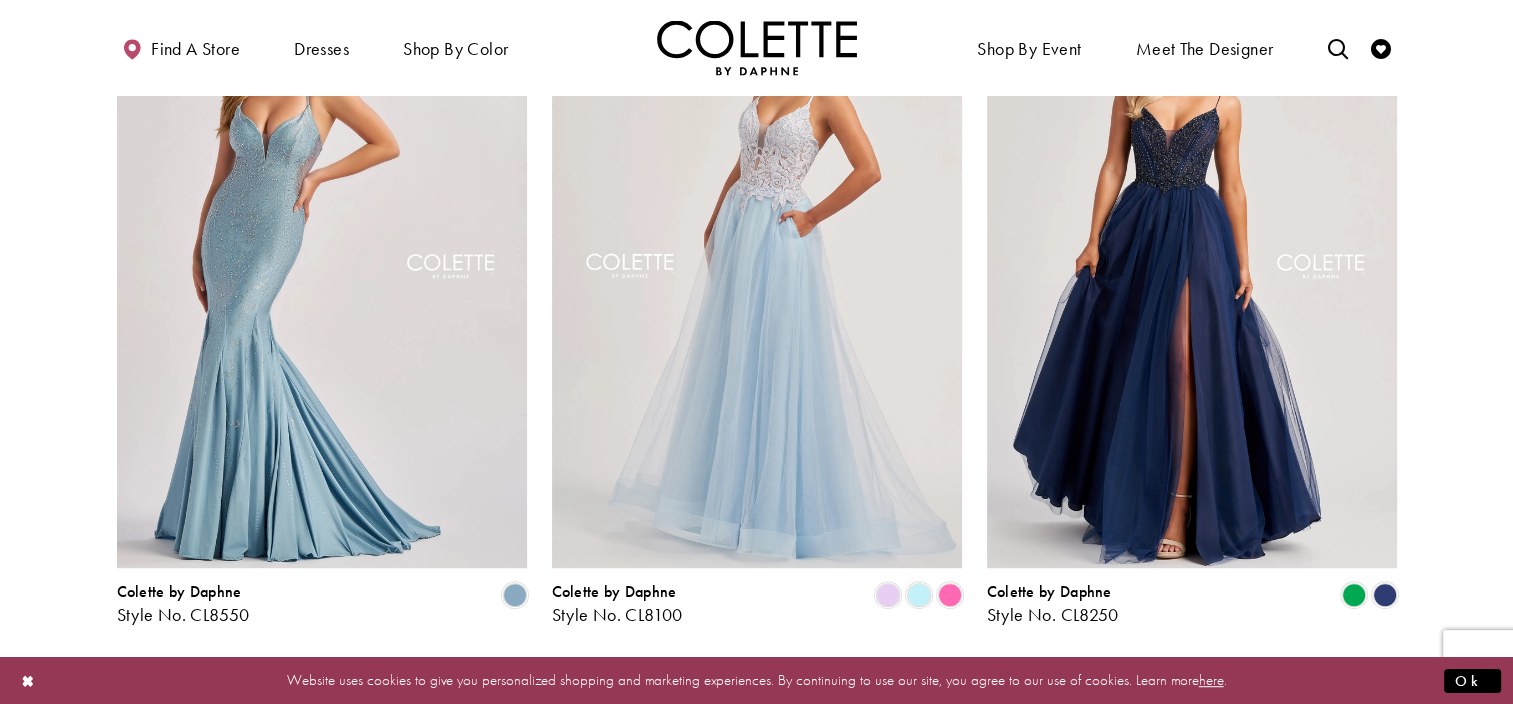 scroll, scrollTop: 948, scrollLeft: 0, axis: vertical 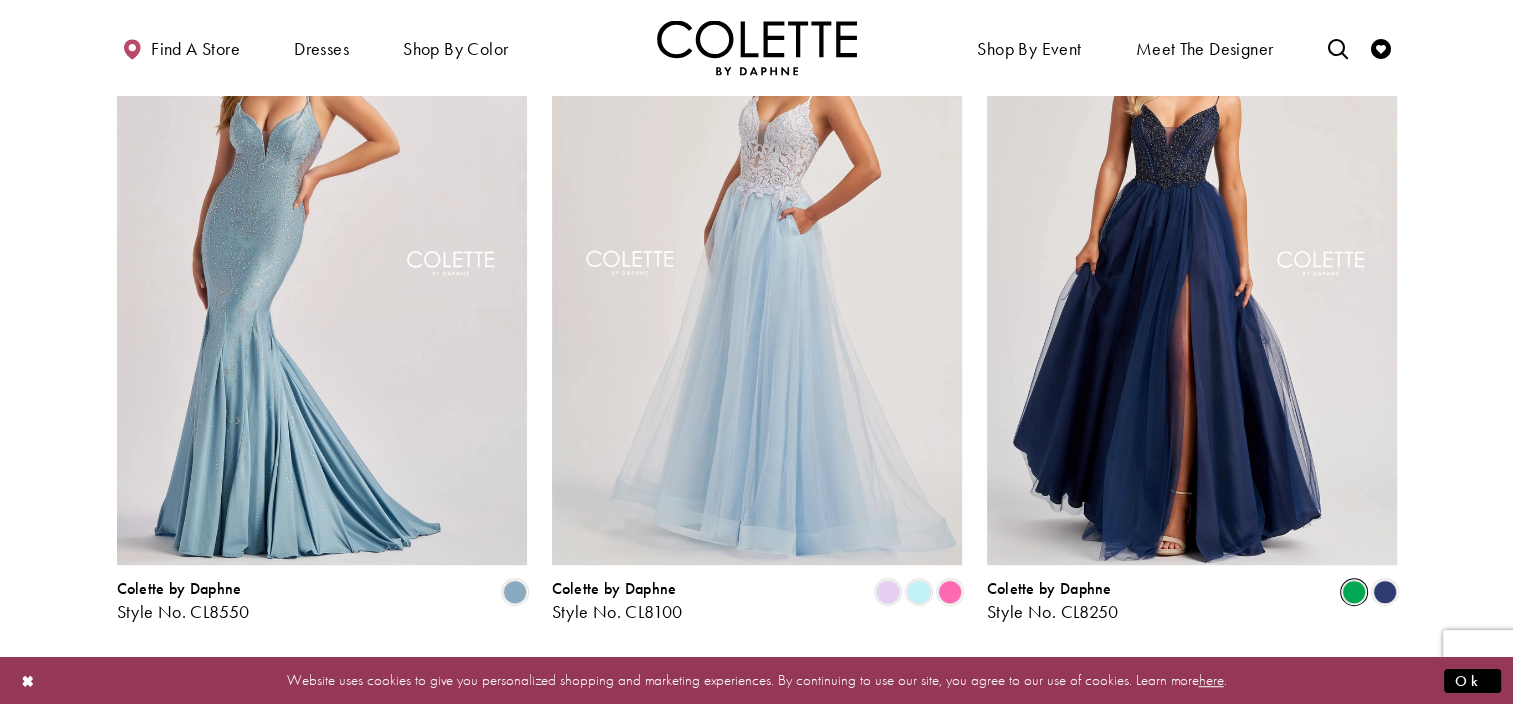 click at bounding box center (1354, 592) 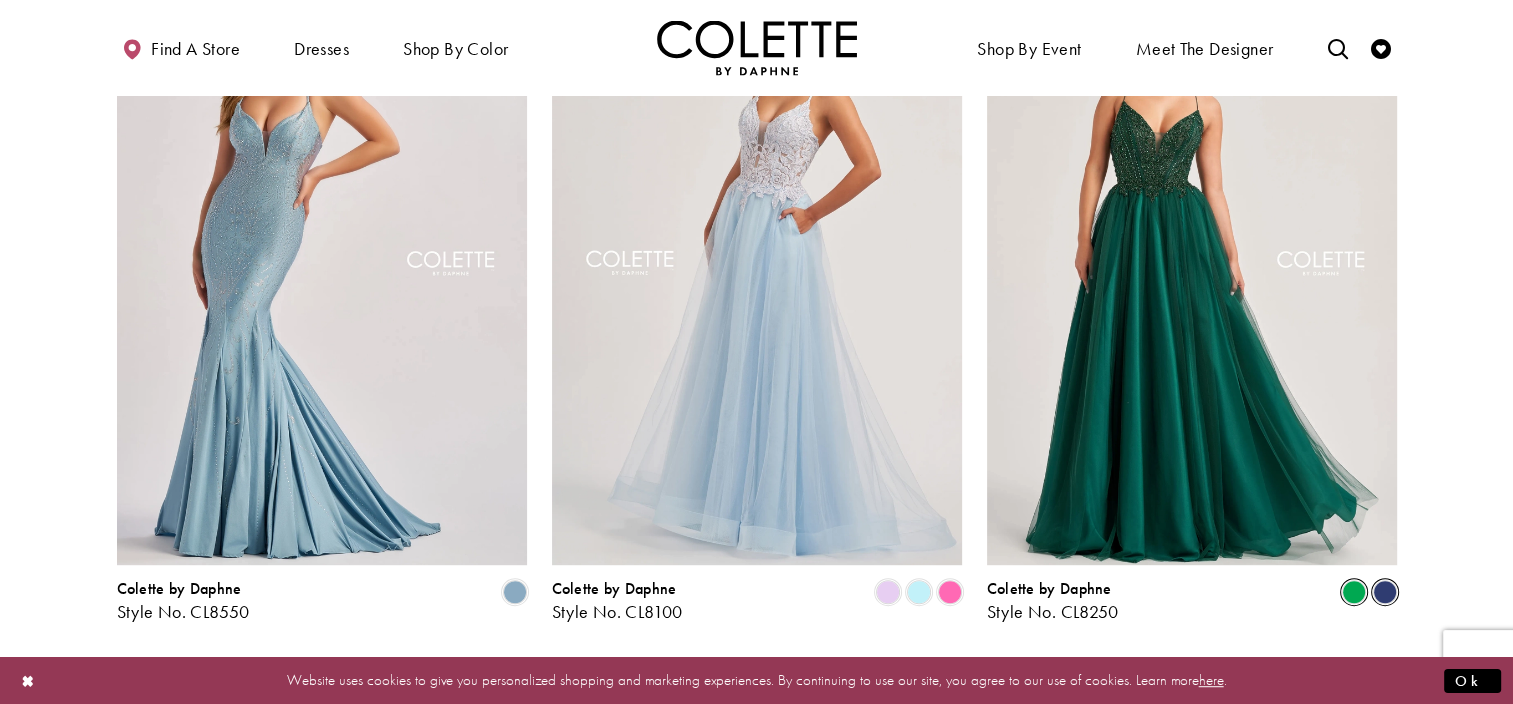 click at bounding box center [1385, 592] 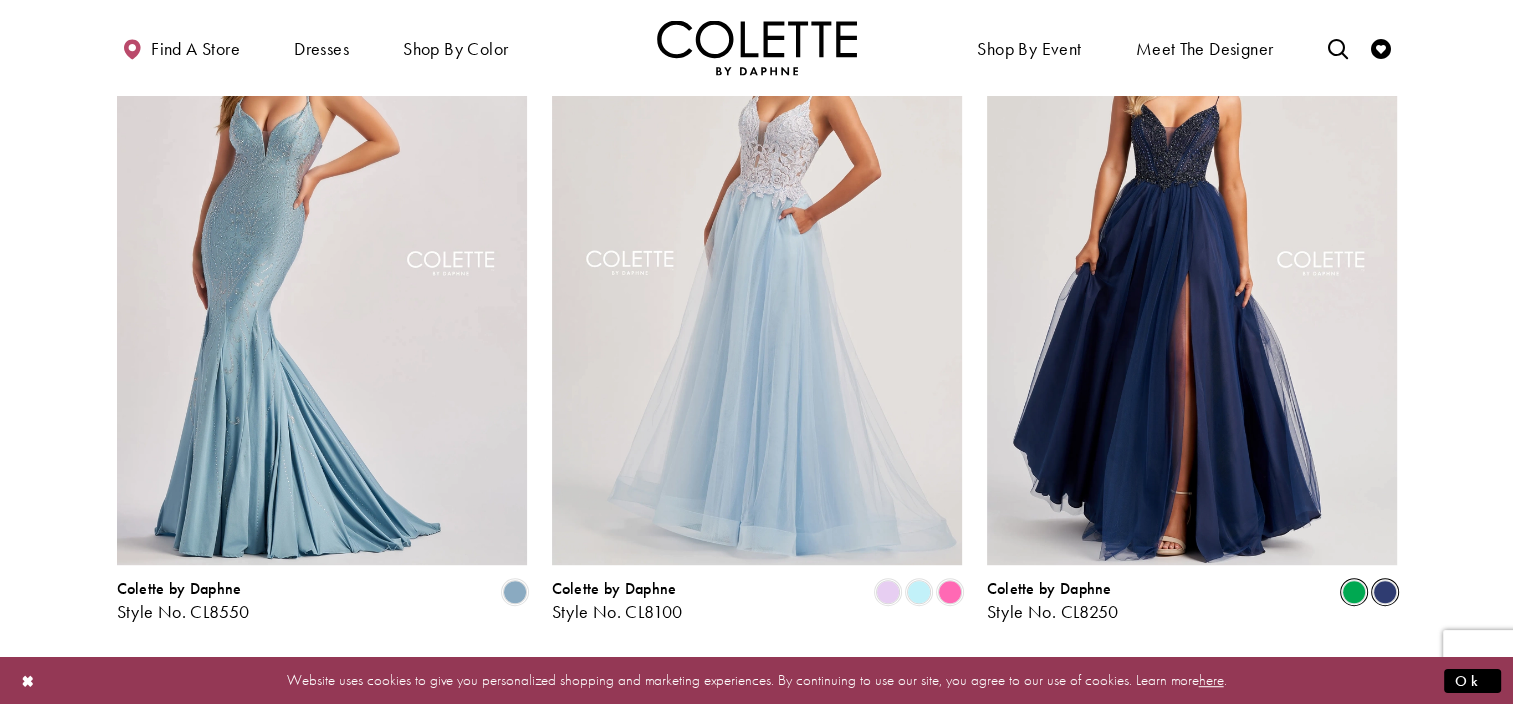 click at bounding box center (1354, 592) 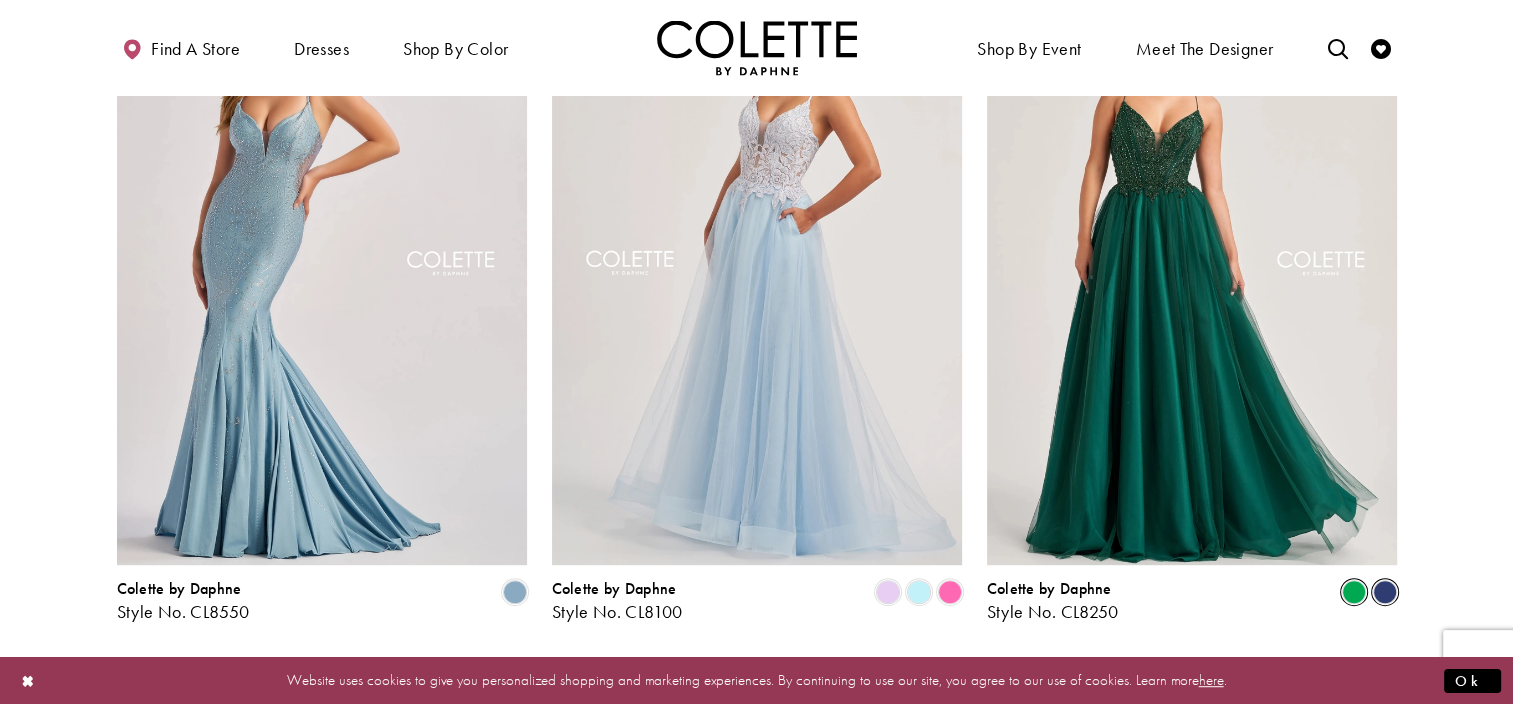 click at bounding box center [1385, 592] 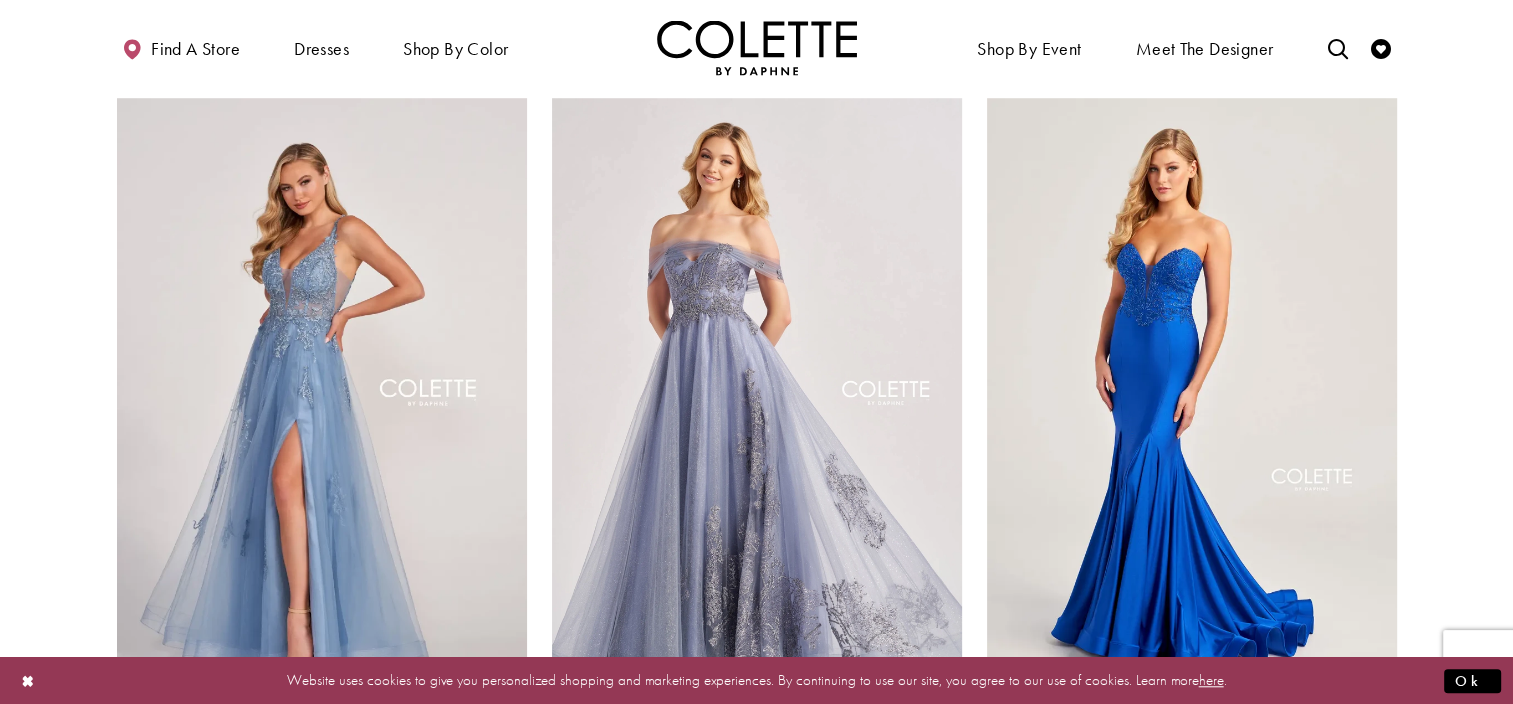 scroll, scrollTop: 1551, scrollLeft: 0, axis: vertical 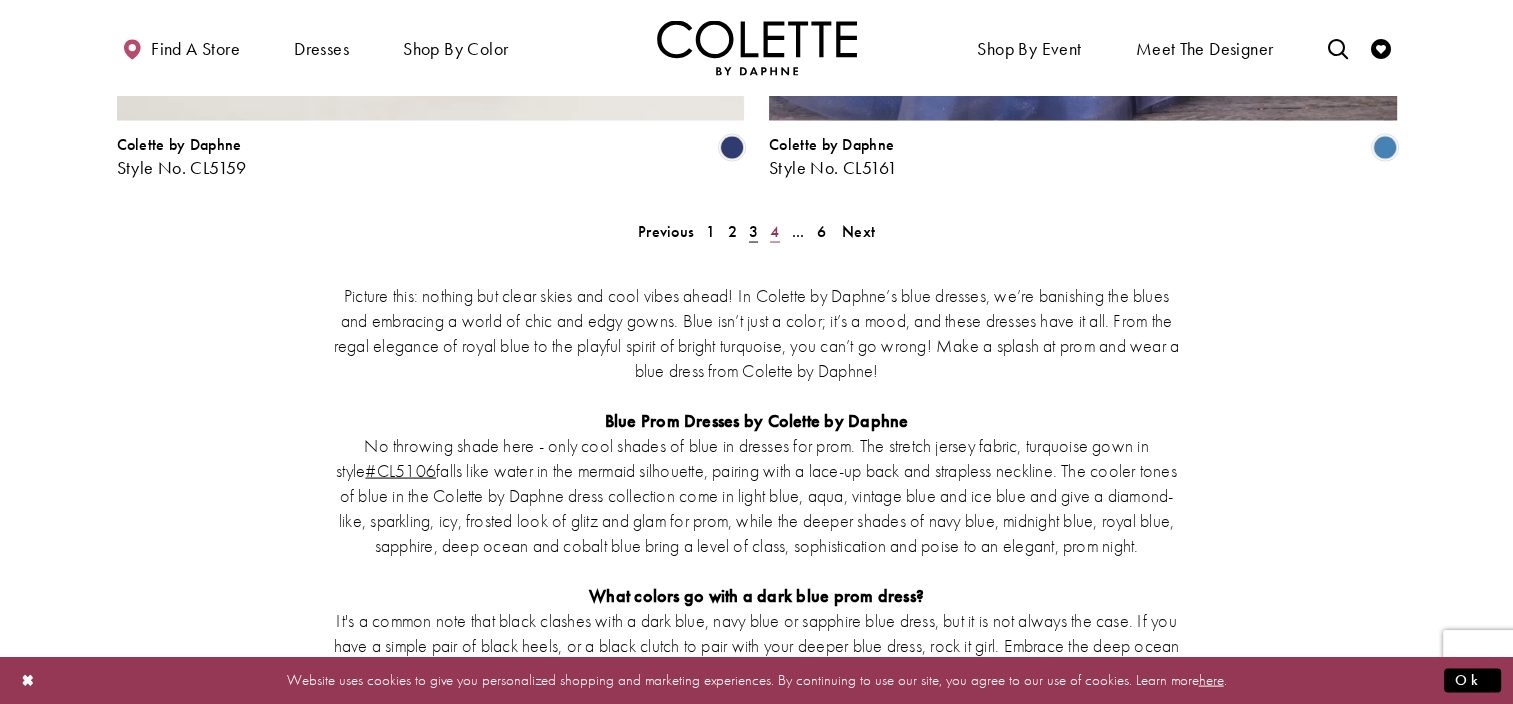 click on "4" at bounding box center (774, 231) 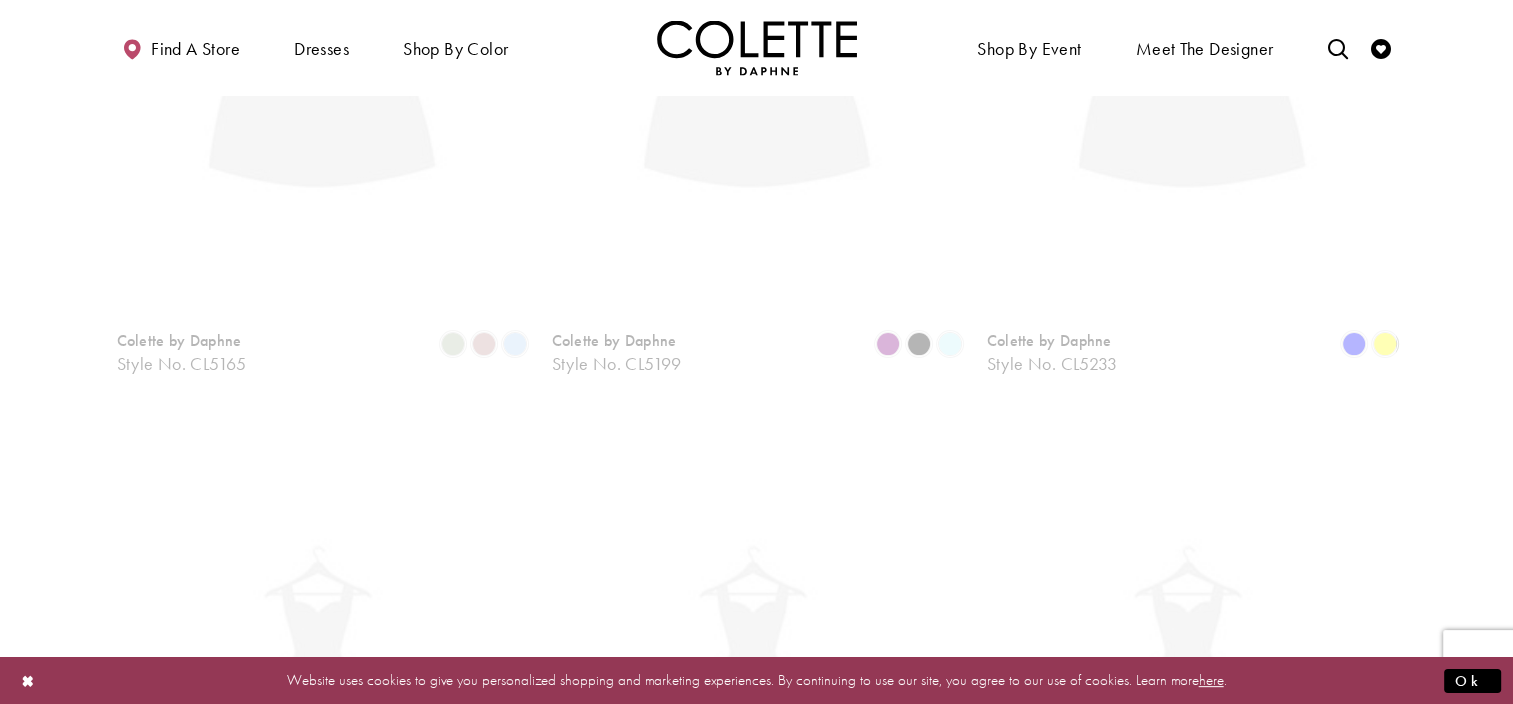 scroll, scrollTop: 108, scrollLeft: 0, axis: vertical 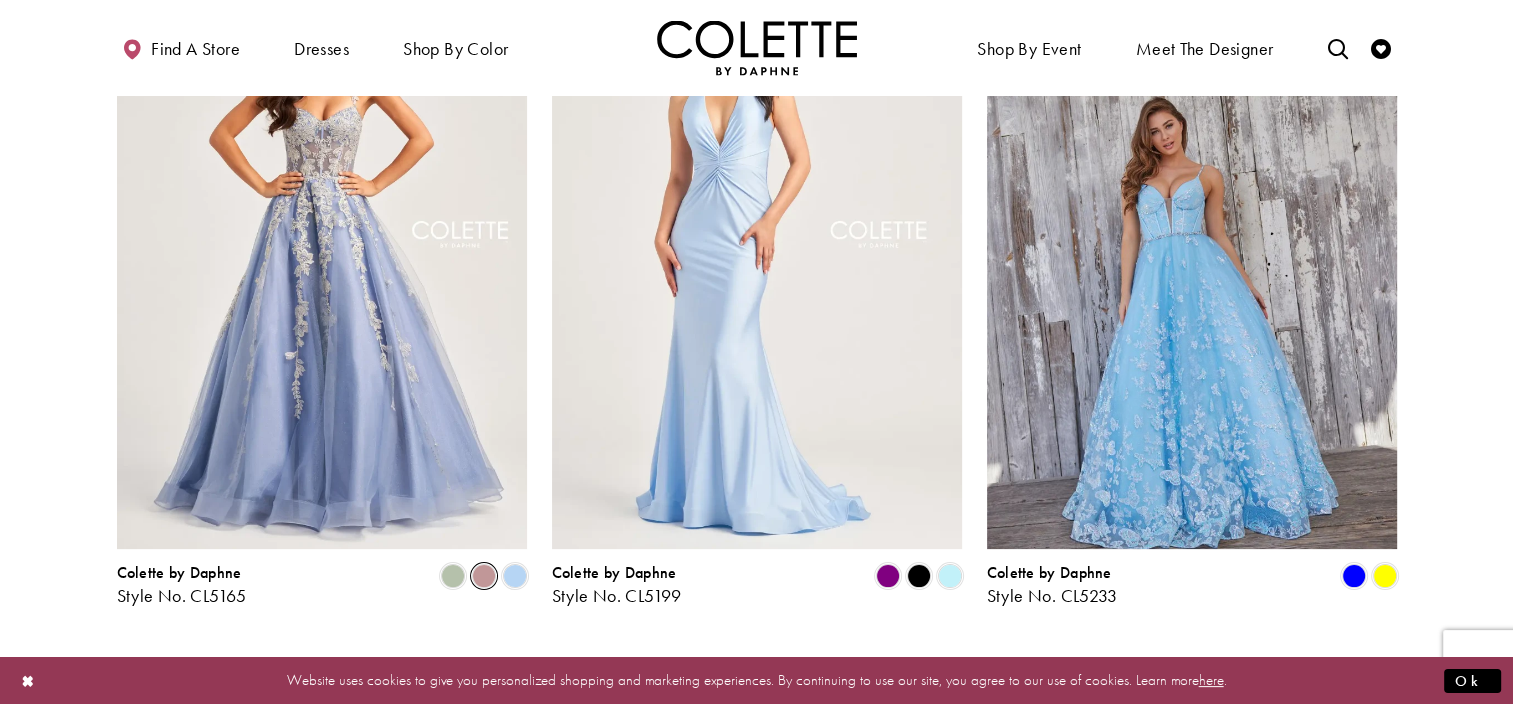 click at bounding box center (484, 576) 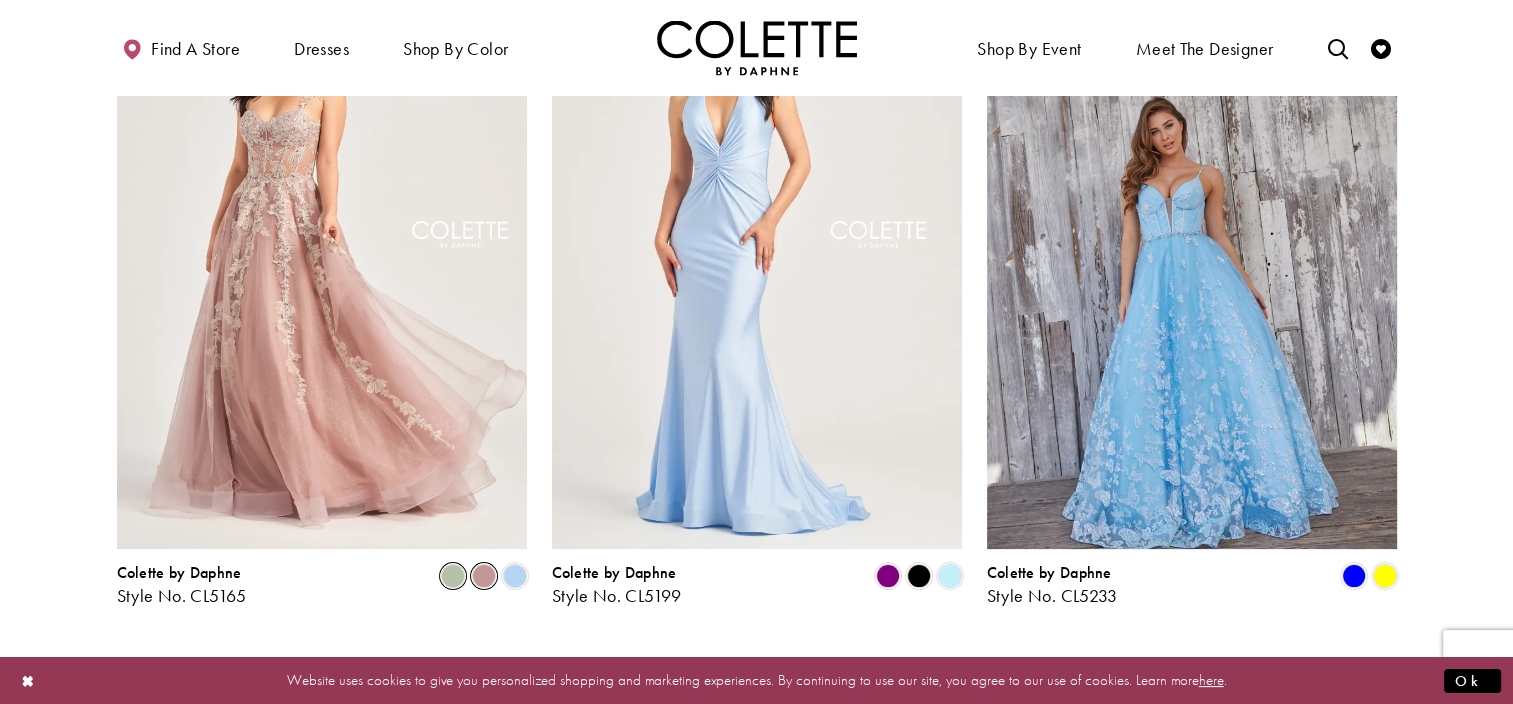 click at bounding box center (453, 576) 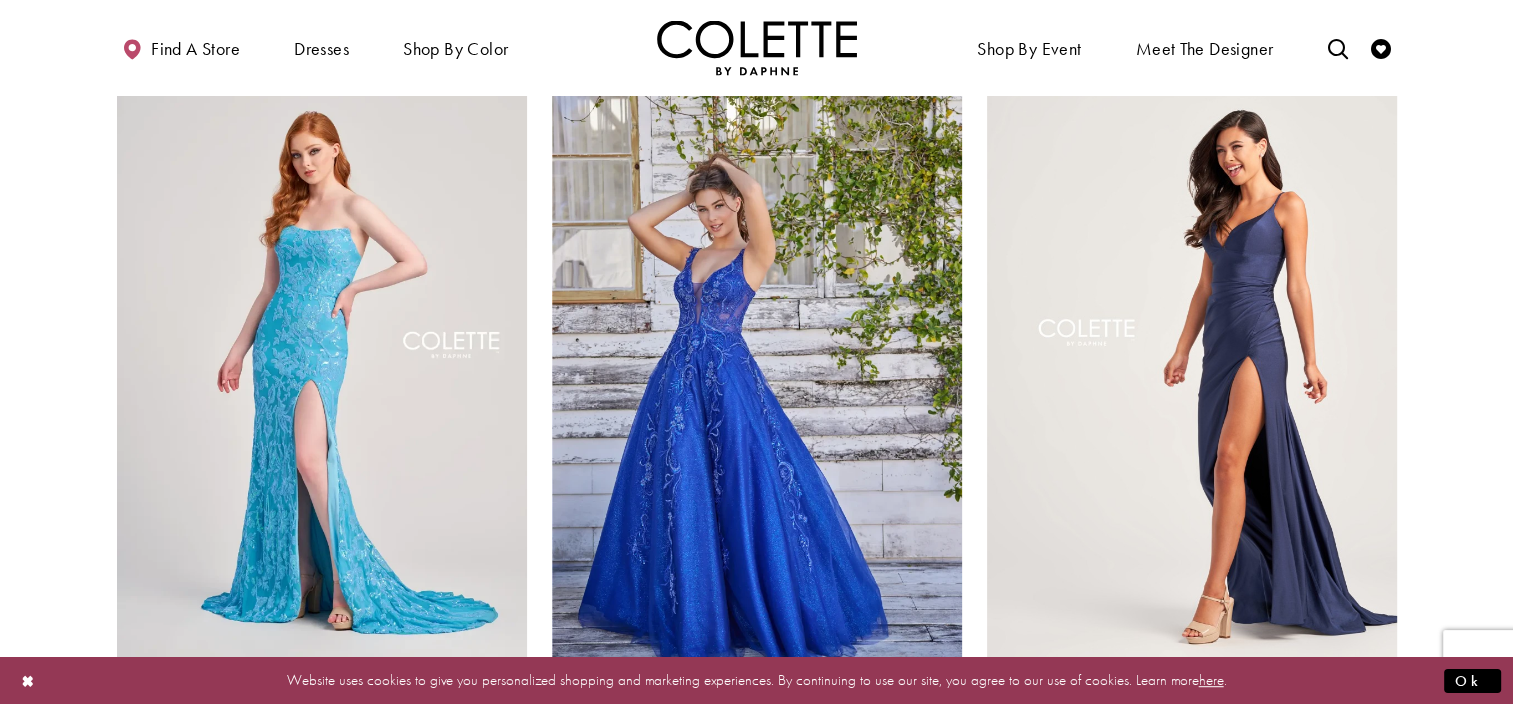 scroll, scrollTop: 873, scrollLeft: 0, axis: vertical 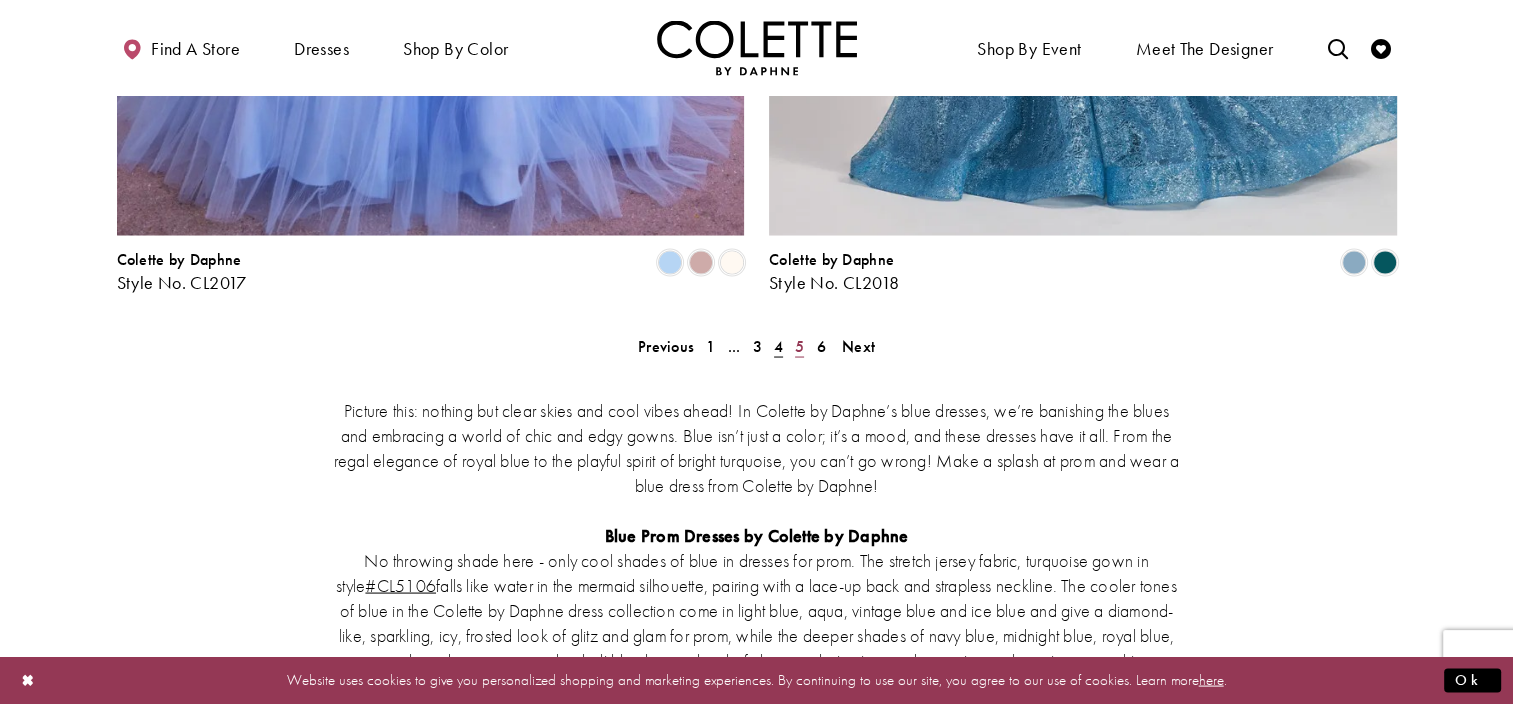 click on "5" at bounding box center [799, 345] 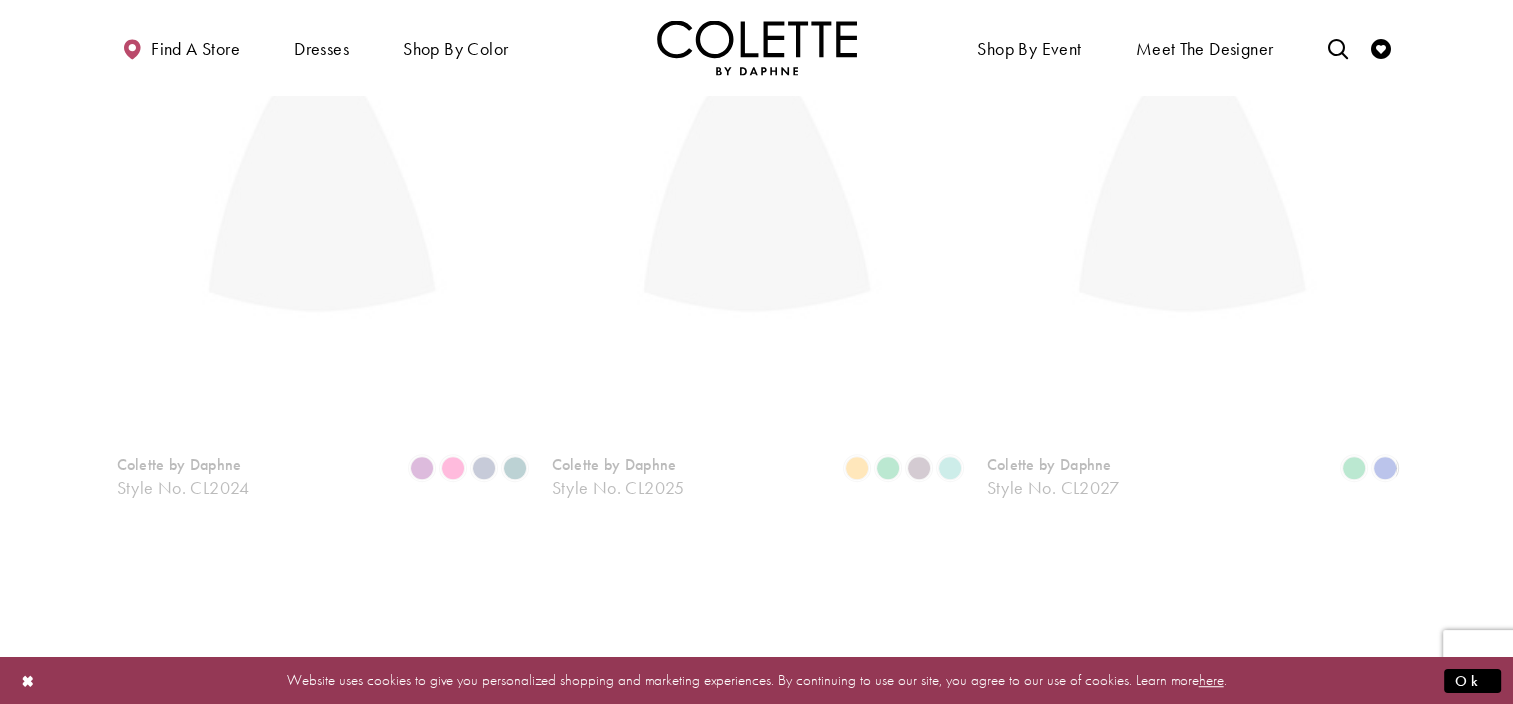 scroll, scrollTop: 108, scrollLeft: 0, axis: vertical 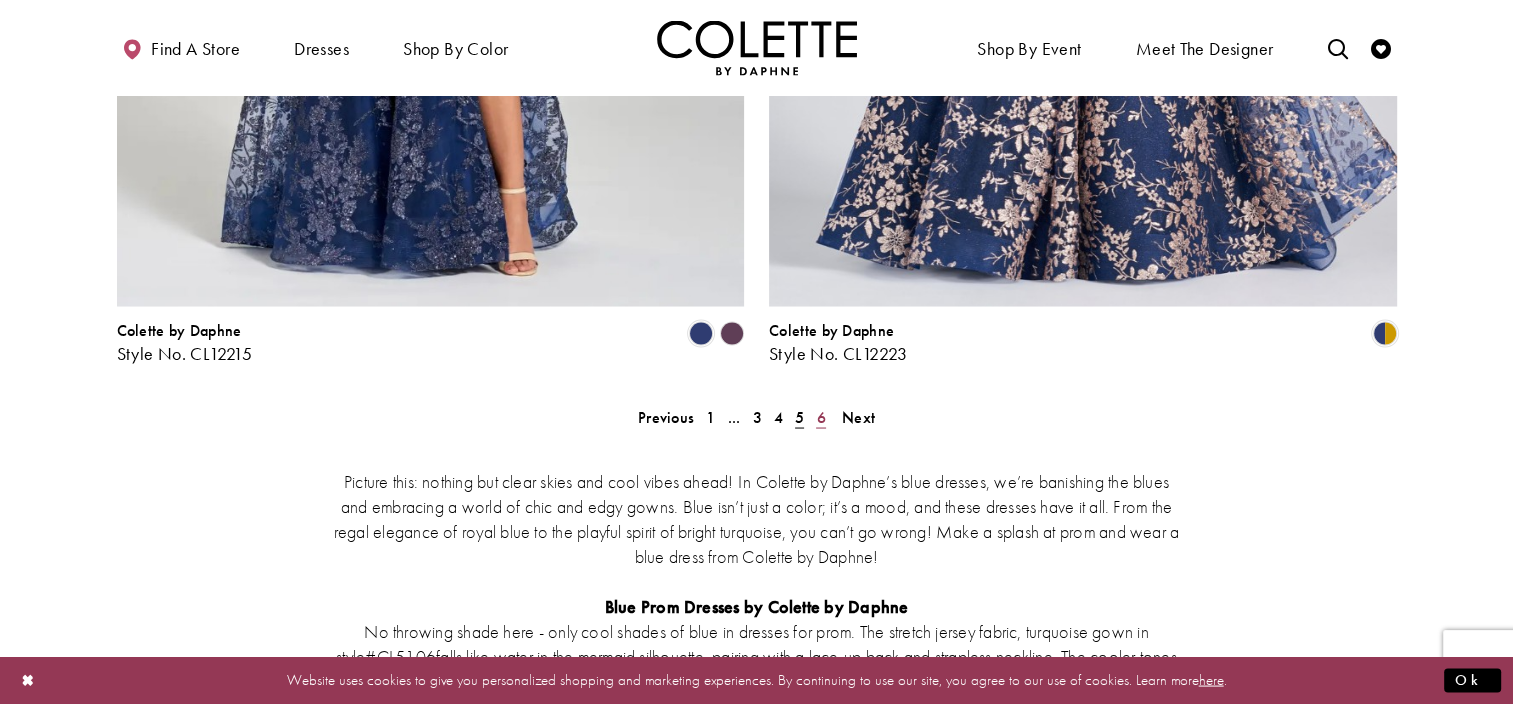 click on "6" at bounding box center [820, 416] 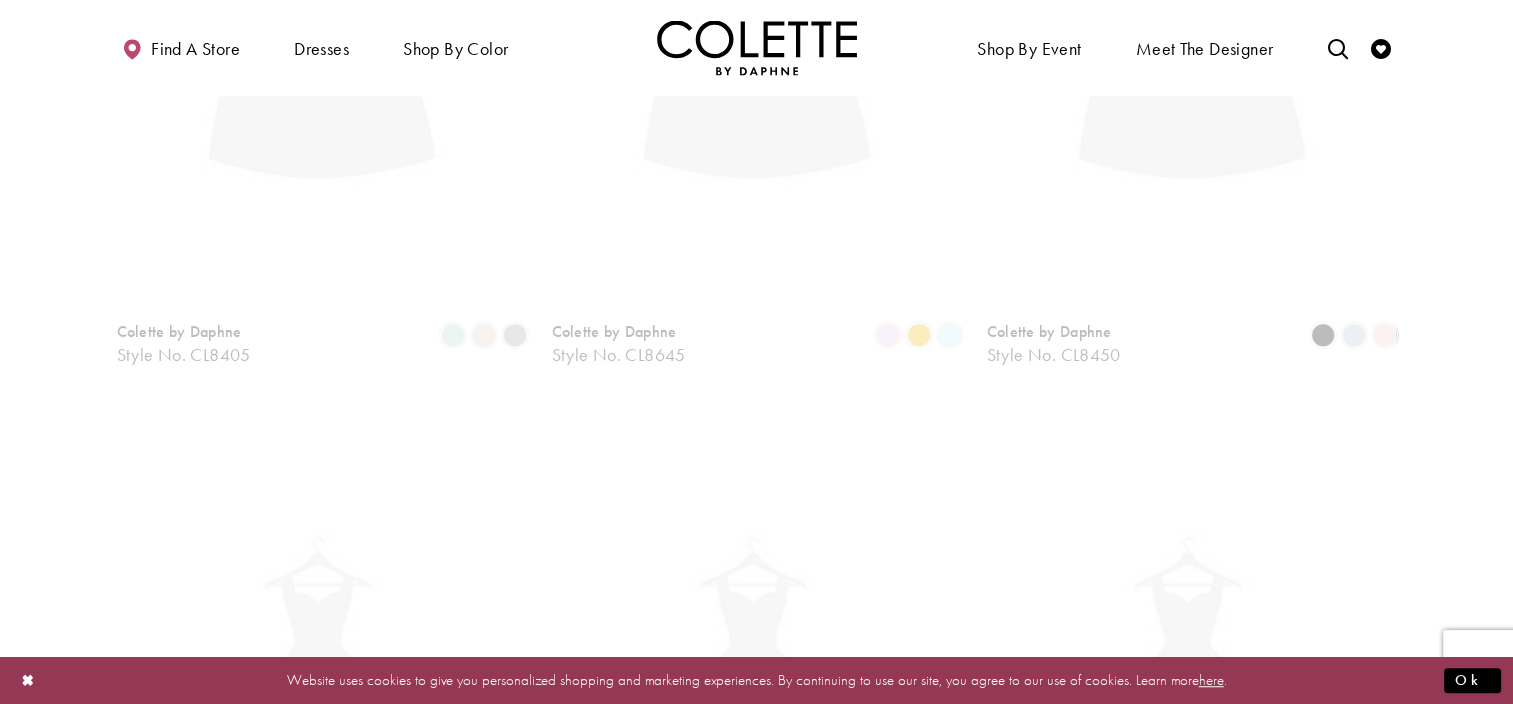 scroll, scrollTop: 108, scrollLeft: 0, axis: vertical 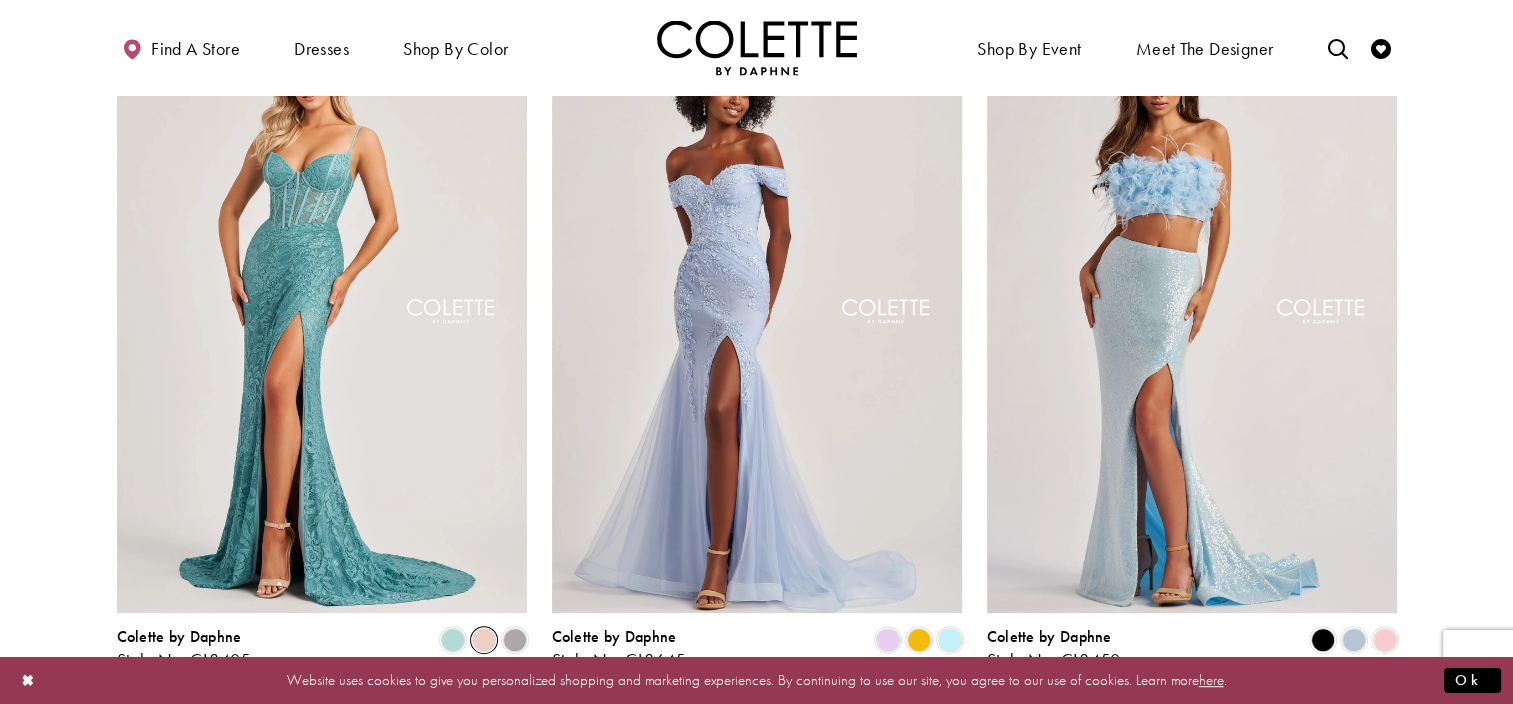 click at bounding box center (484, 640) 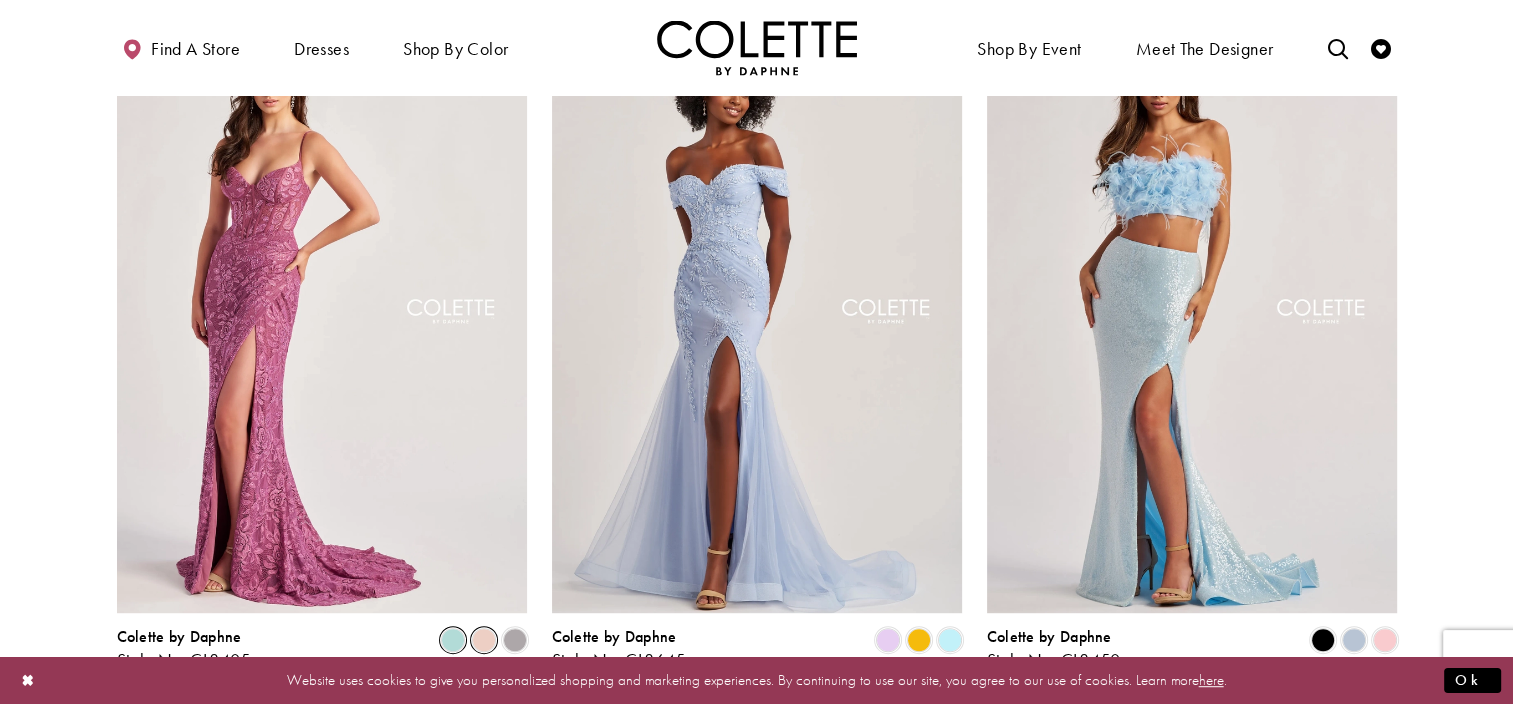 click at bounding box center (453, 640) 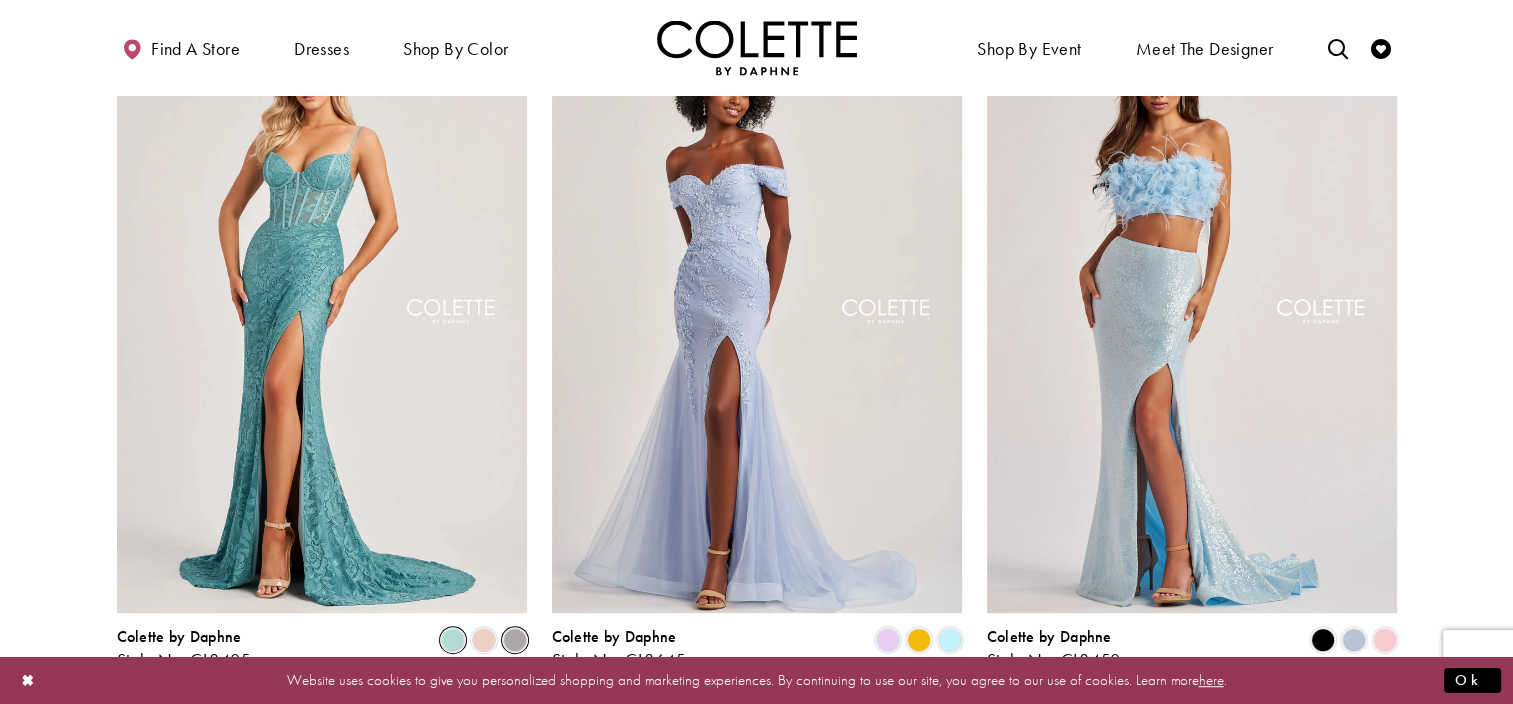 click at bounding box center (515, 640) 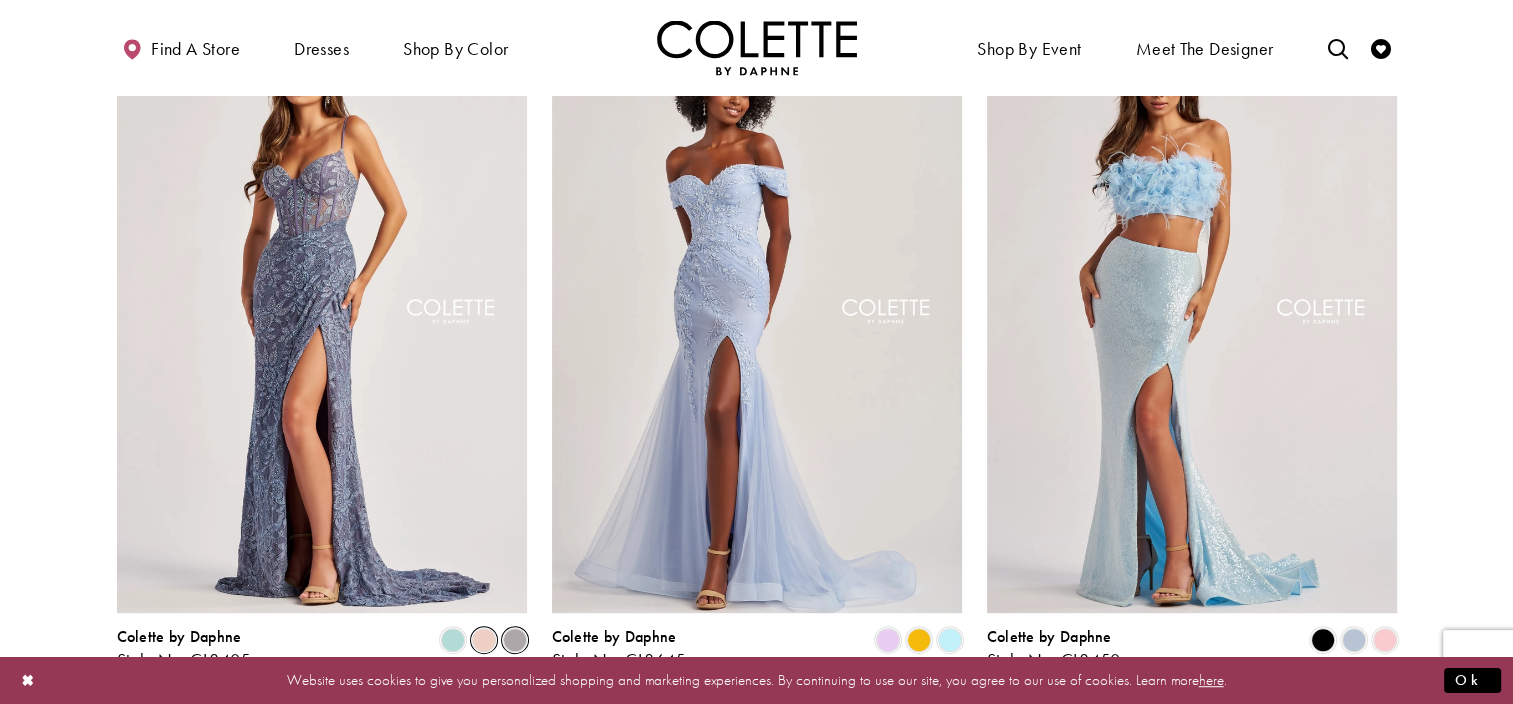 click at bounding box center (484, 640) 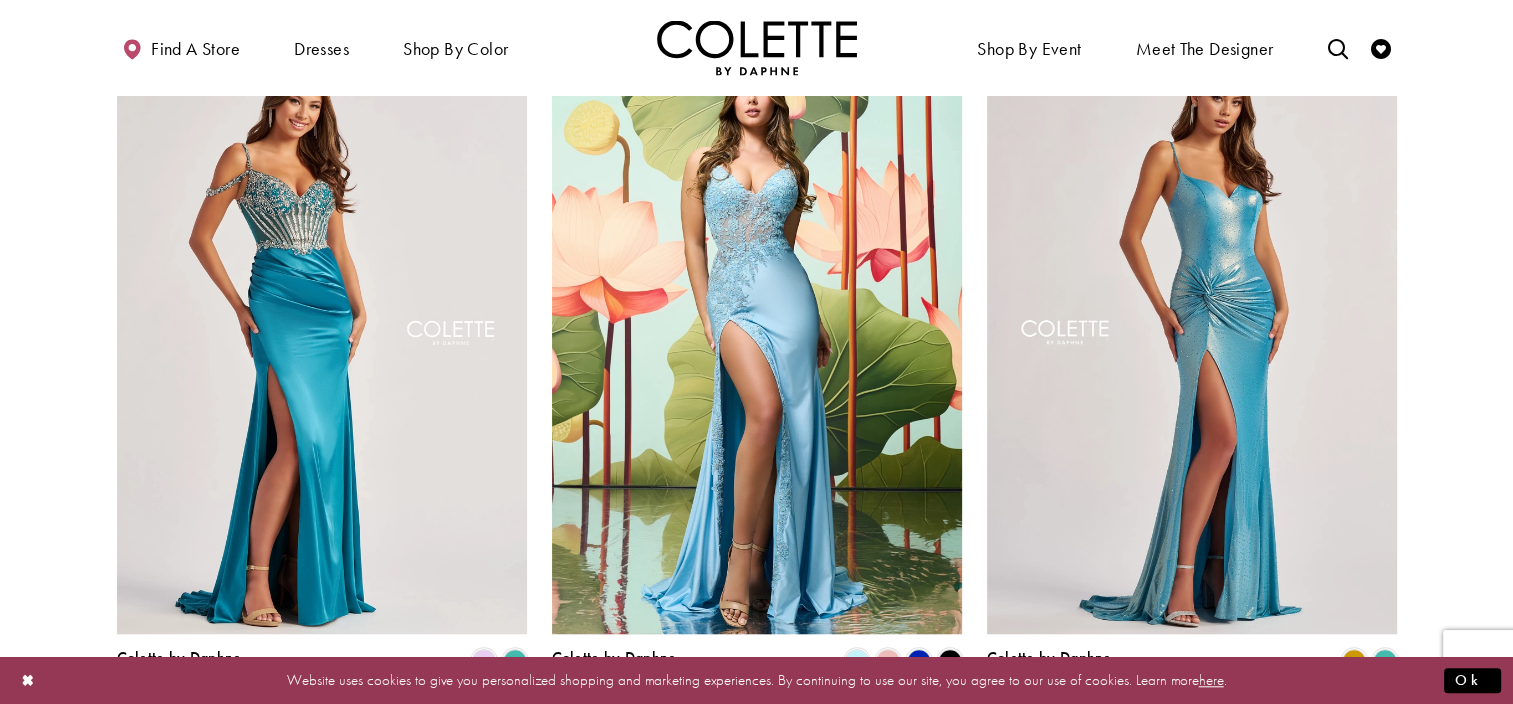 scroll, scrollTop: 1608, scrollLeft: 0, axis: vertical 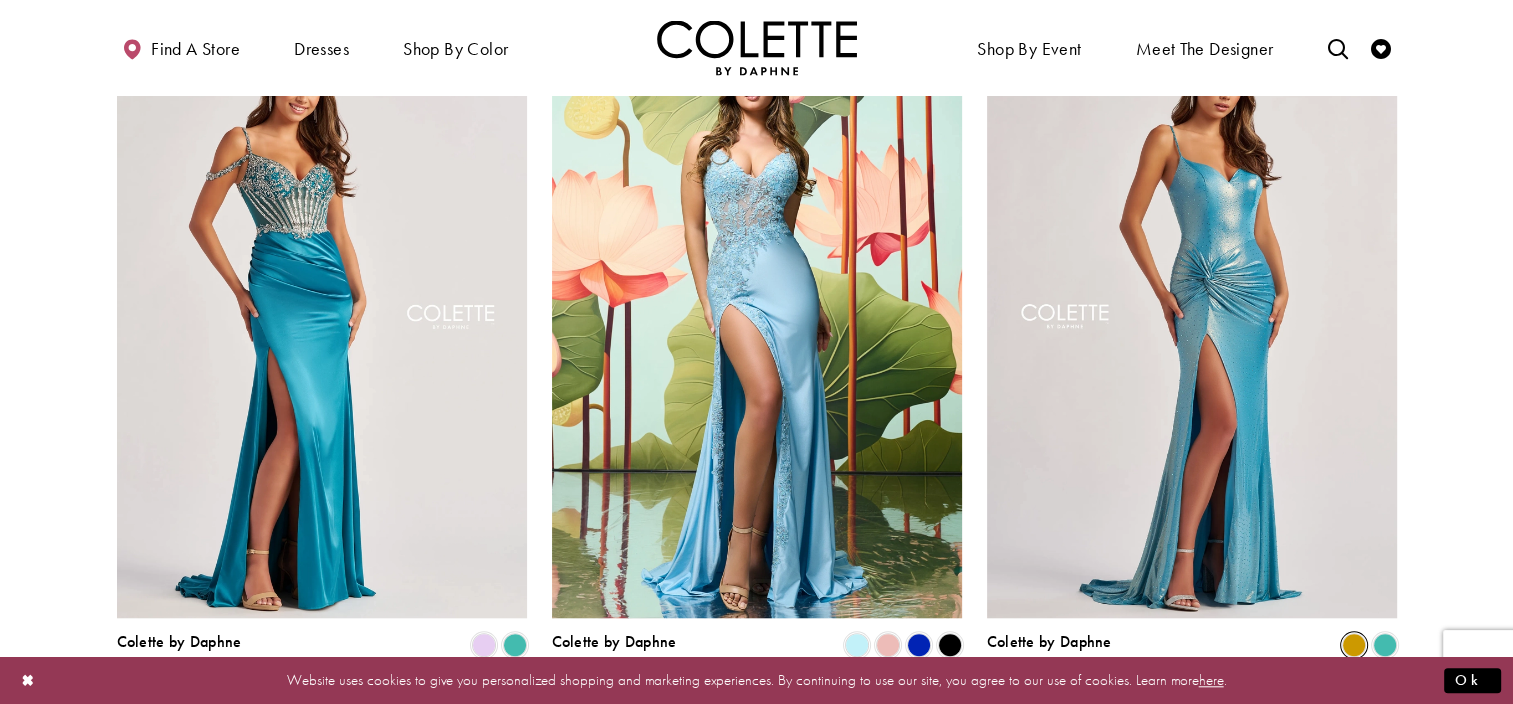 click at bounding box center [1354, 645] 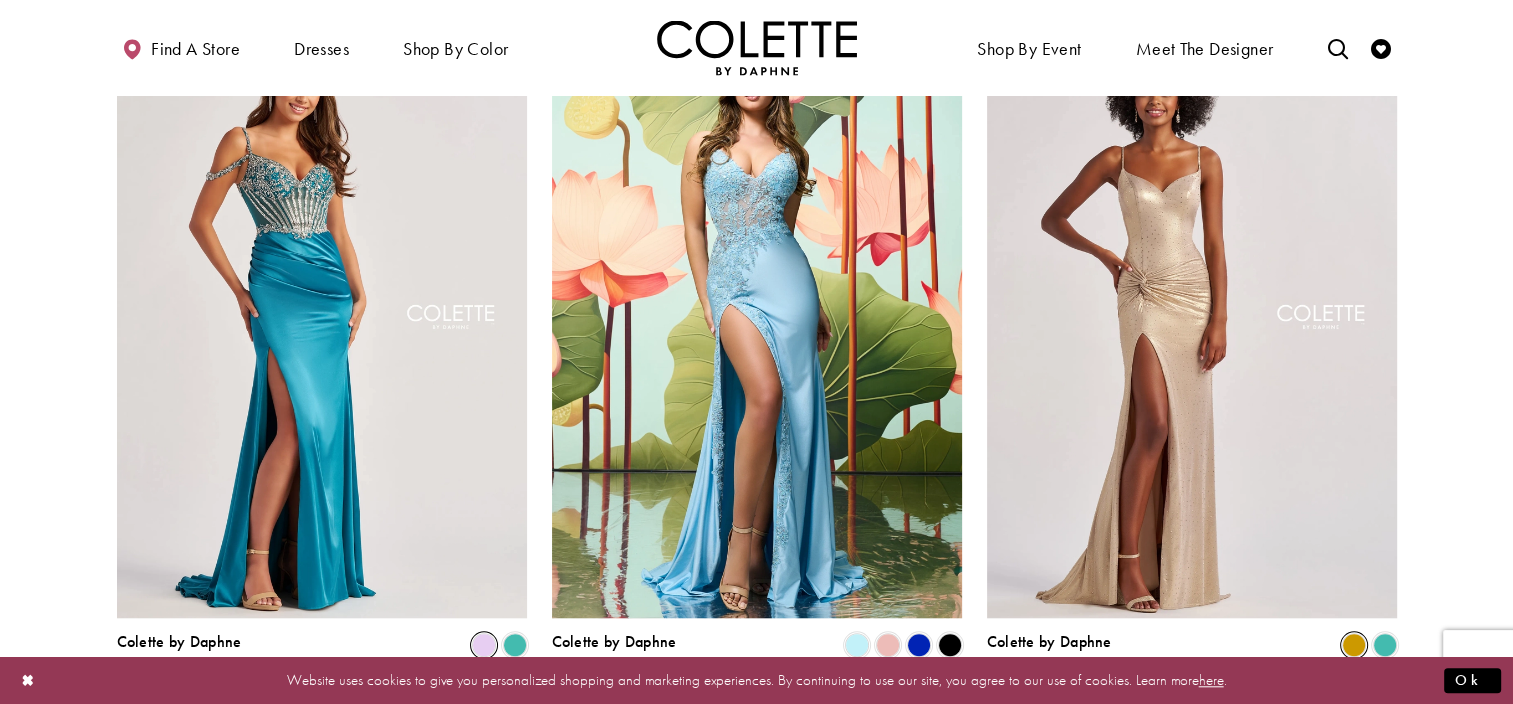 click at bounding box center [484, 645] 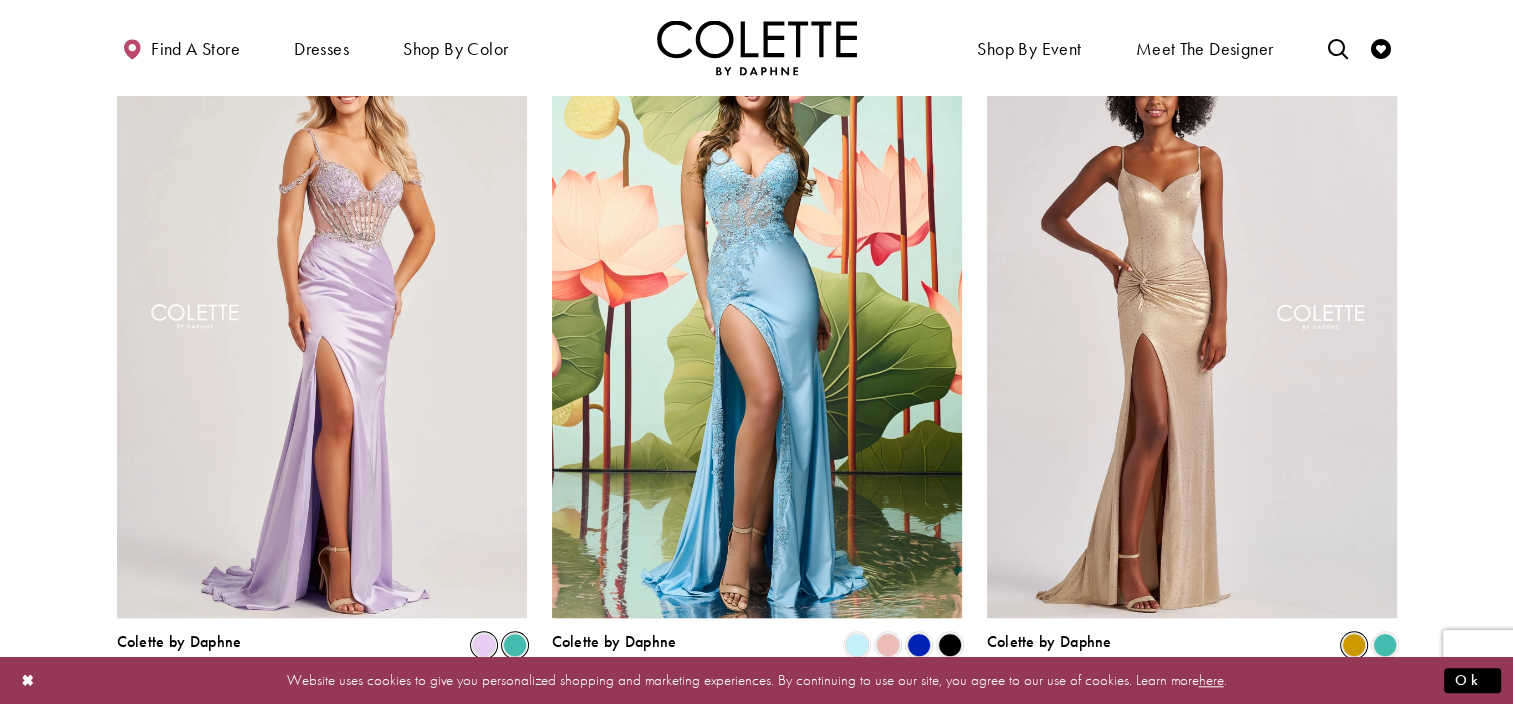 click at bounding box center (515, 645) 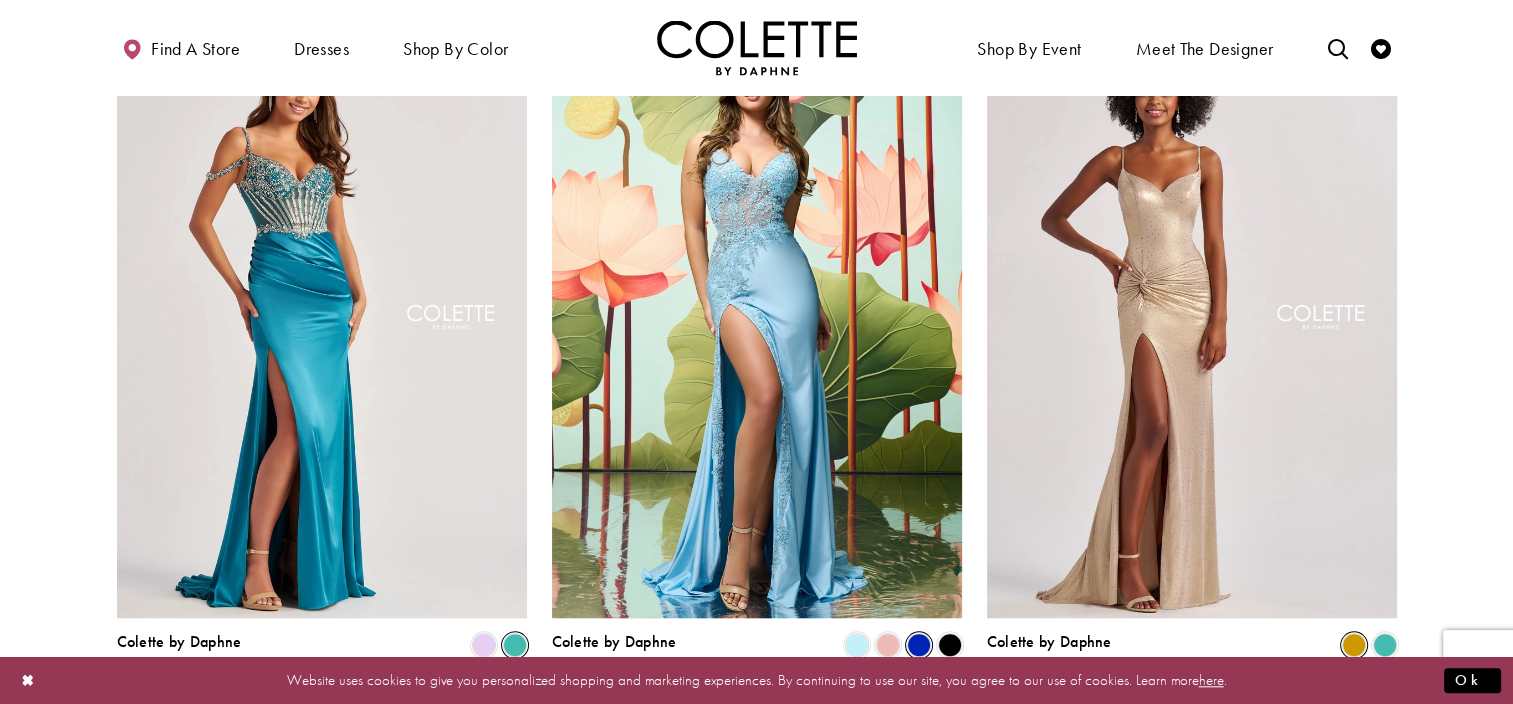 click at bounding box center [919, 645] 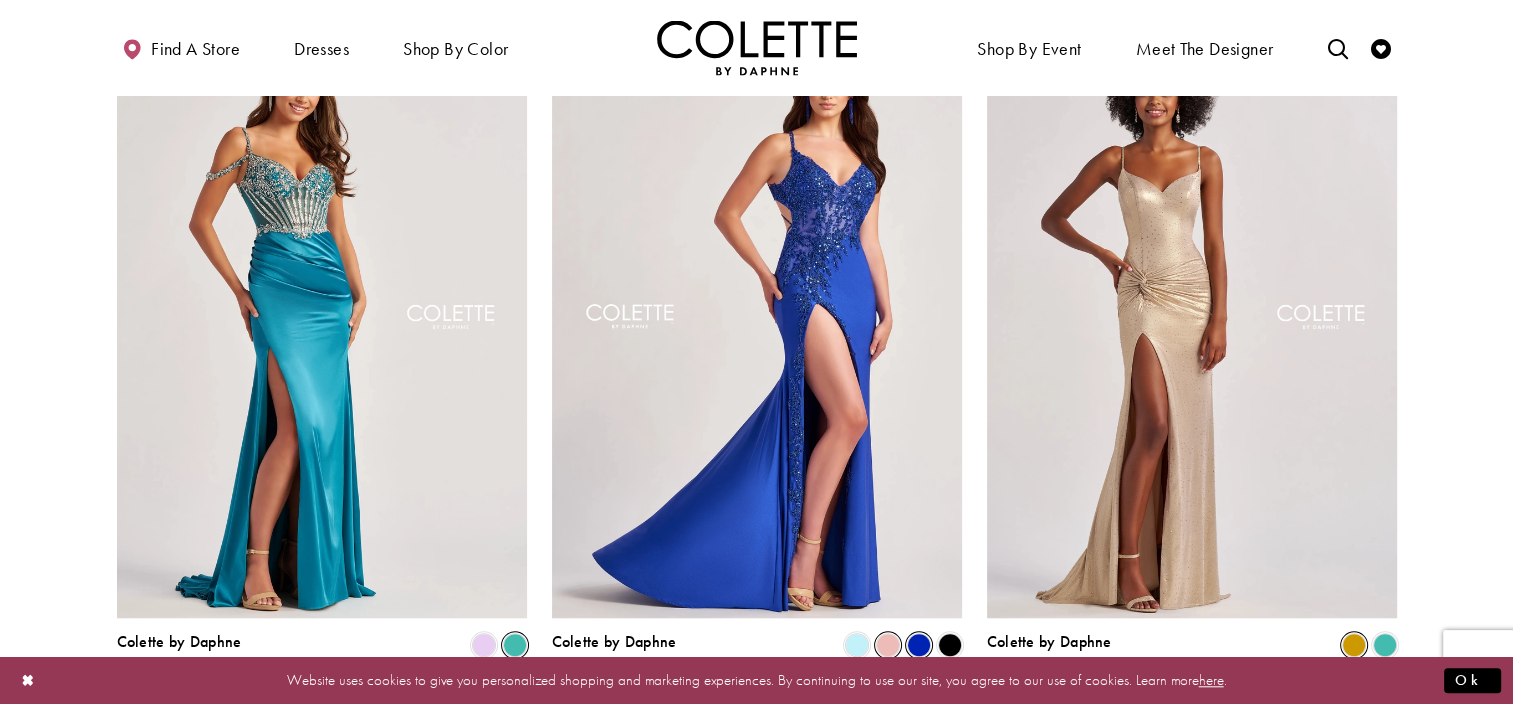 click at bounding box center (888, 645) 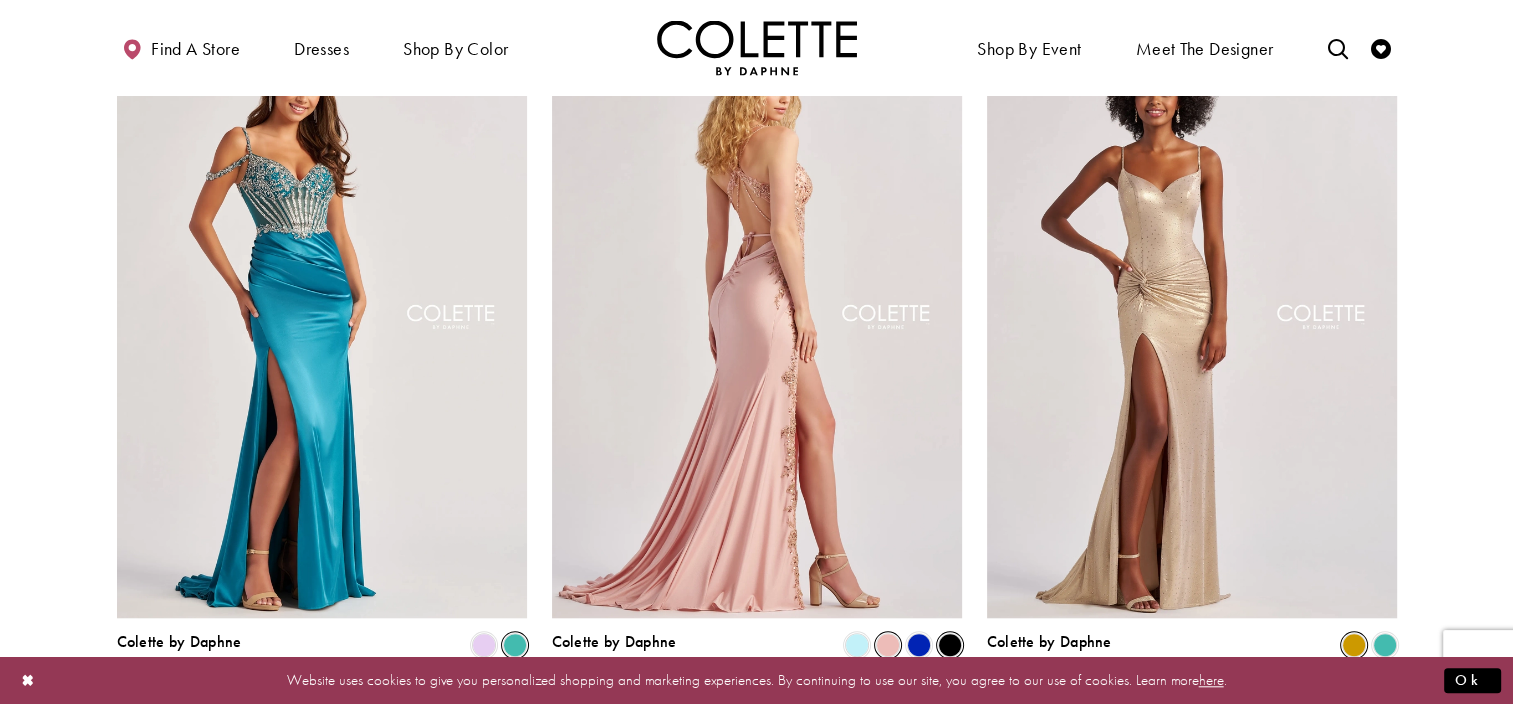 click at bounding box center [950, 645] 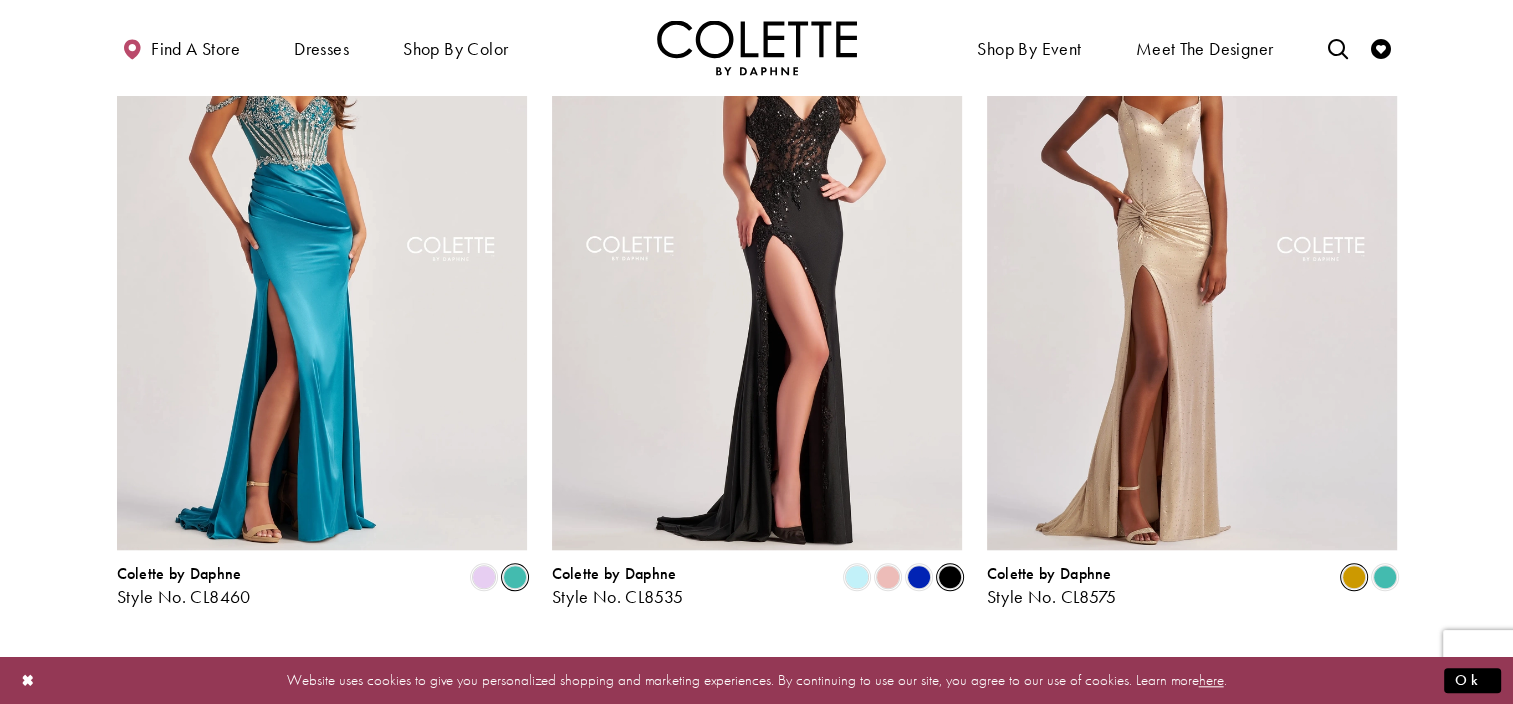 scroll, scrollTop: 1597, scrollLeft: 0, axis: vertical 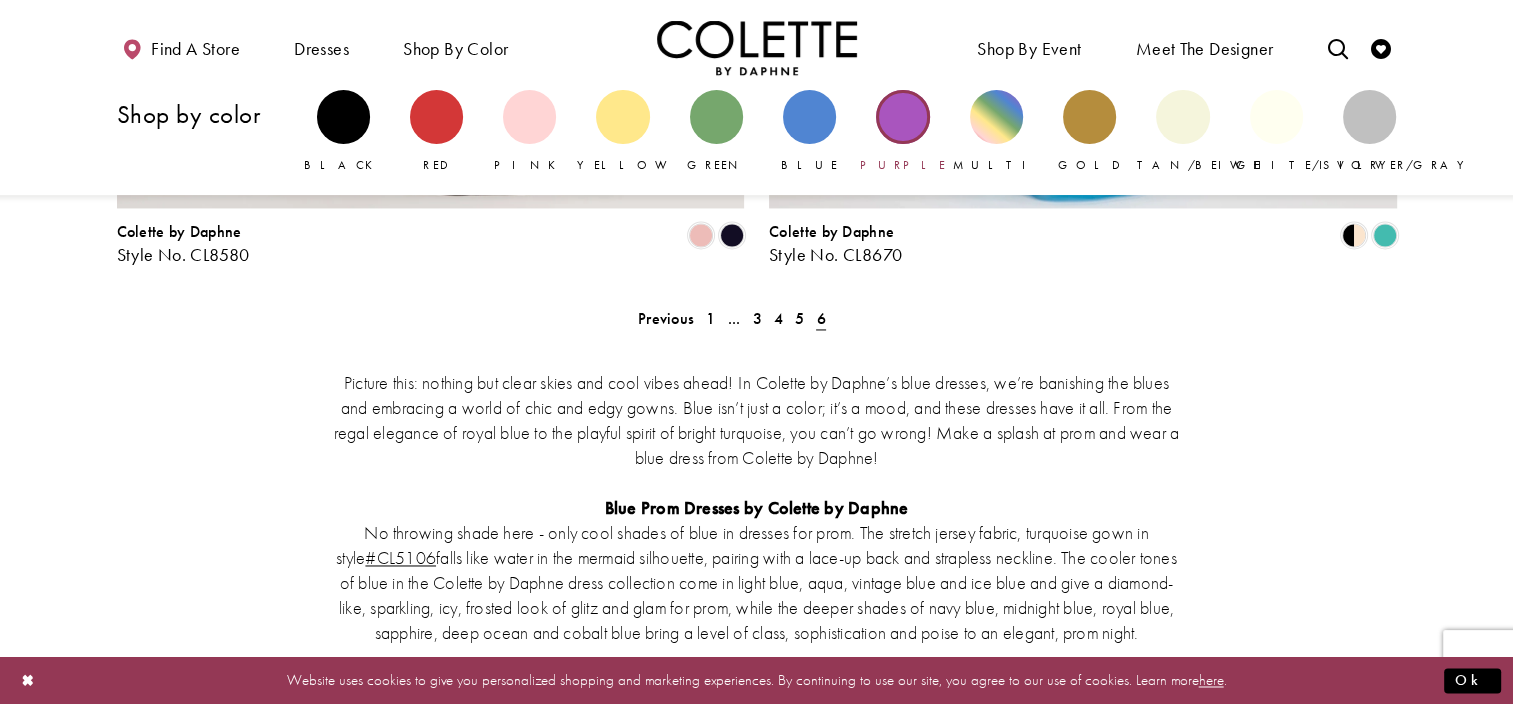 click at bounding box center (902, 116) 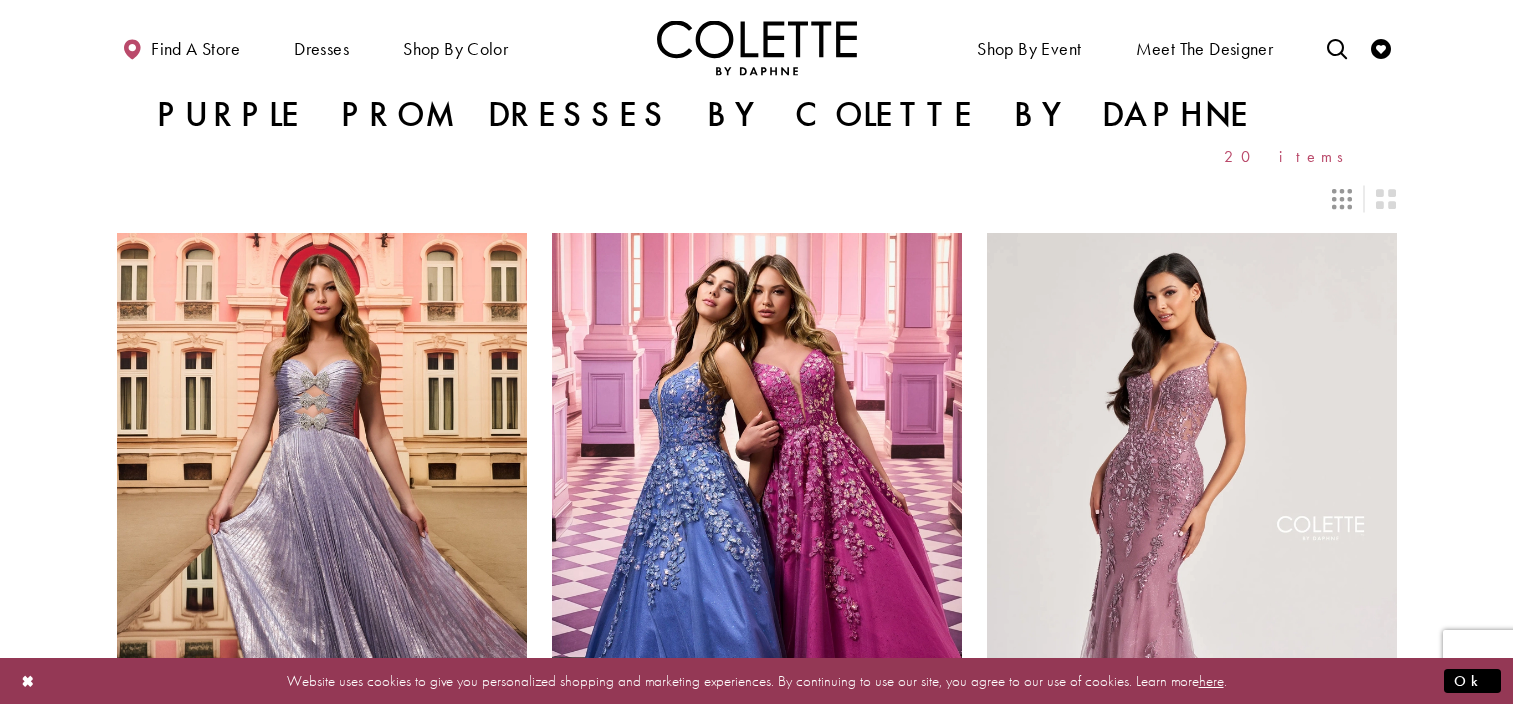 scroll, scrollTop: 0, scrollLeft: 0, axis: both 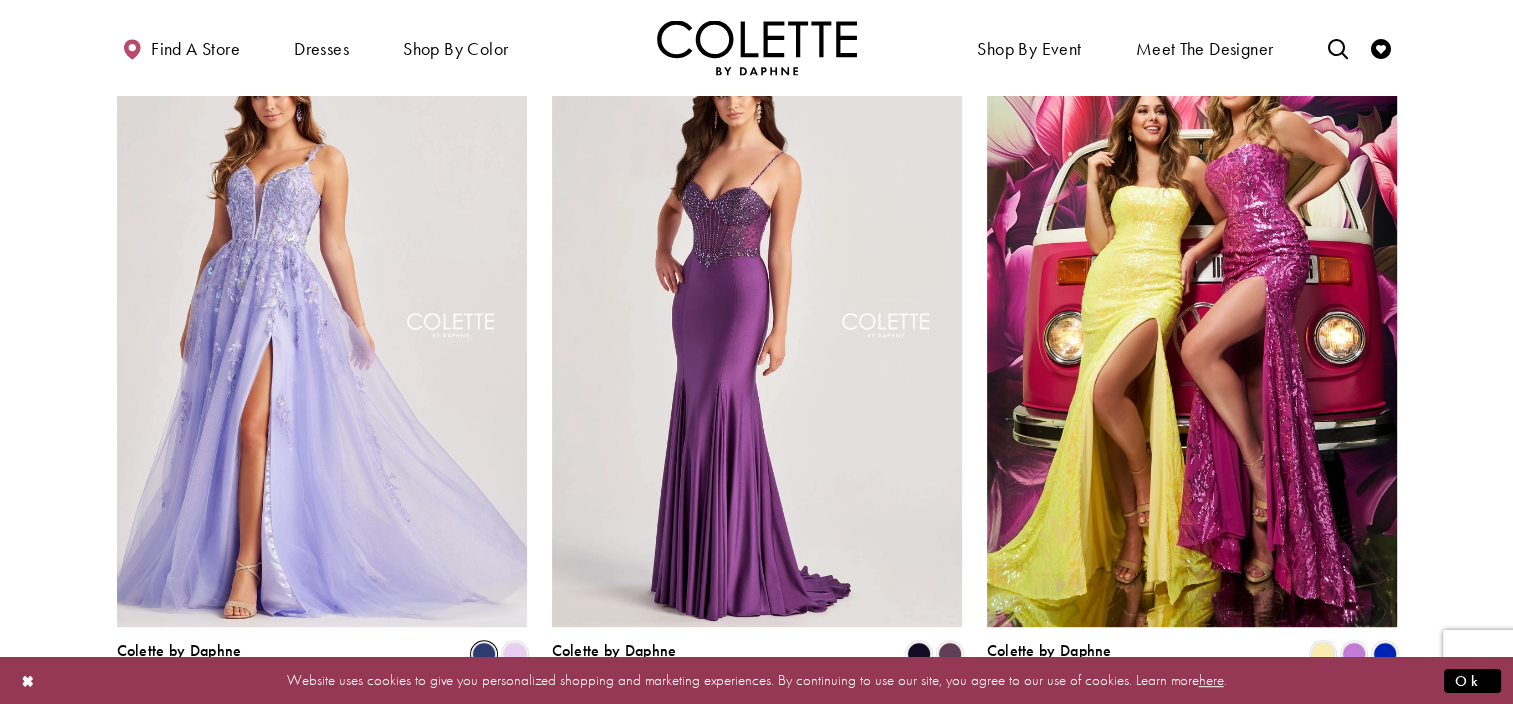 click at bounding box center (484, 654) 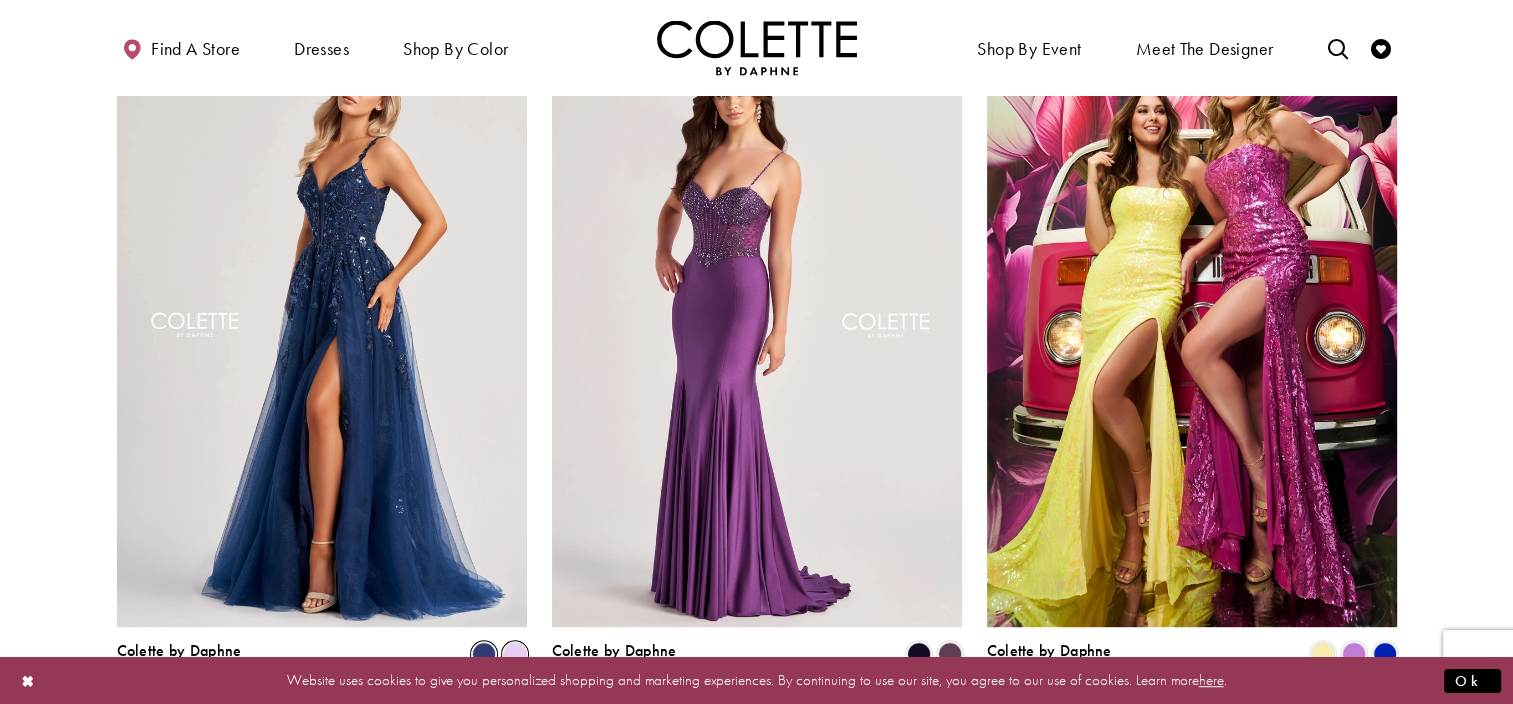 click at bounding box center (515, 654) 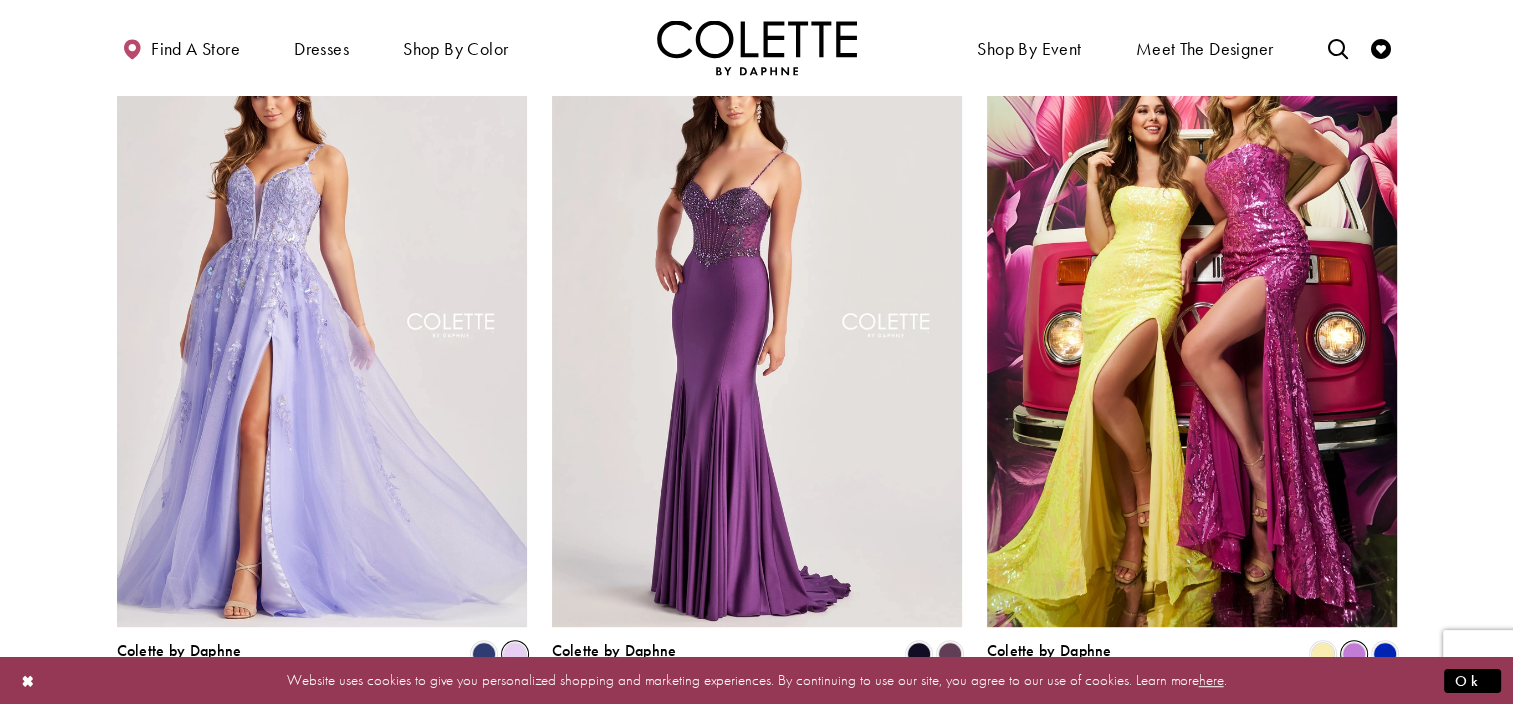 click at bounding box center [1354, 654] 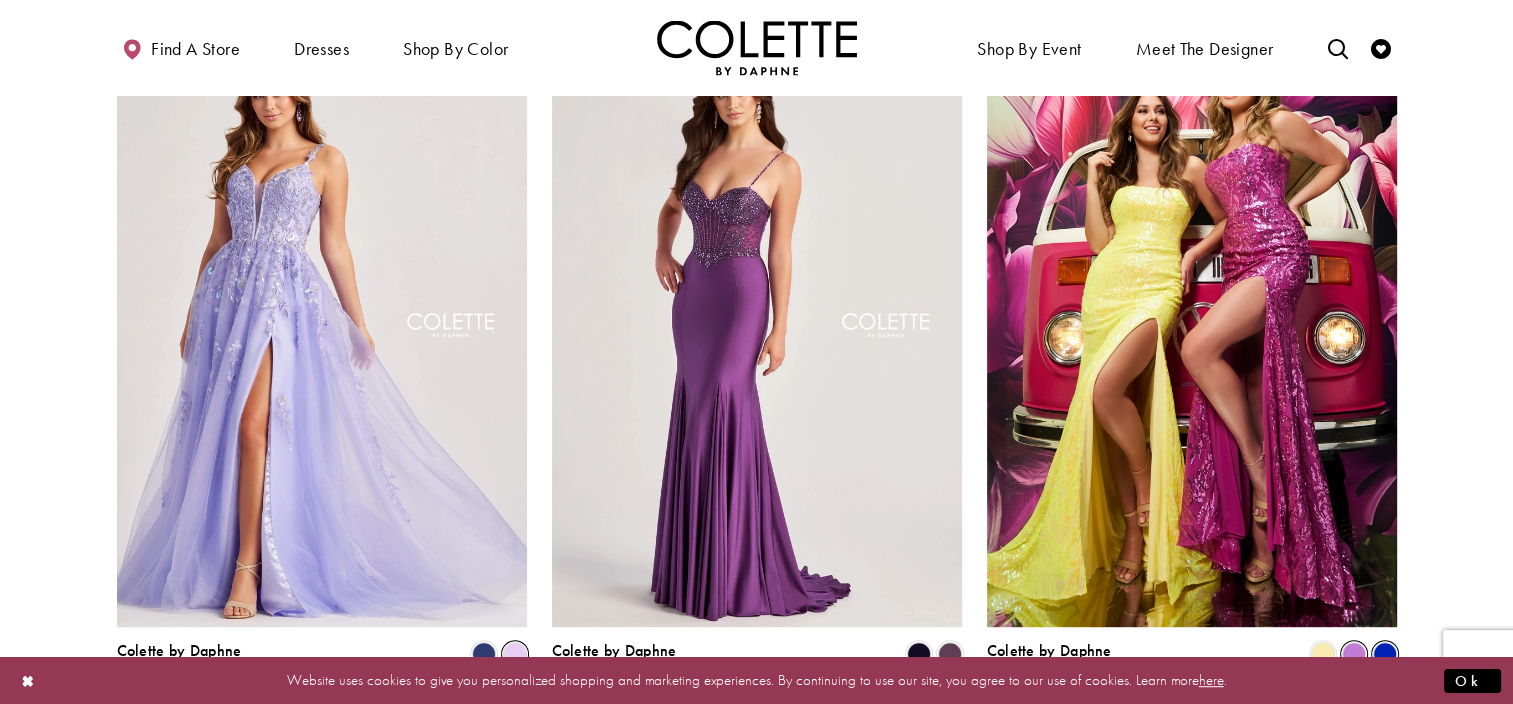 click at bounding box center [1385, 654] 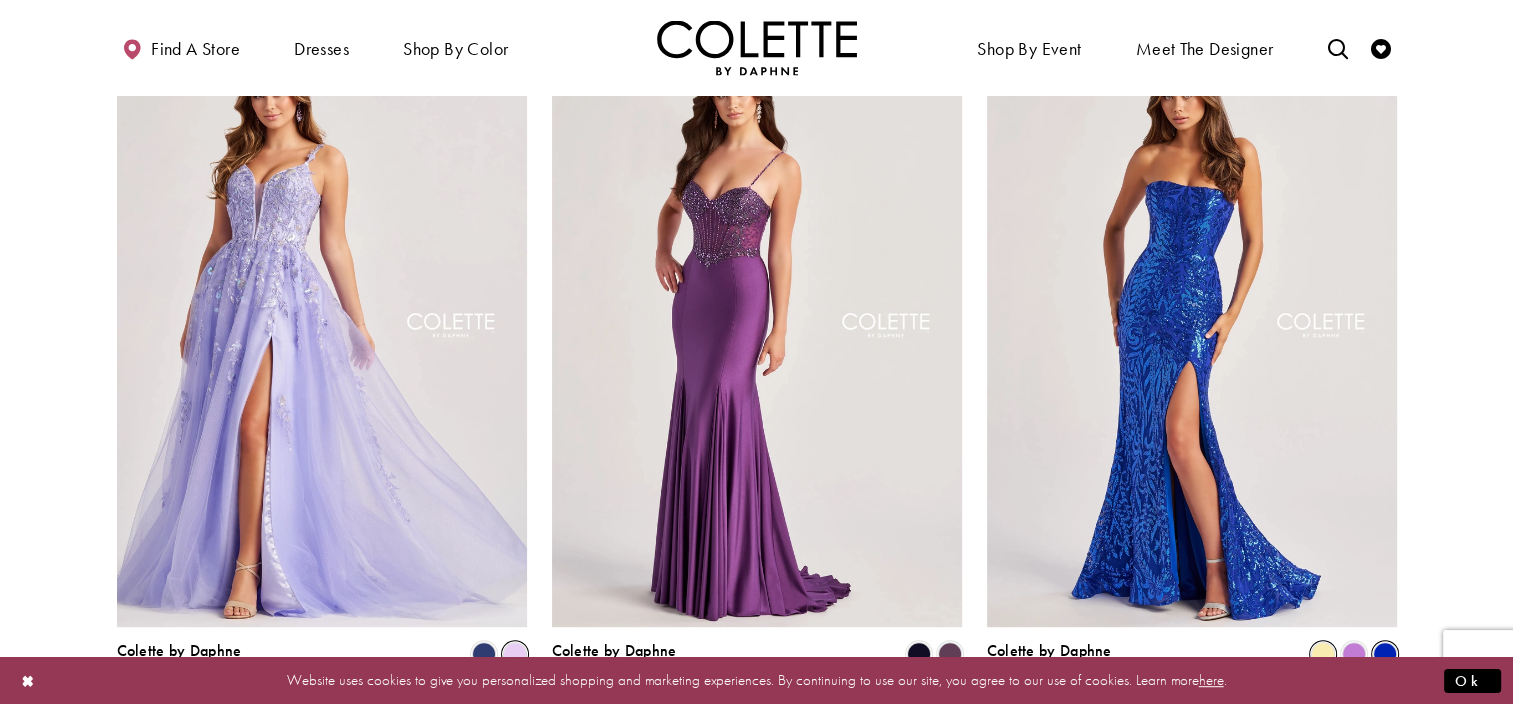 click at bounding box center (1323, 654) 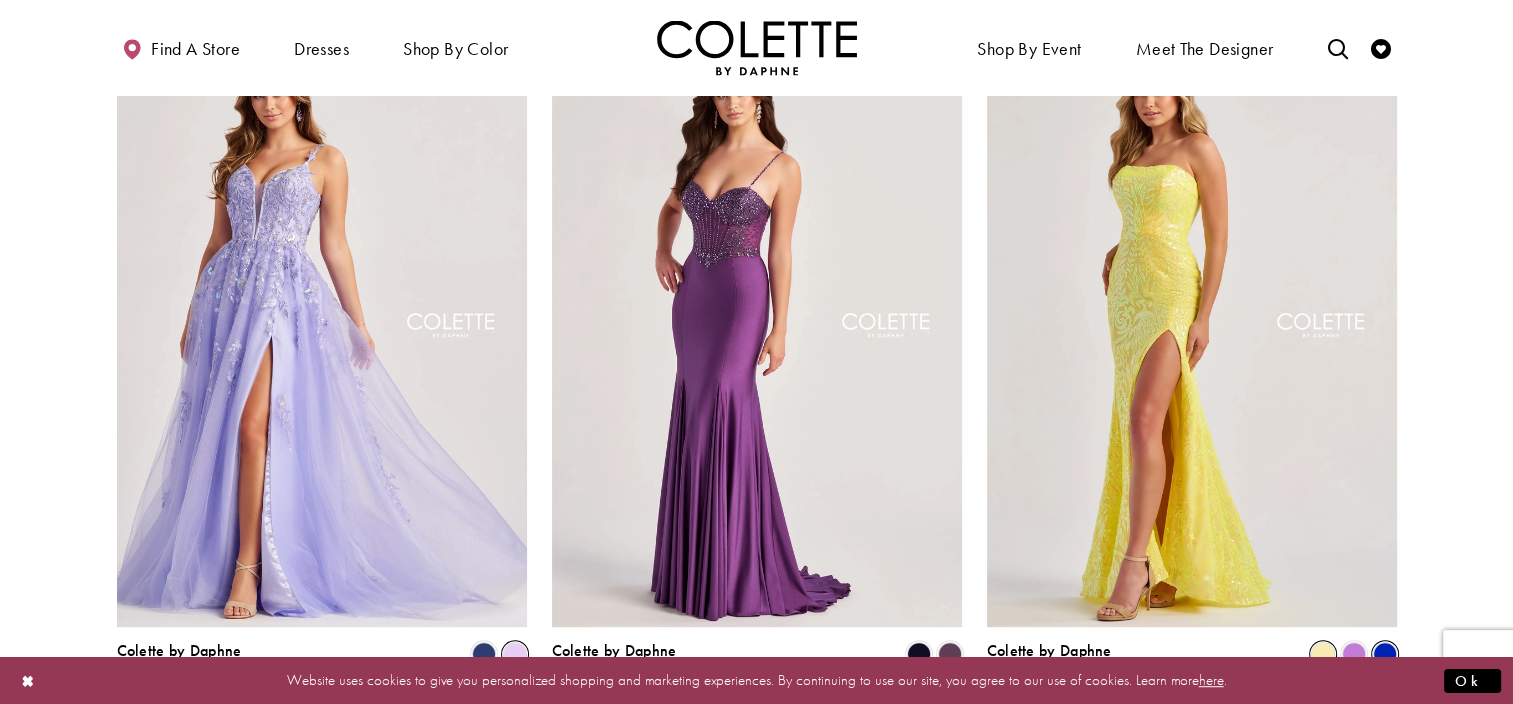 click at bounding box center (1385, 654) 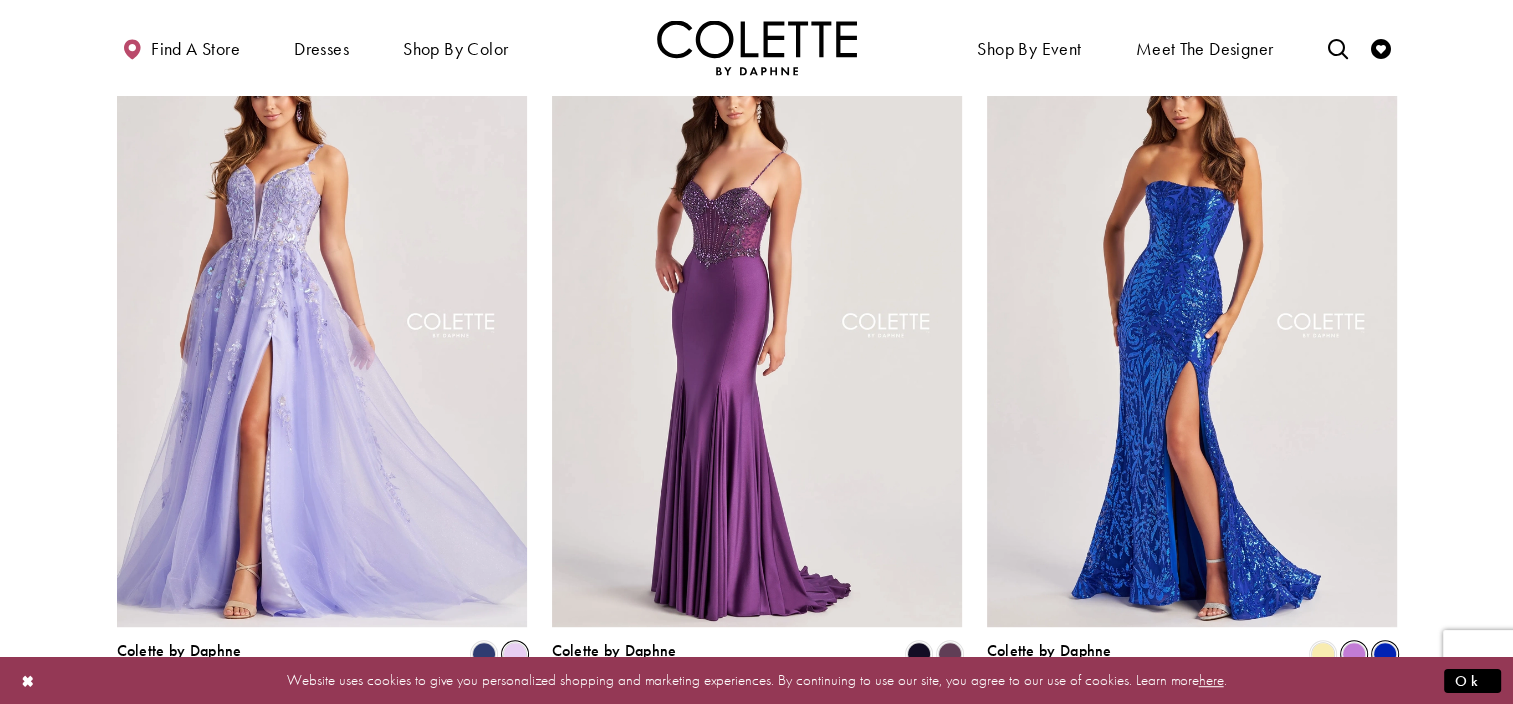 click at bounding box center (1354, 654) 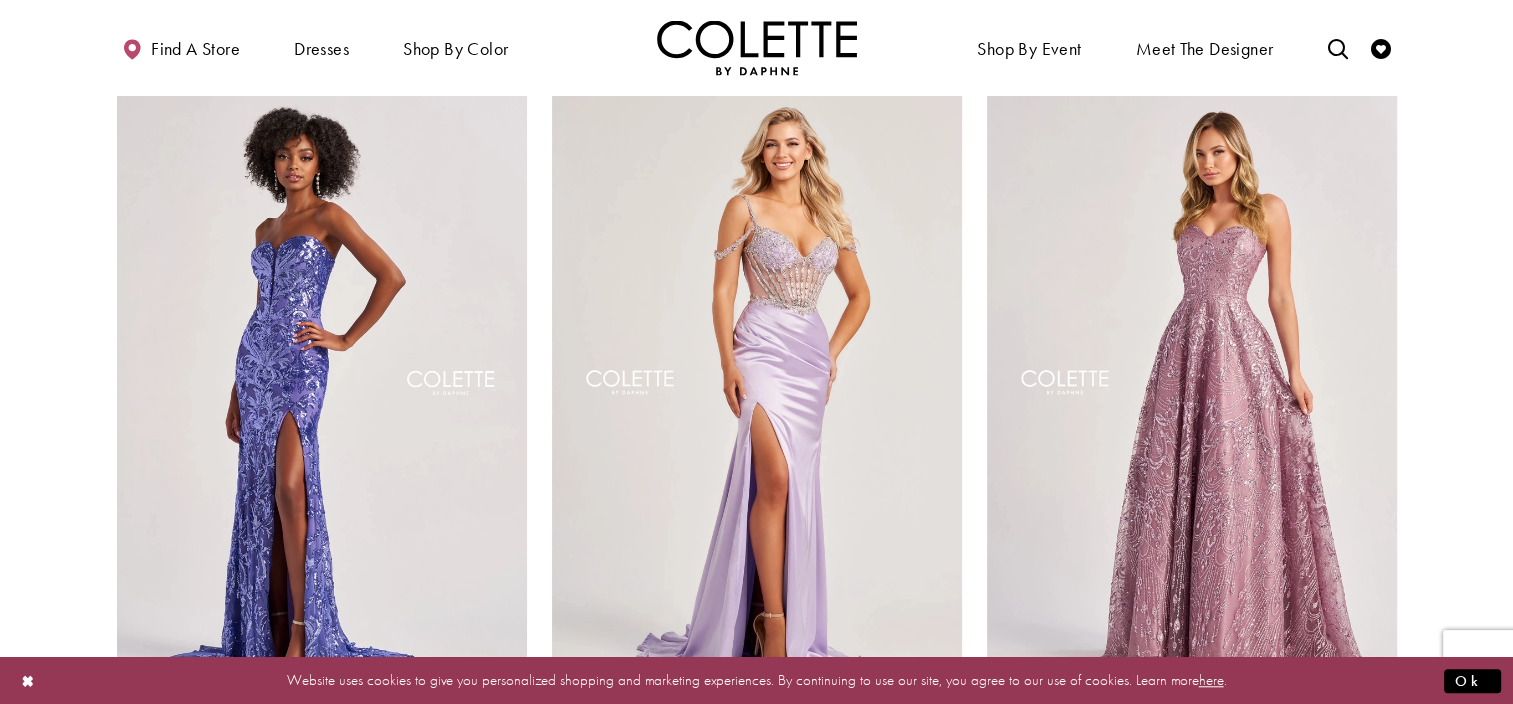 scroll, scrollTop: 1584, scrollLeft: 0, axis: vertical 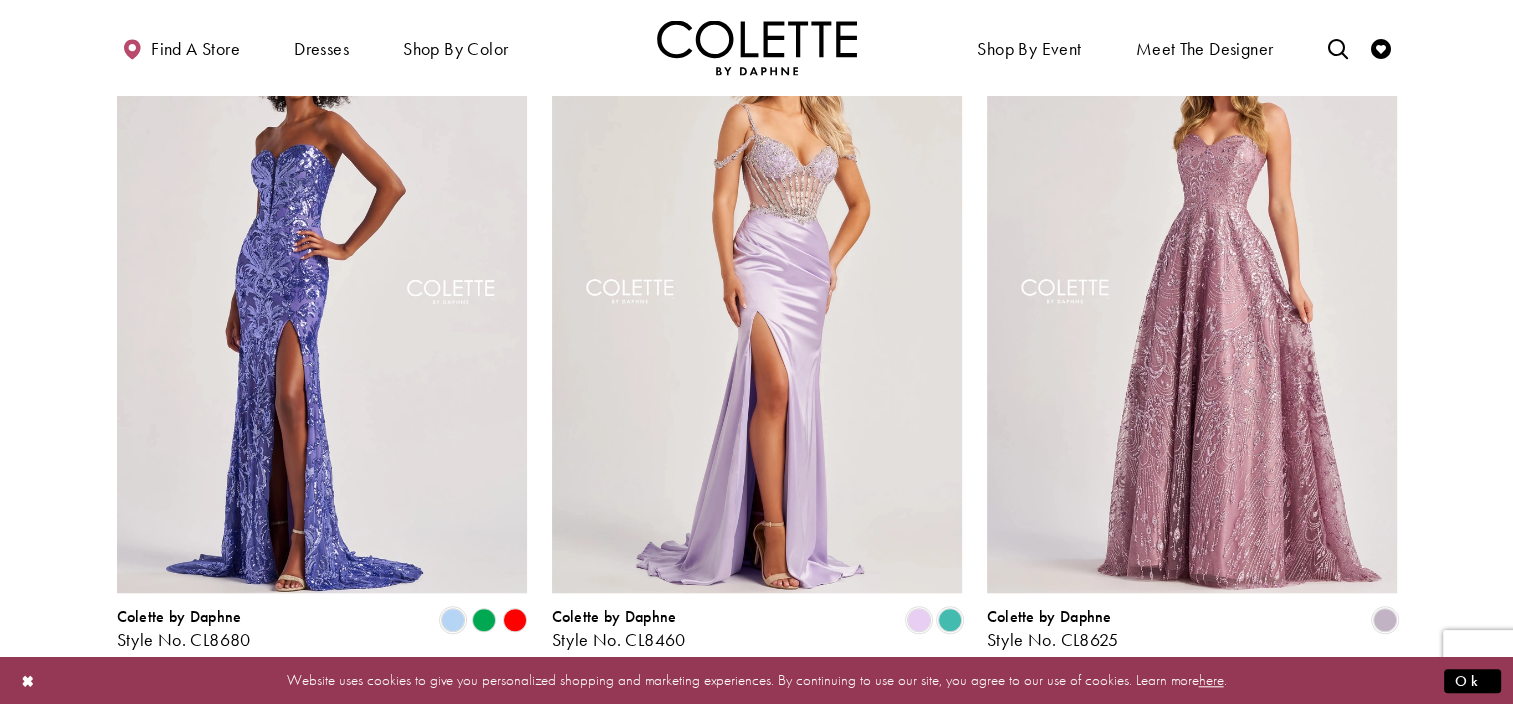 click at bounding box center [515, 620] 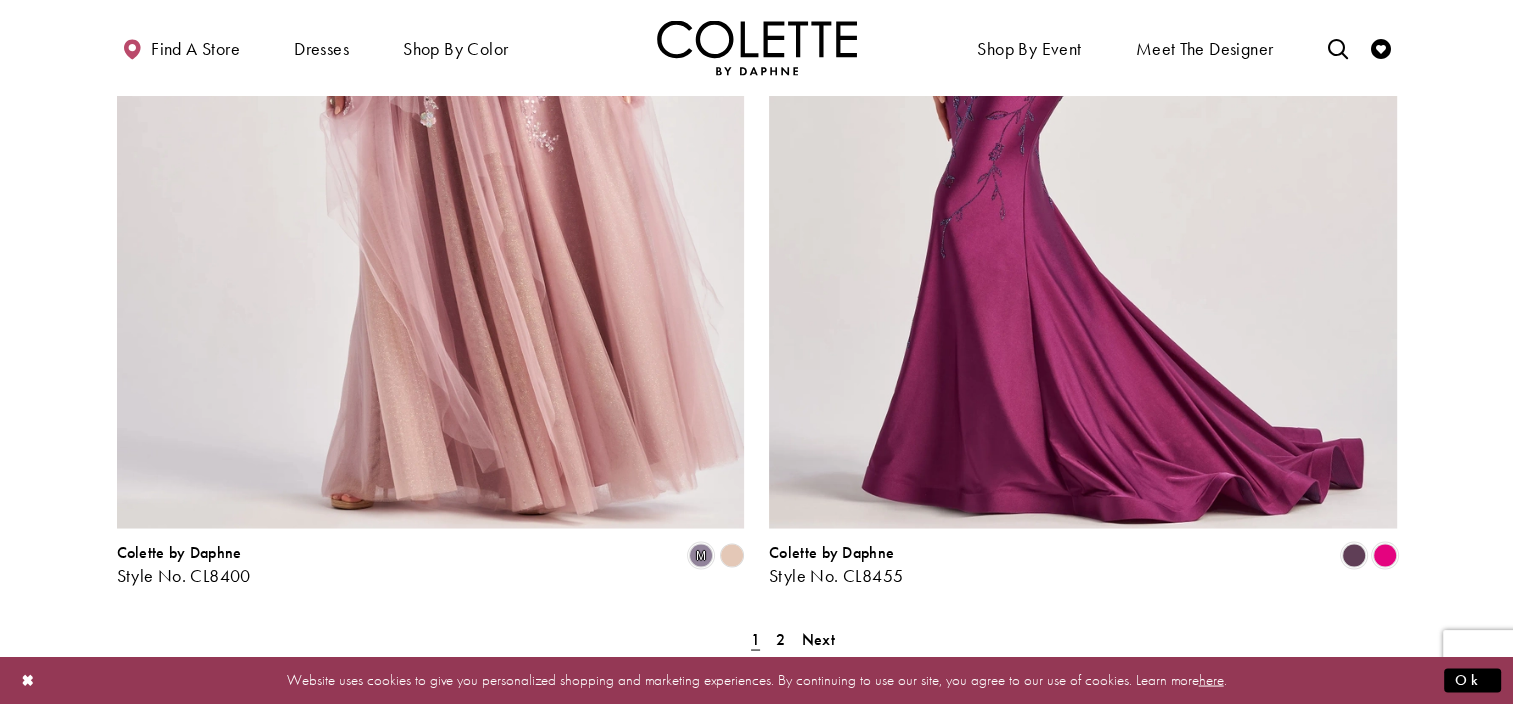 scroll, scrollTop: 3667, scrollLeft: 0, axis: vertical 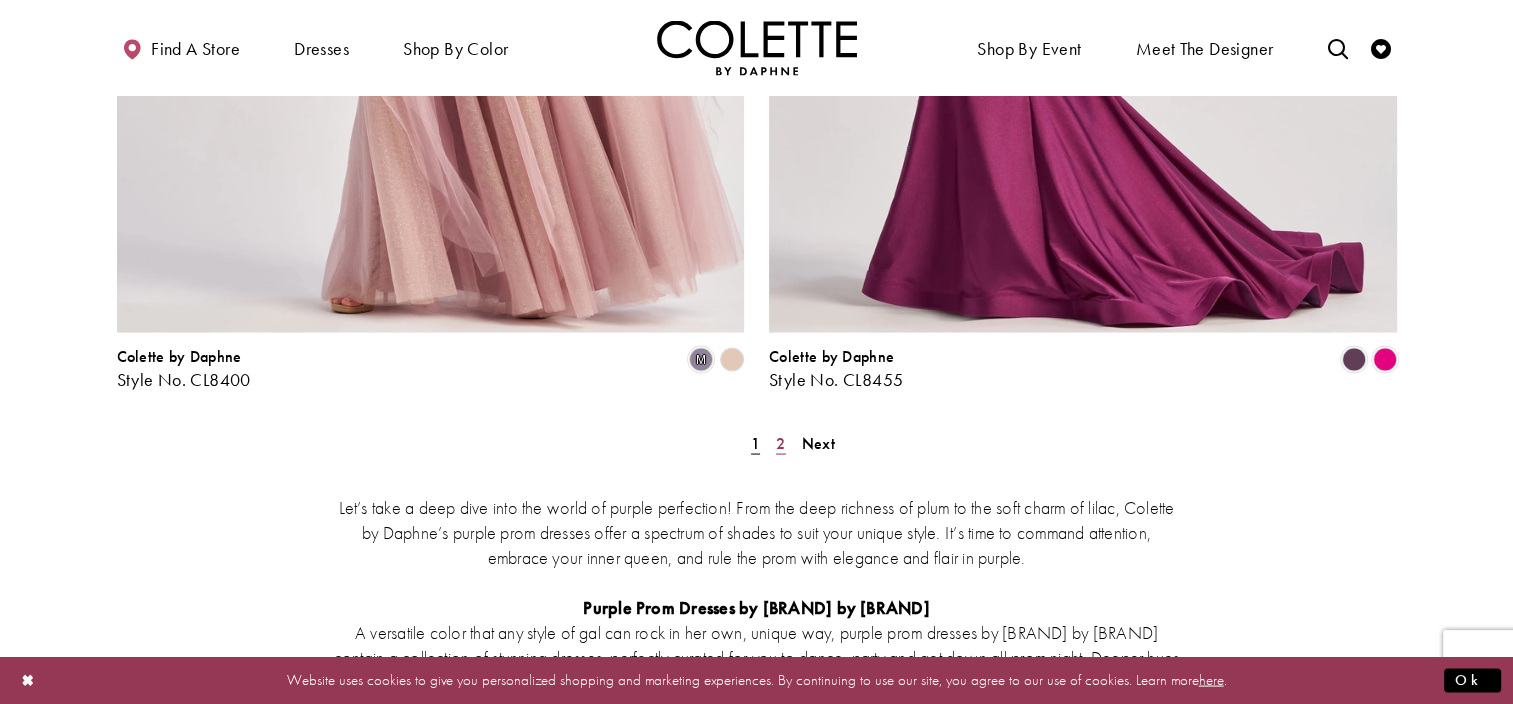 click on "2" at bounding box center [780, 442] 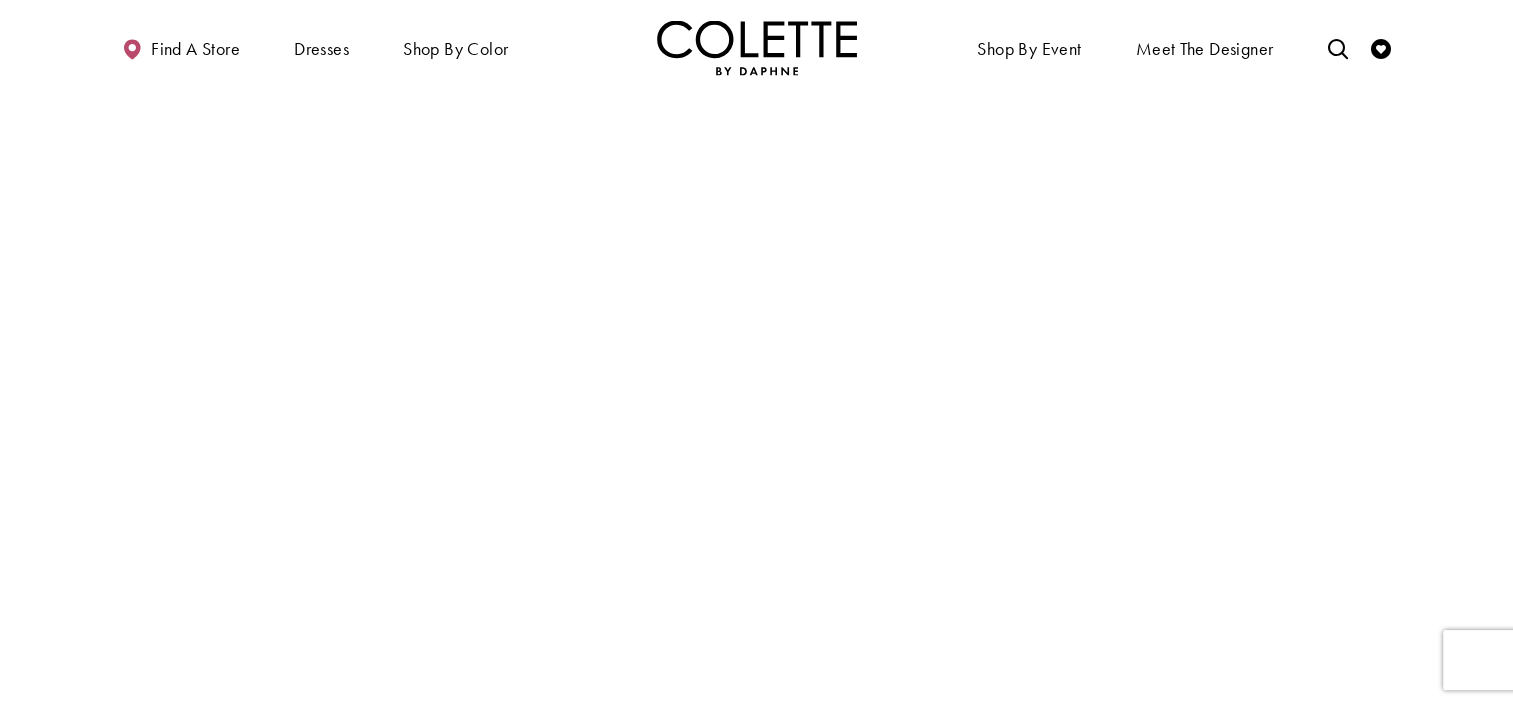scroll, scrollTop: 108, scrollLeft: 0, axis: vertical 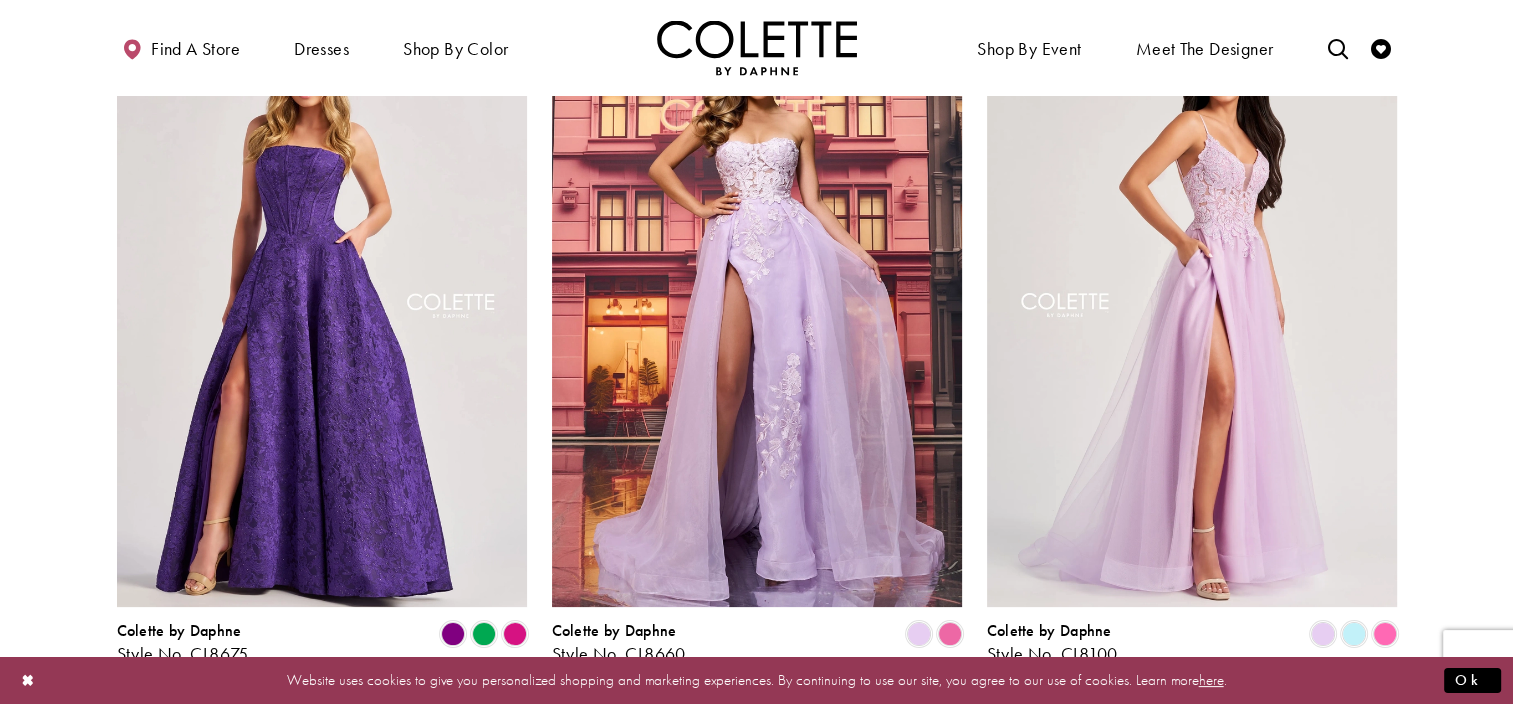 click at bounding box center [756, 47] 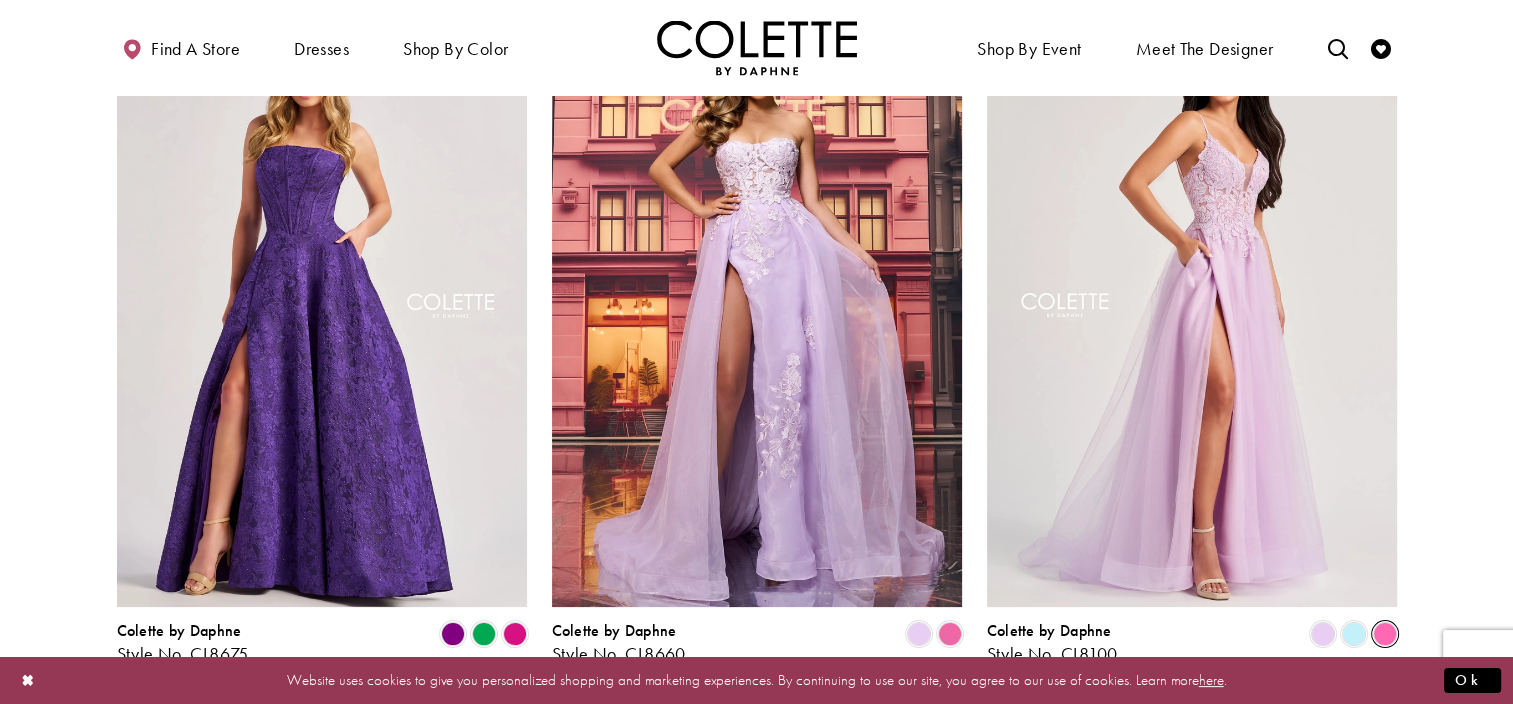 click at bounding box center (1385, 634) 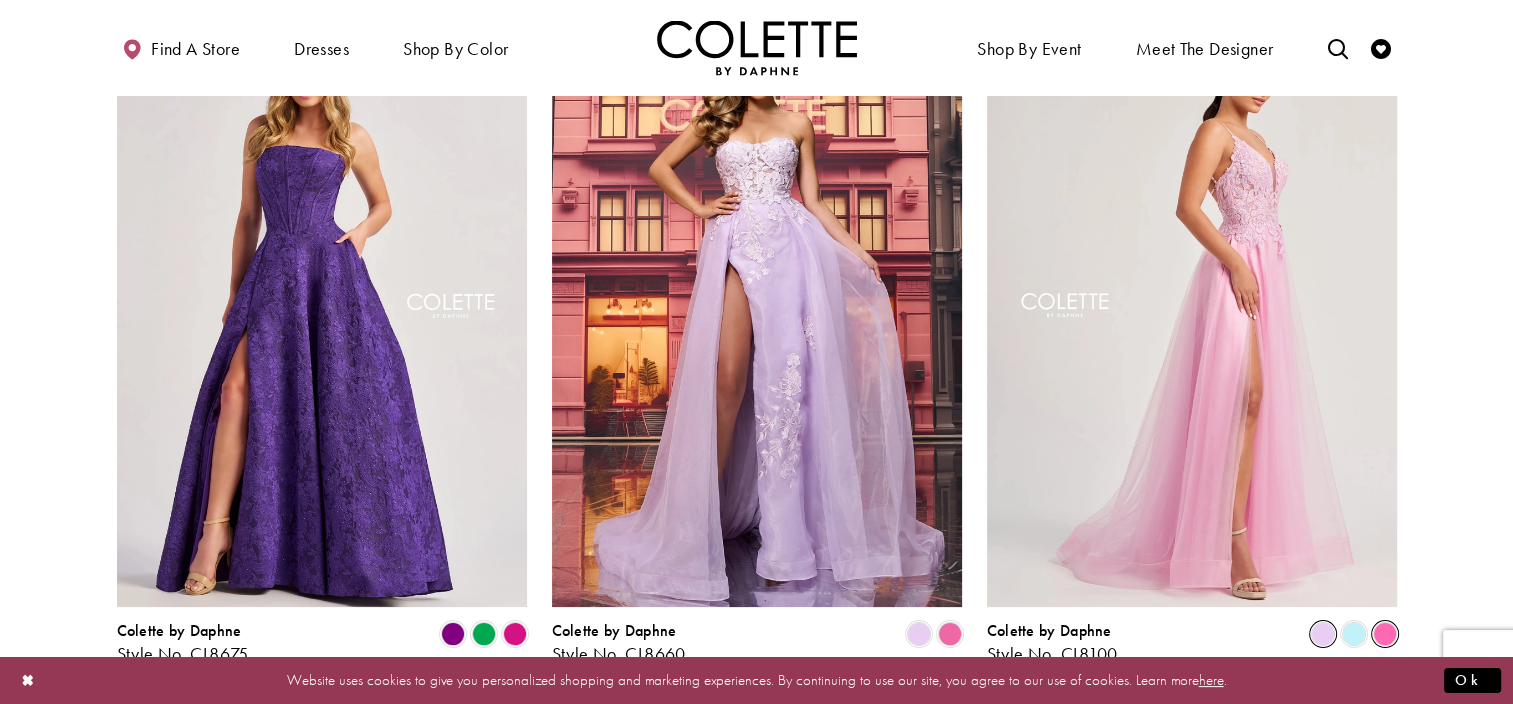 click at bounding box center (1323, 634) 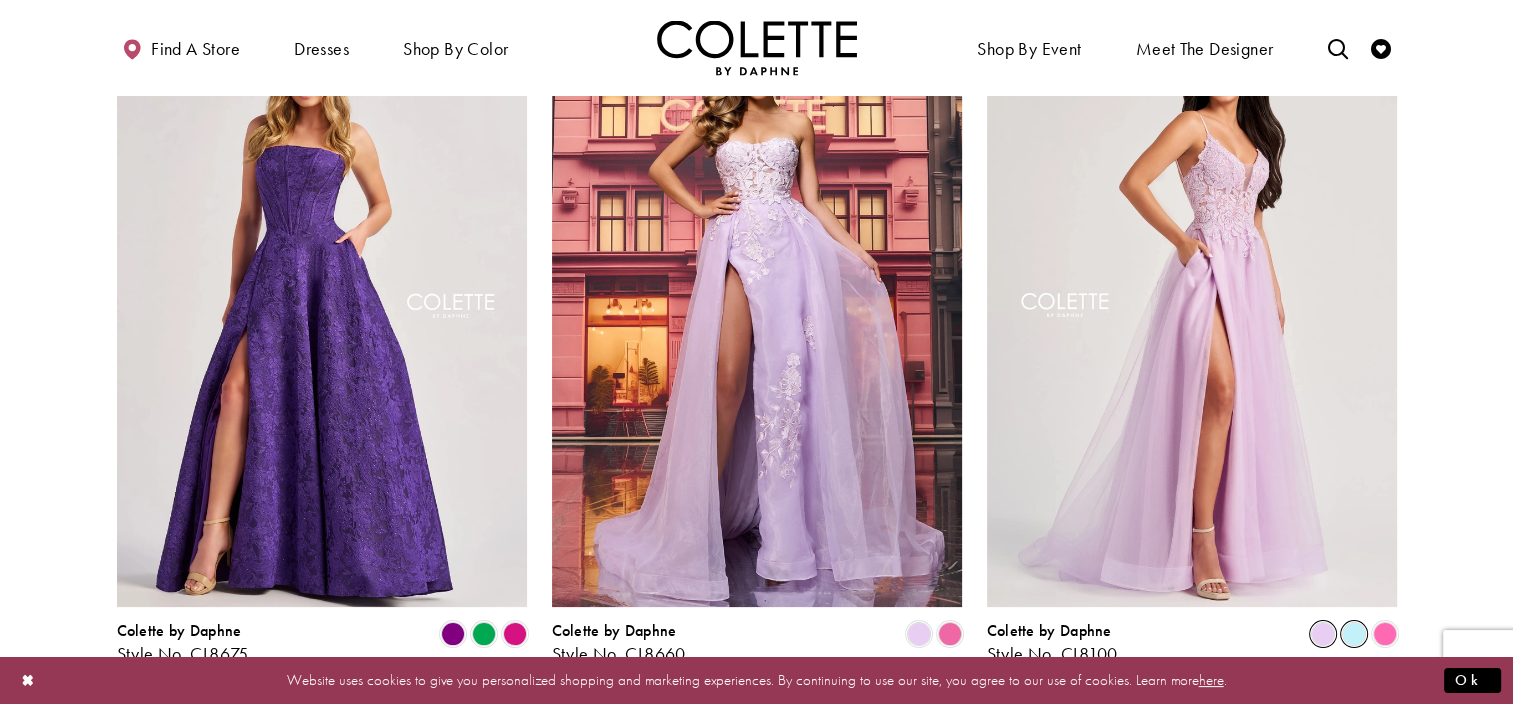 click at bounding box center (1354, 634) 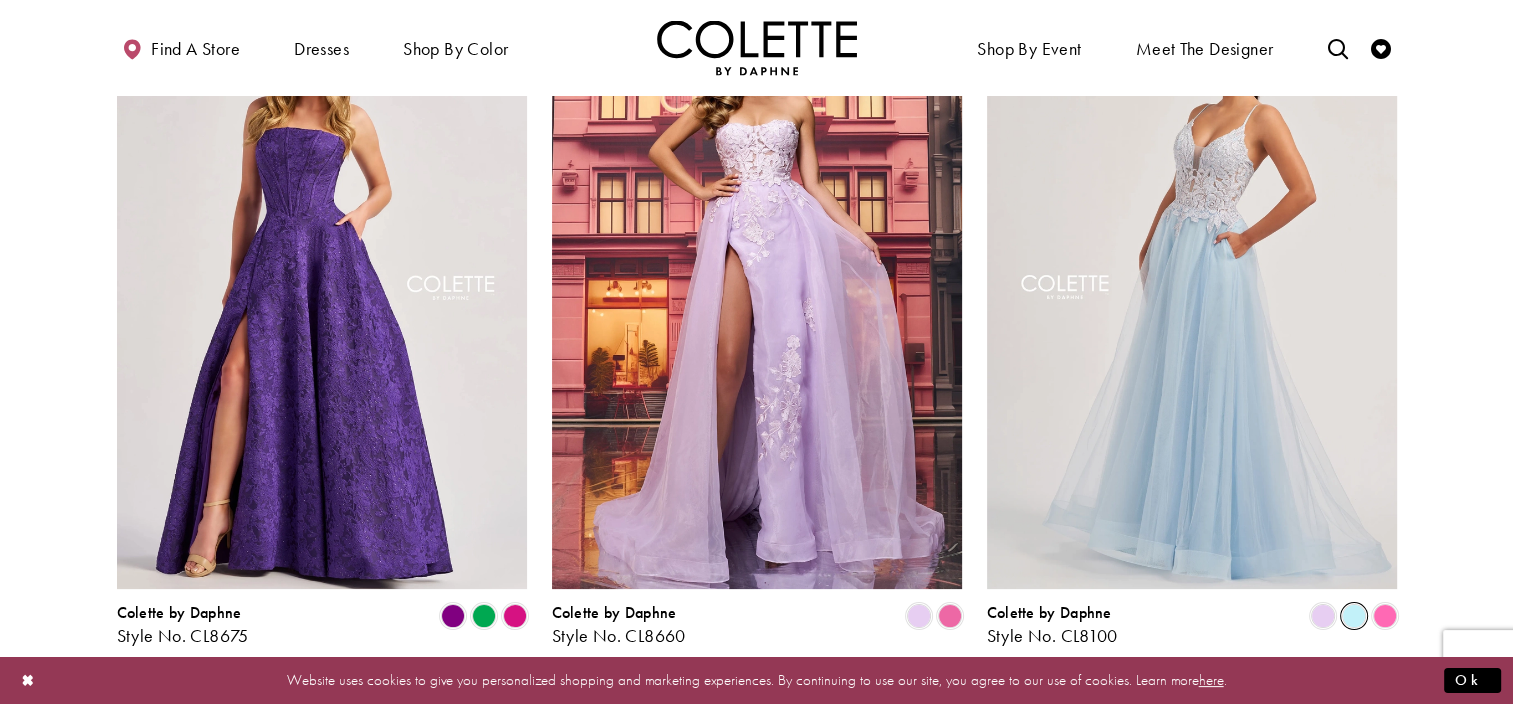 scroll, scrollTop: 232, scrollLeft: 0, axis: vertical 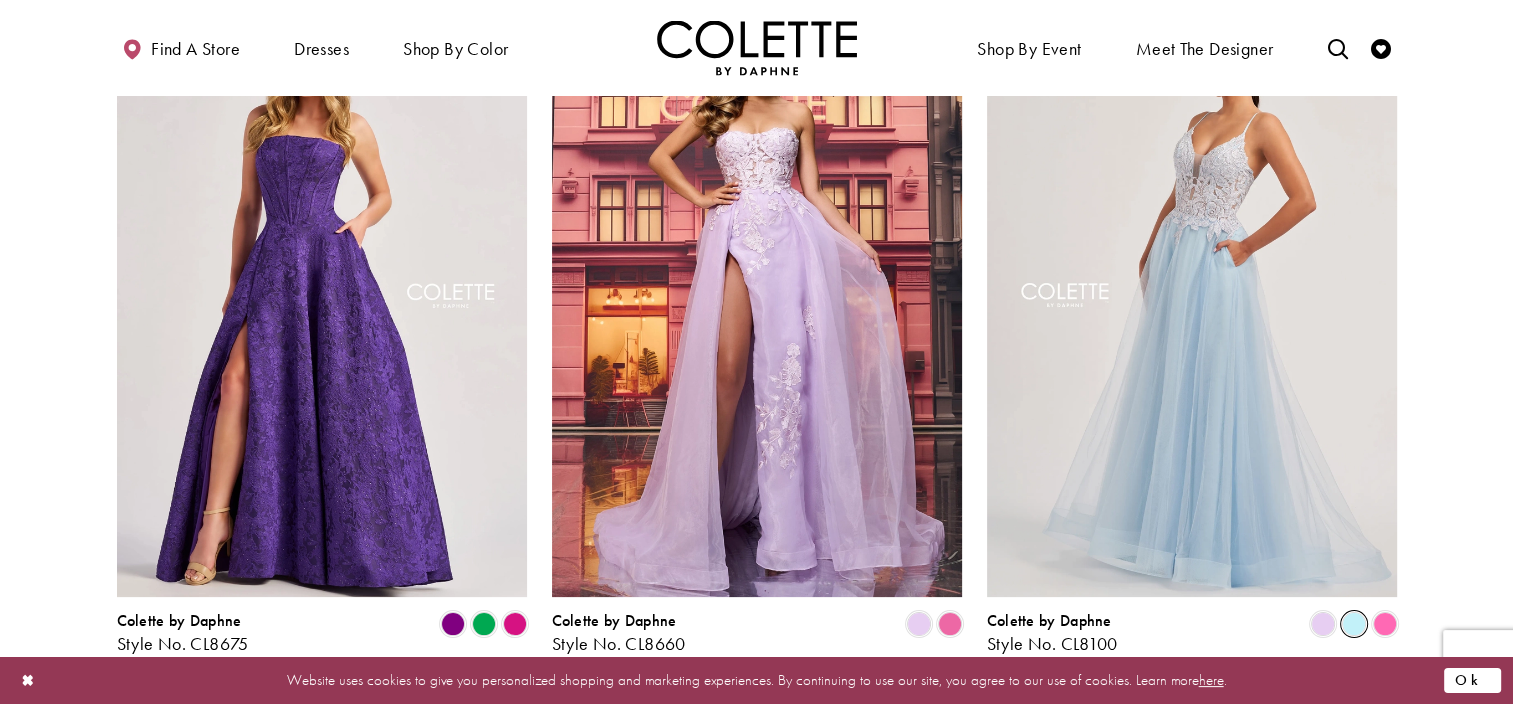 click on "Ok" at bounding box center [1472, 680] 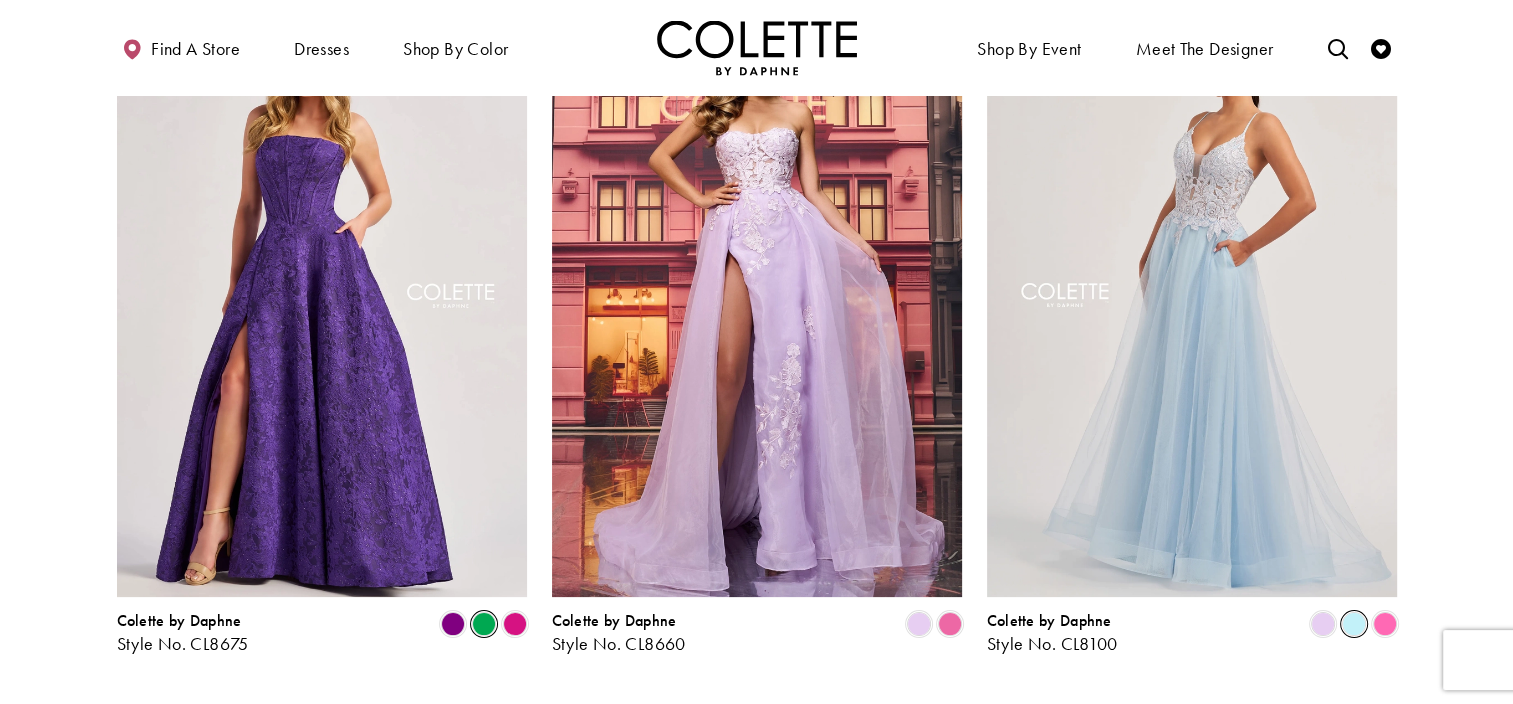 click at bounding box center [484, 624] 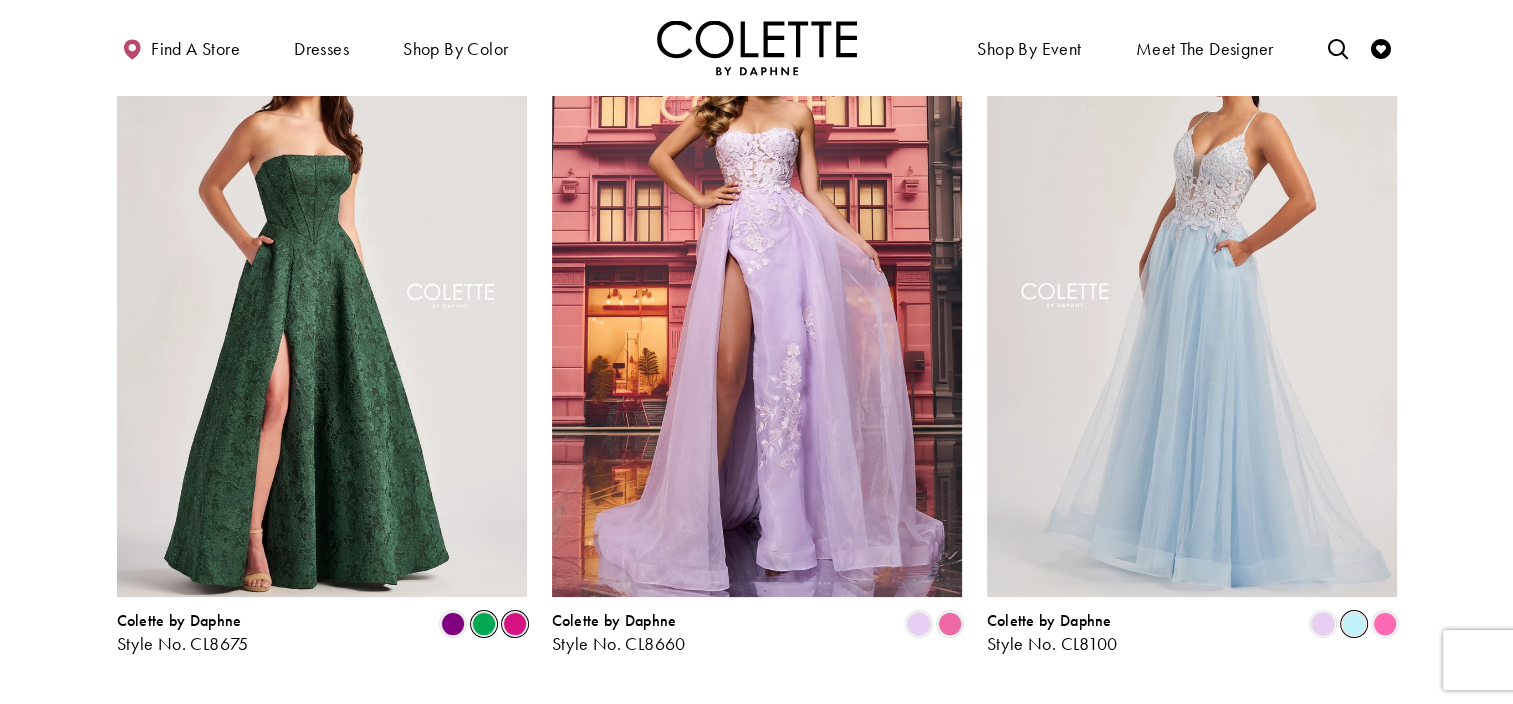 click at bounding box center (515, 624) 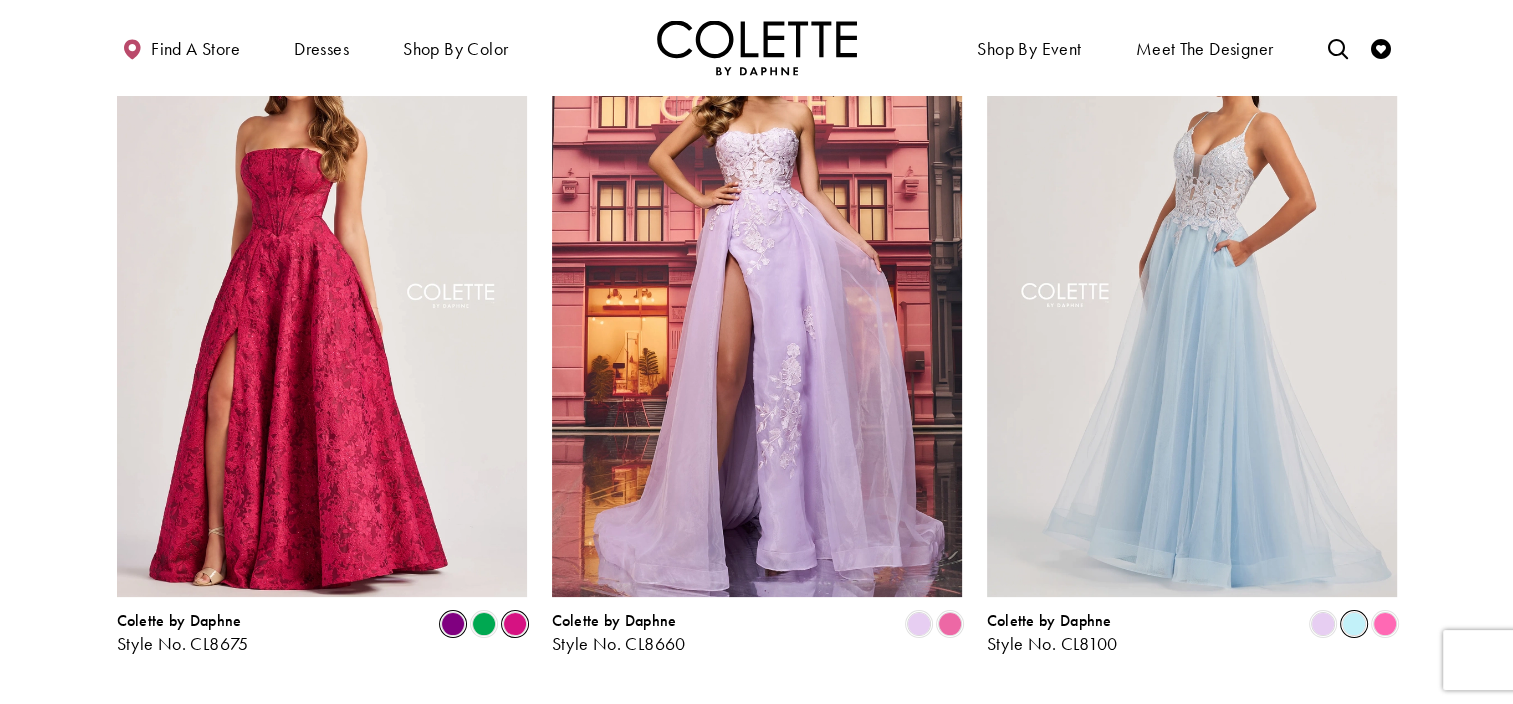 click at bounding box center (453, 624) 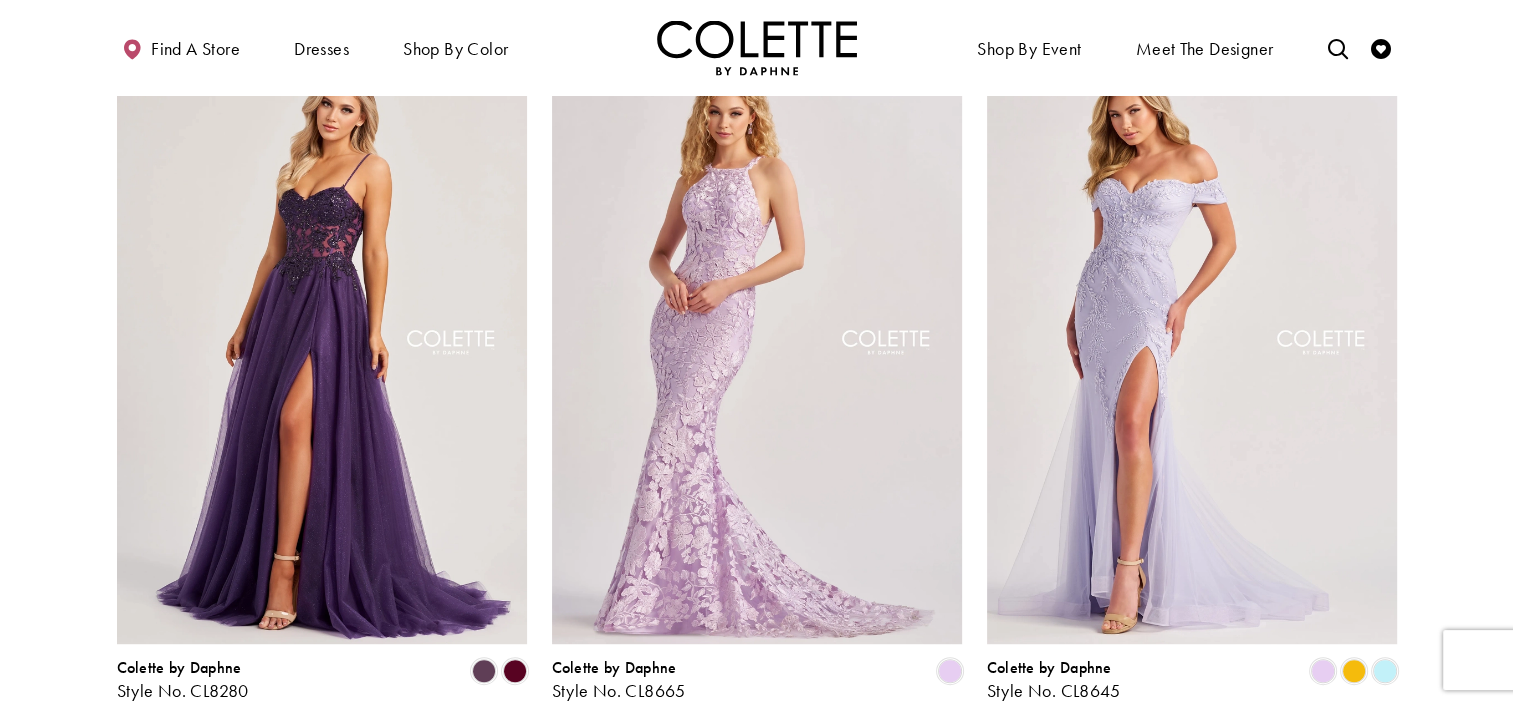 scroll, scrollTop: 910, scrollLeft: 0, axis: vertical 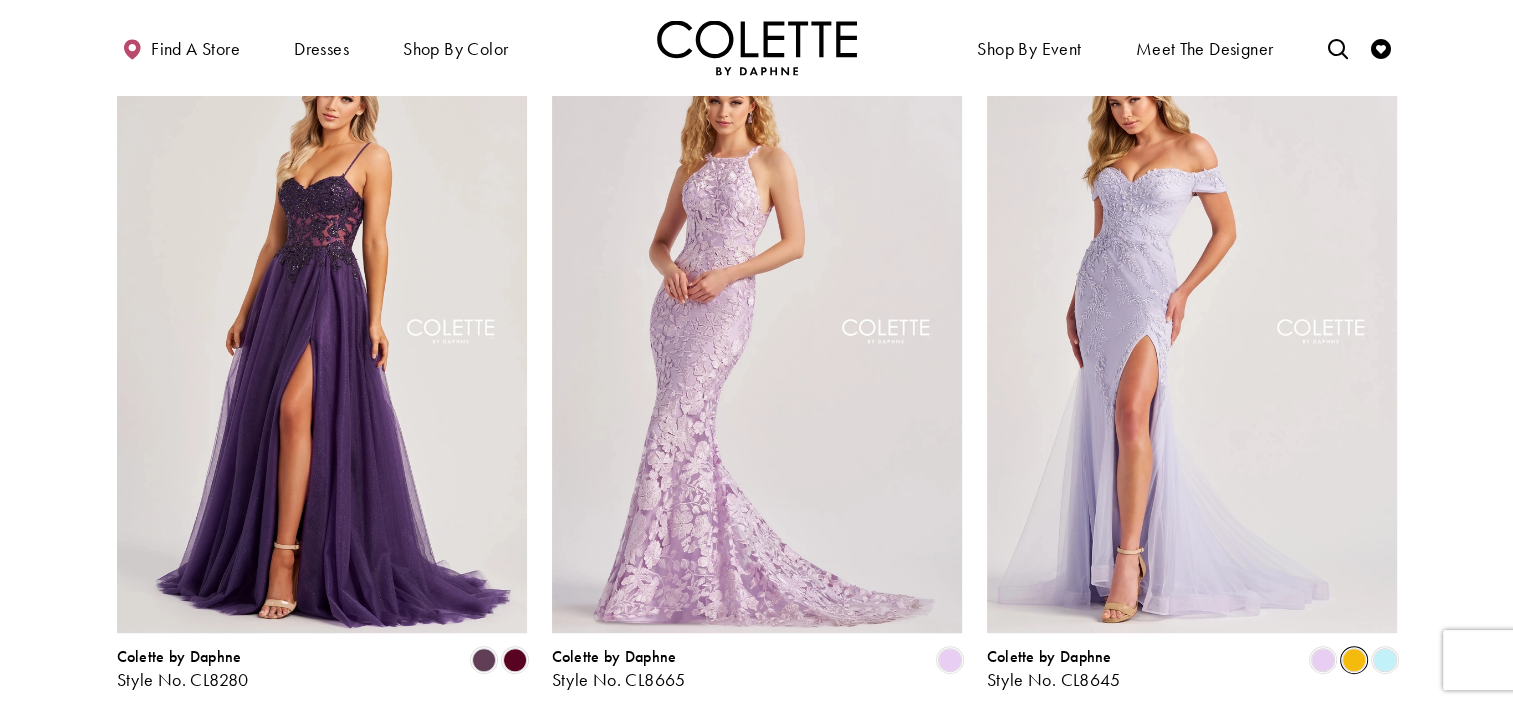 click at bounding box center (1354, 660) 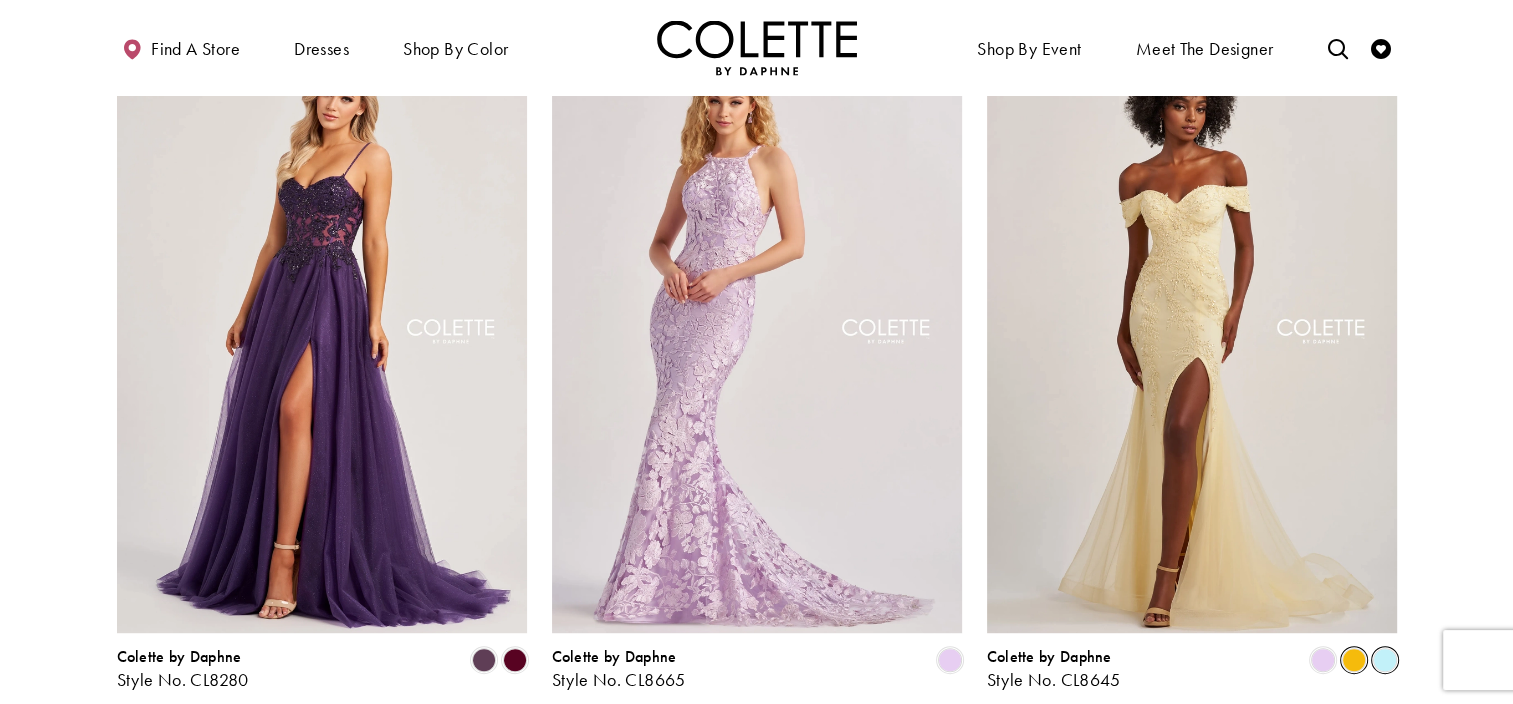 click at bounding box center [1385, 660] 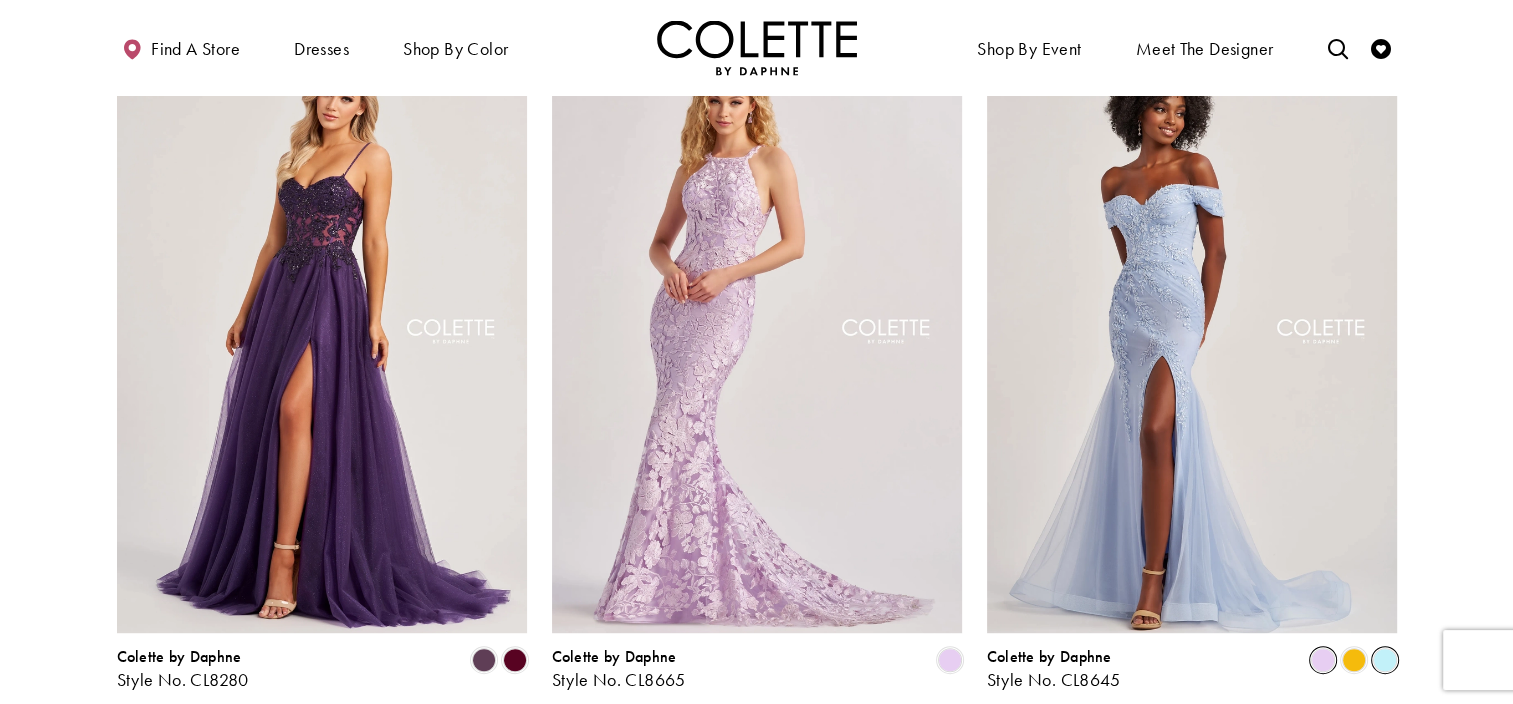 click at bounding box center [1323, 660] 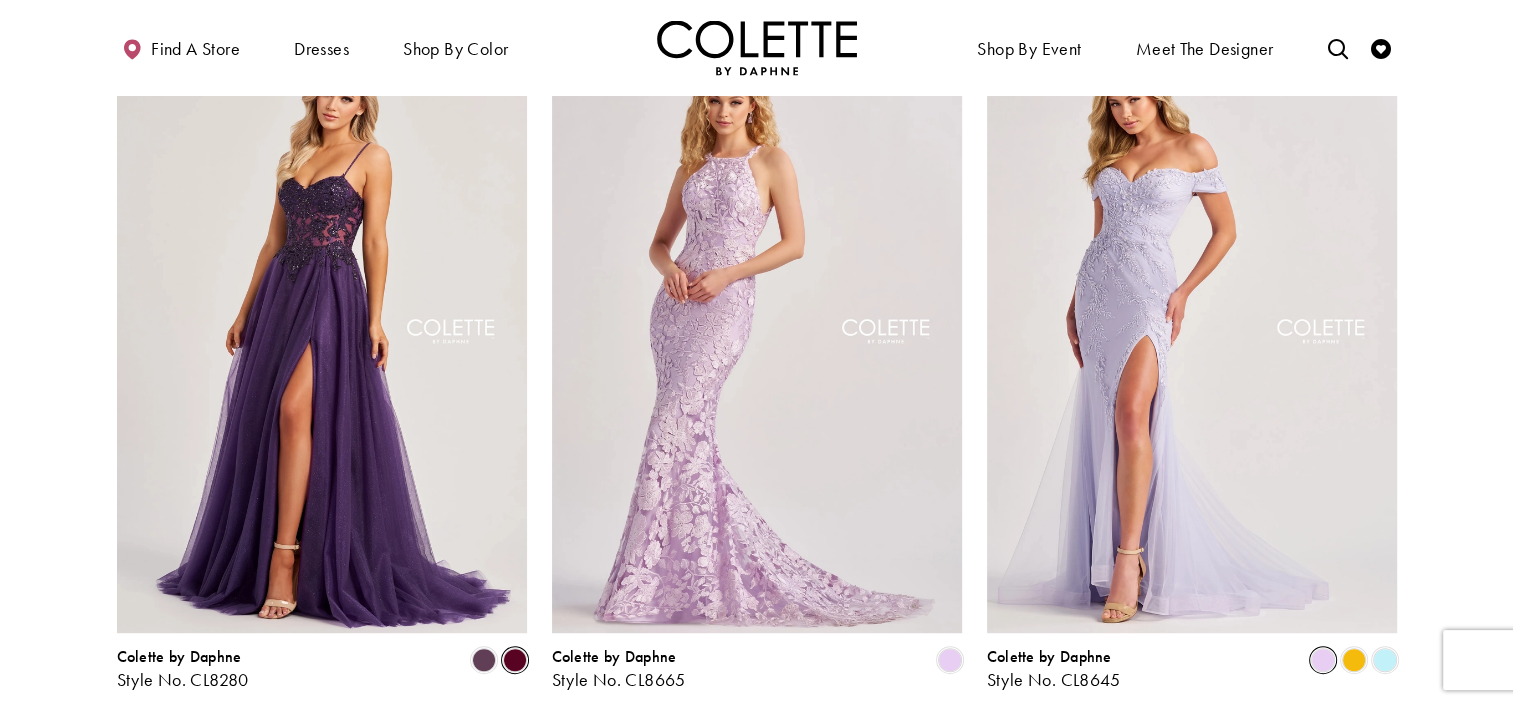 click at bounding box center (515, 660) 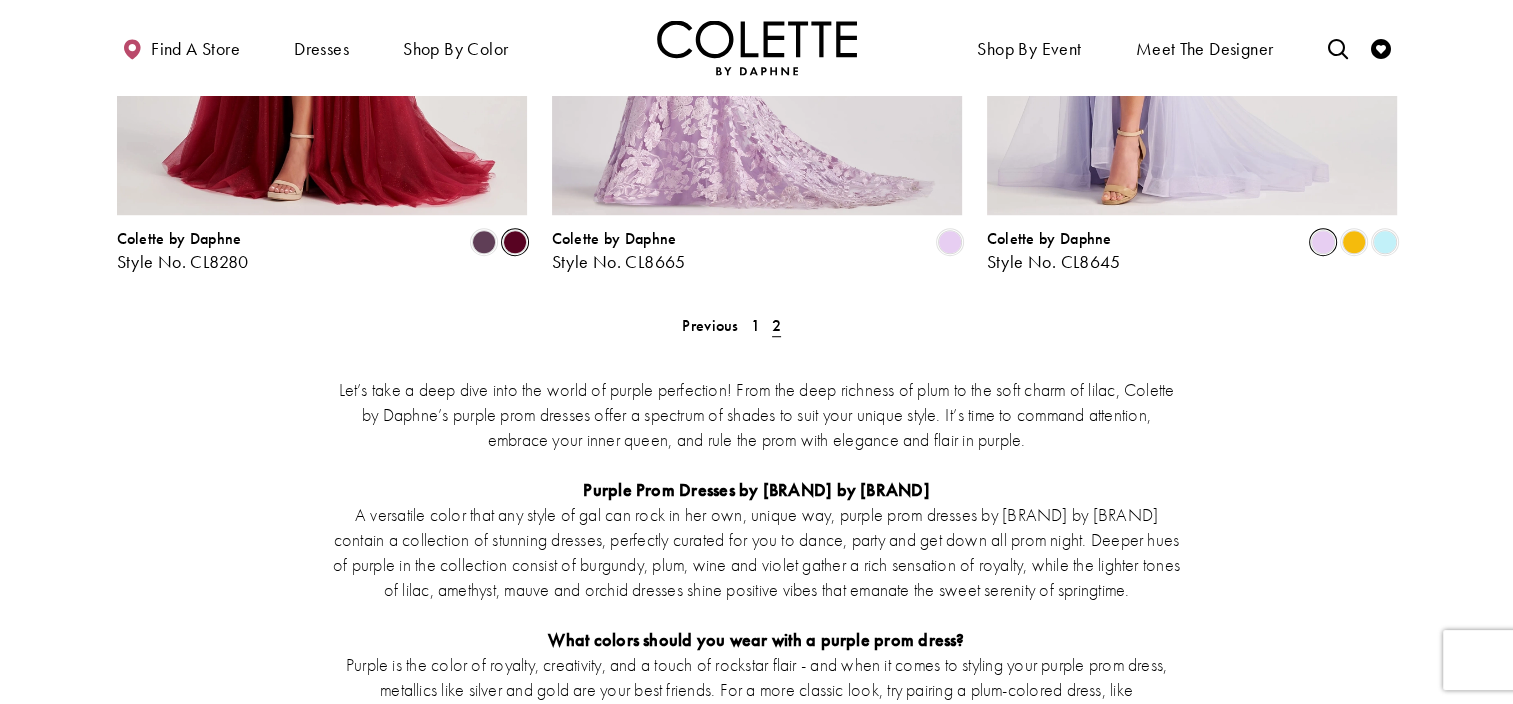 scroll, scrollTop: 1320, scrollLeft: 0, axis: vertical 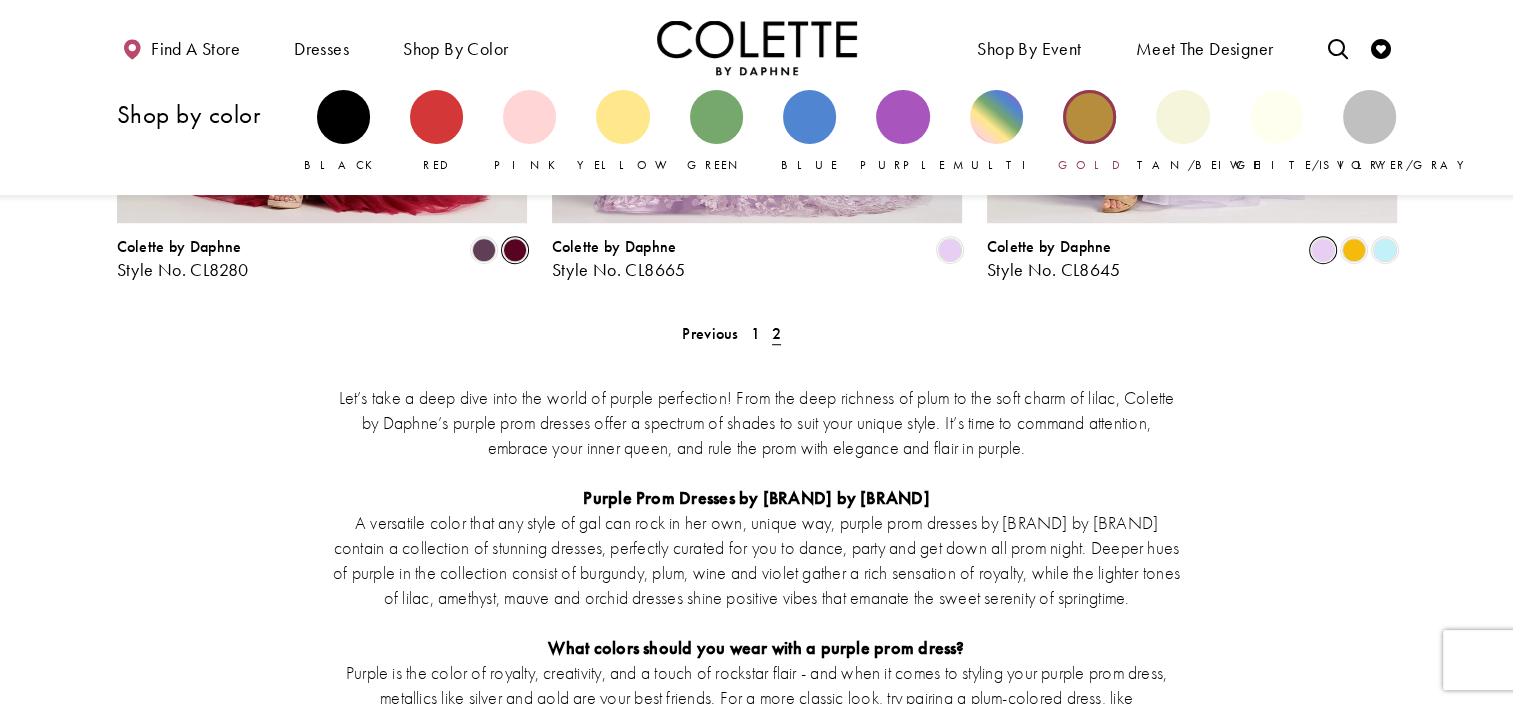 click at bounding box center (1089, 116) 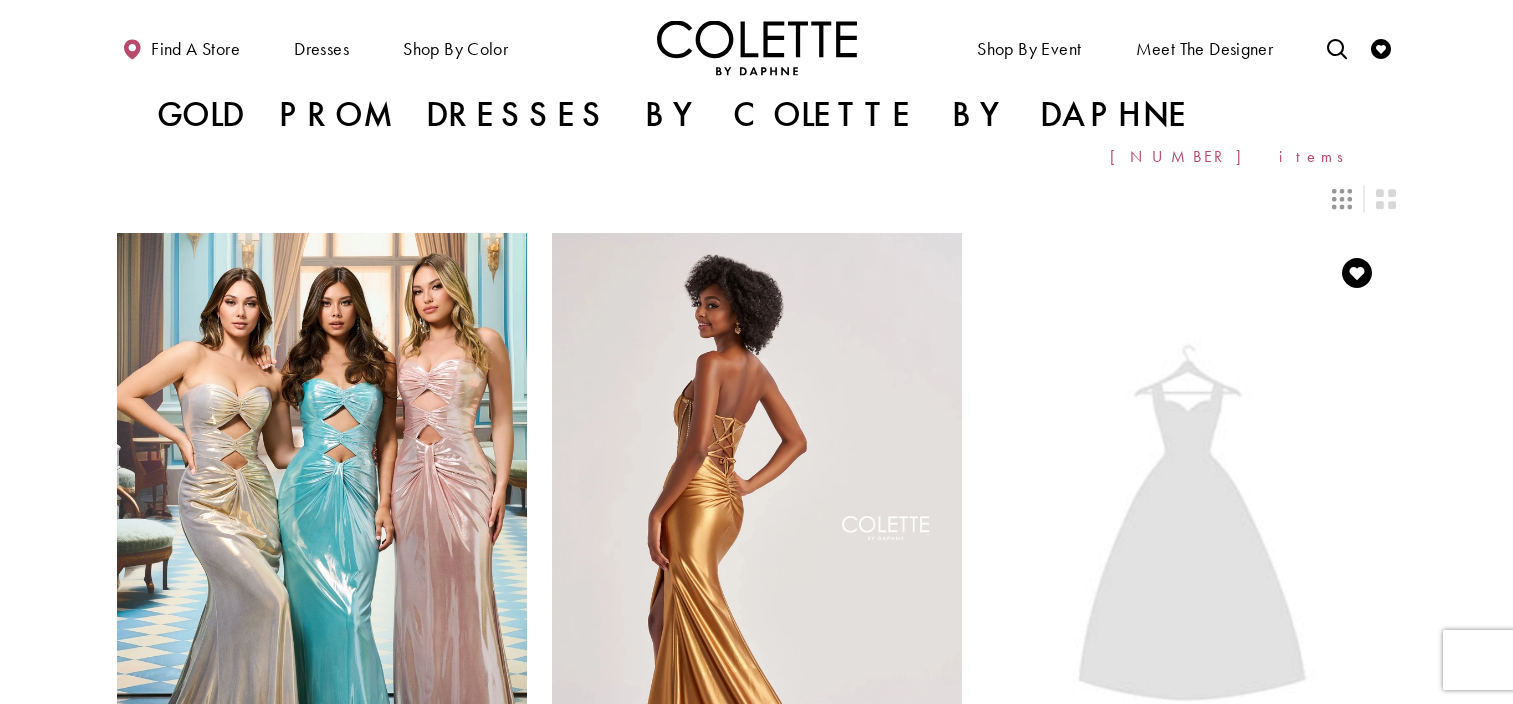 scroll, scrollTop: 0, scrollLeft: 0, axis: both 